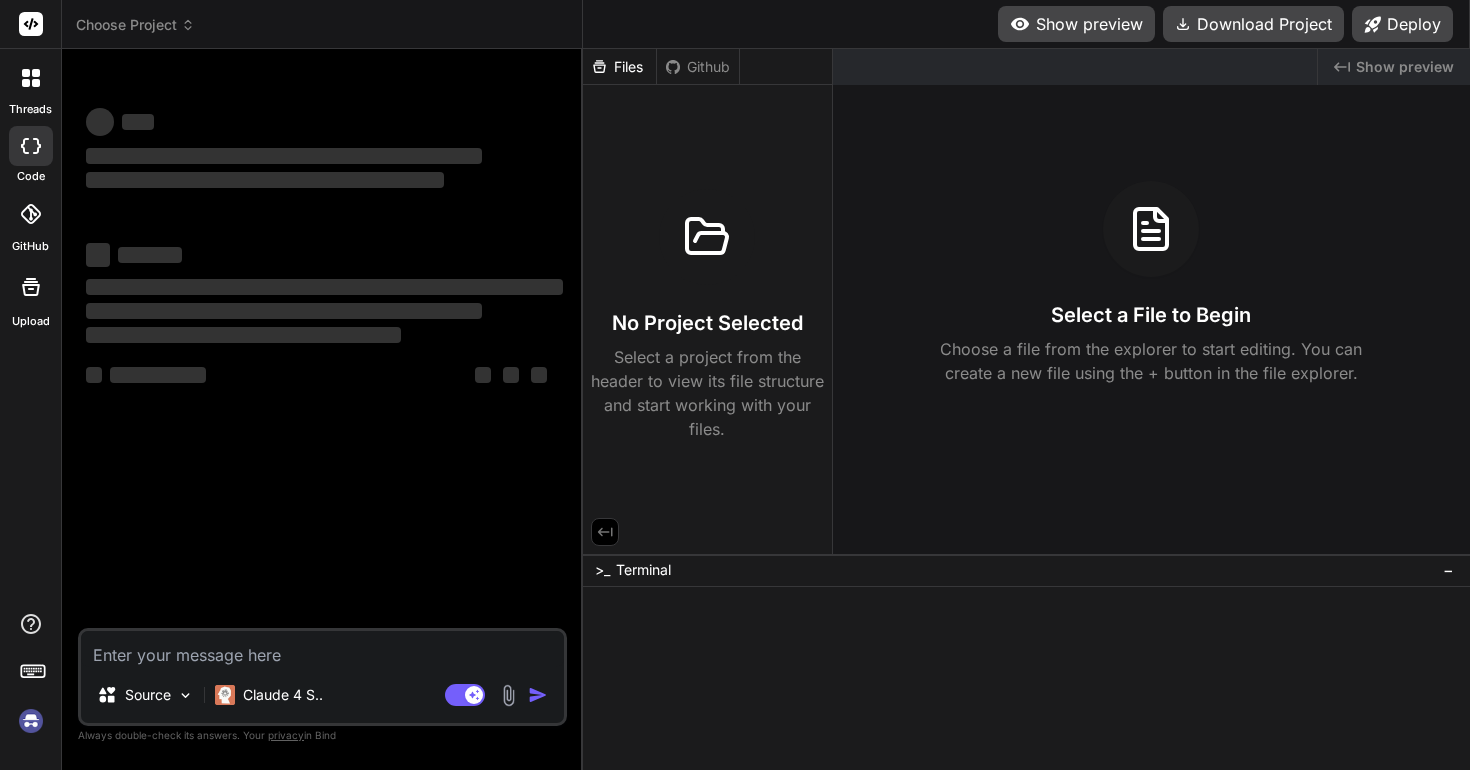 scroll, scrollTop: 0, scrollLeft: 0, axis: both 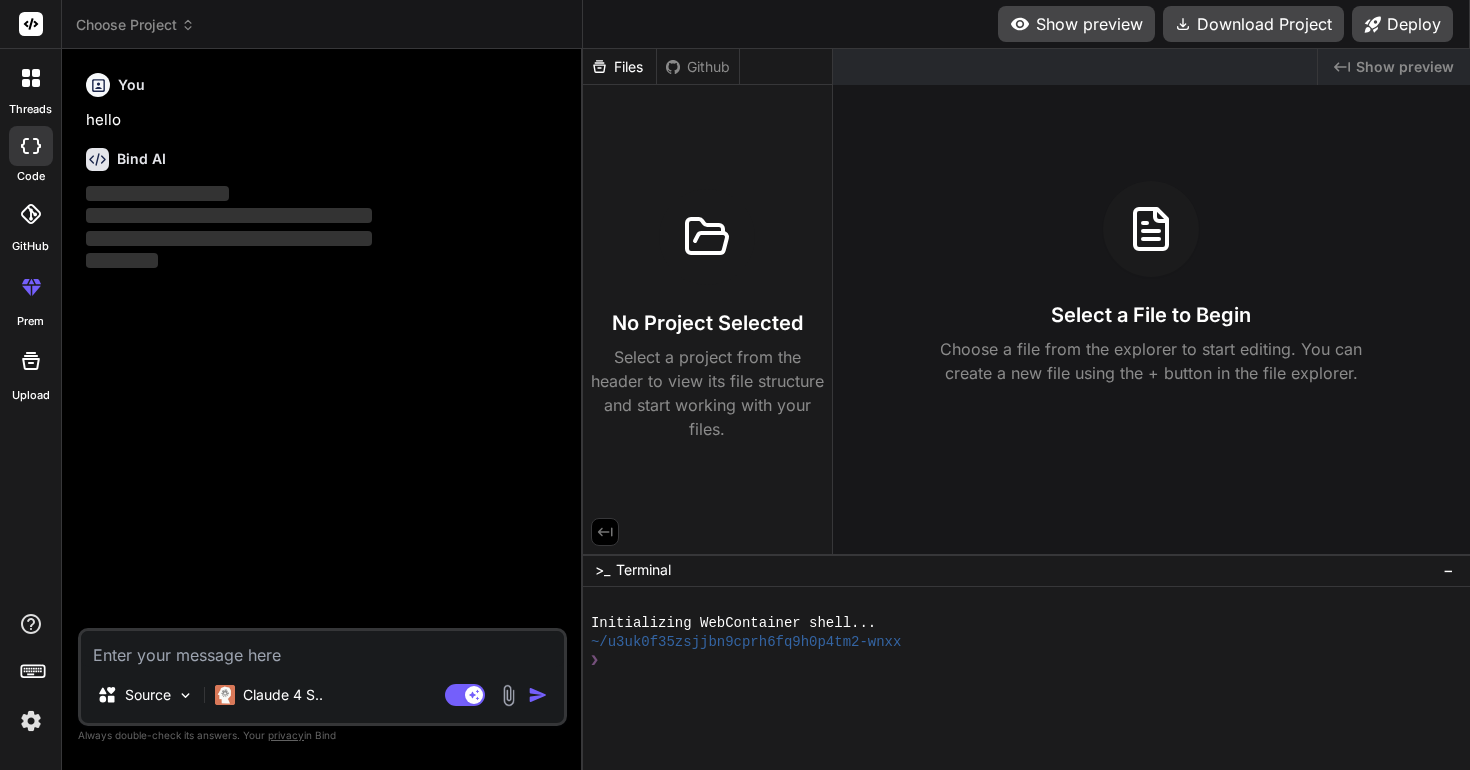 click at bounding box center (31, 721) 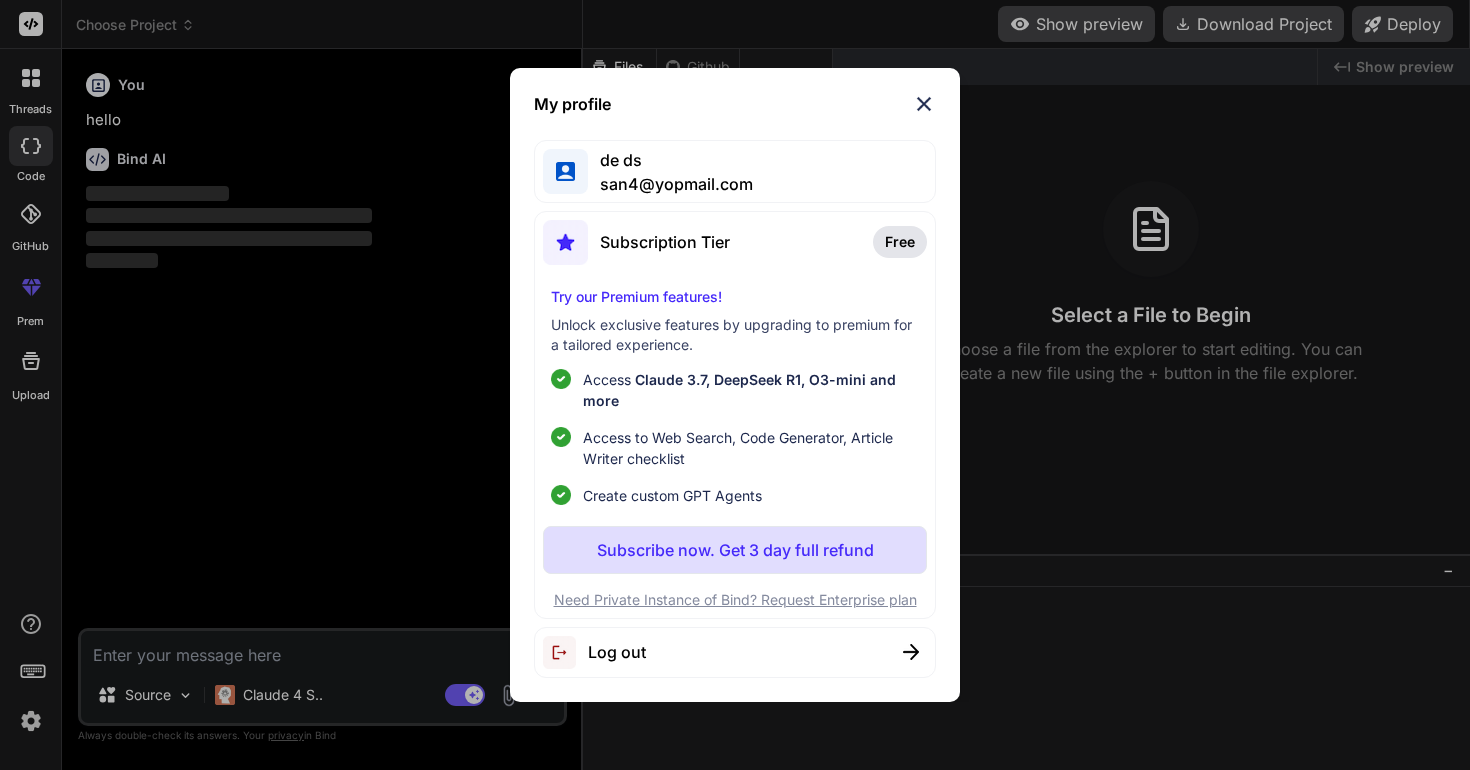 click at bounding box center (924, 104) 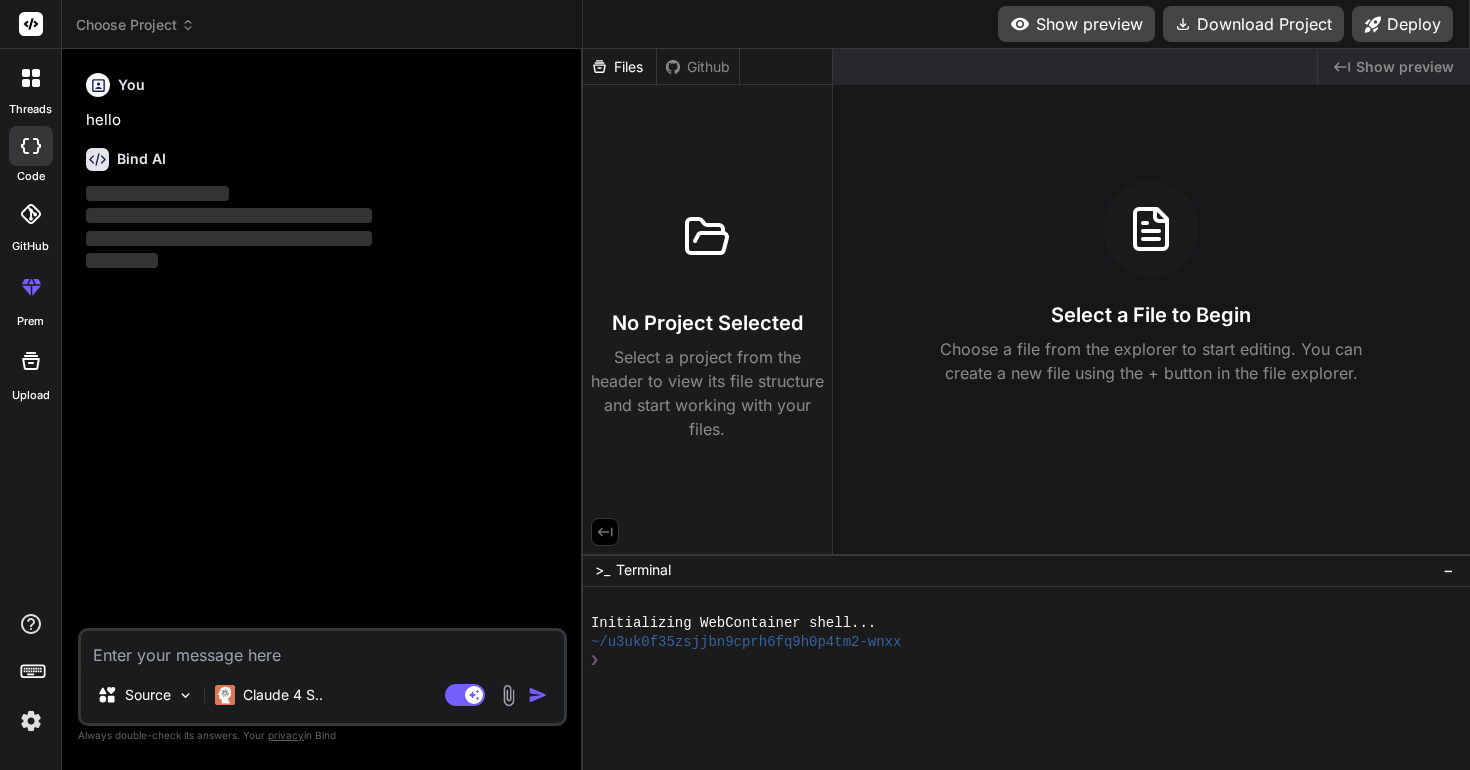 click at bounding box center [322, 649] 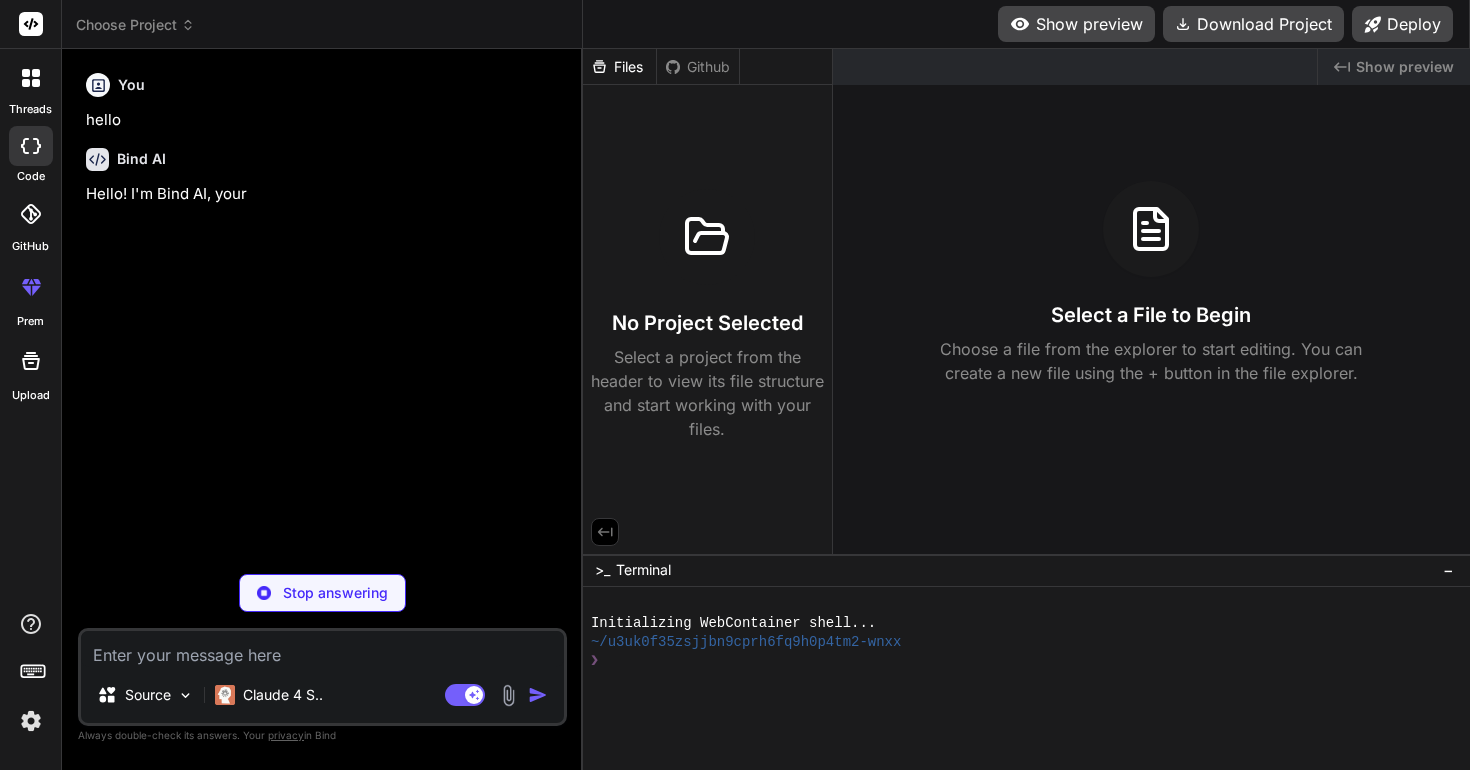 type on "x" 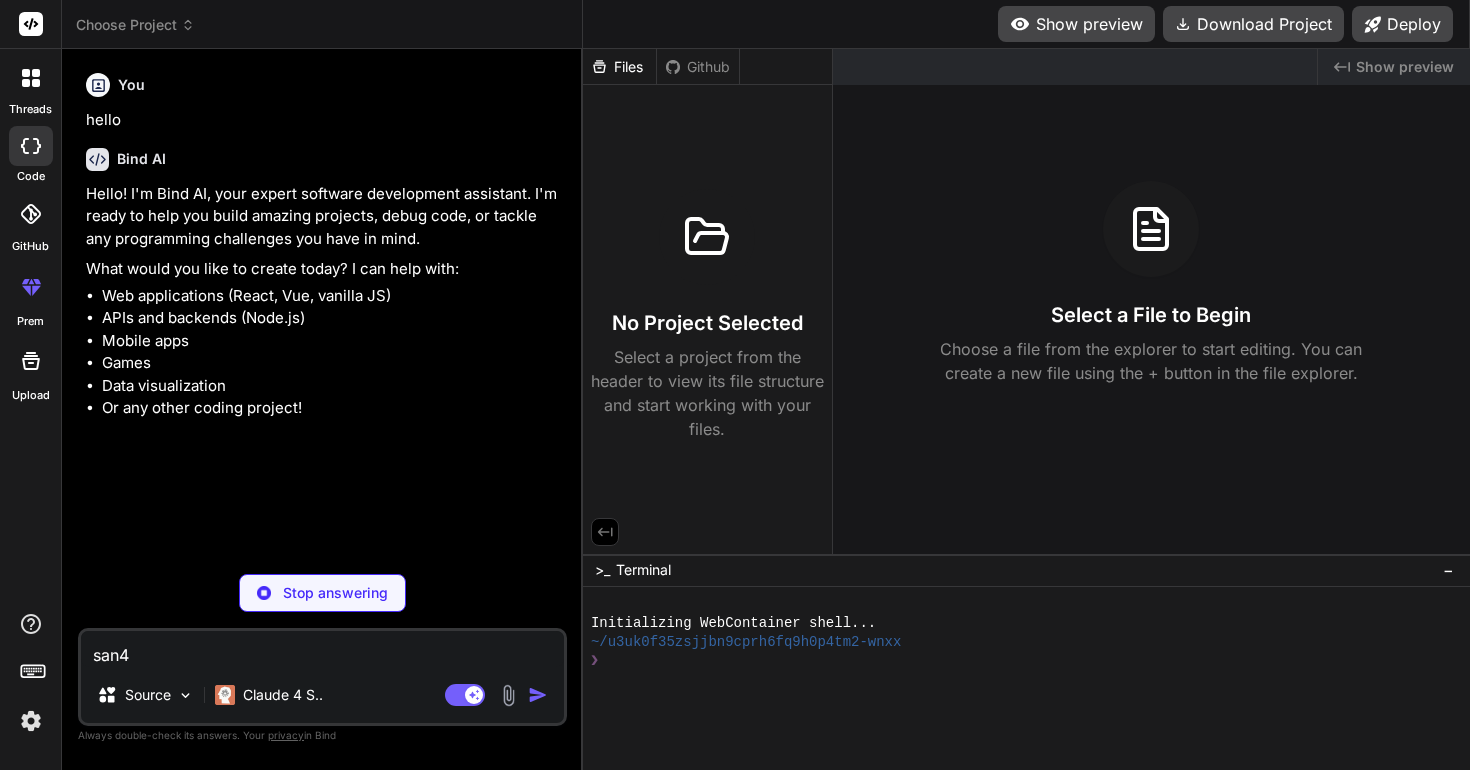 type on "x" 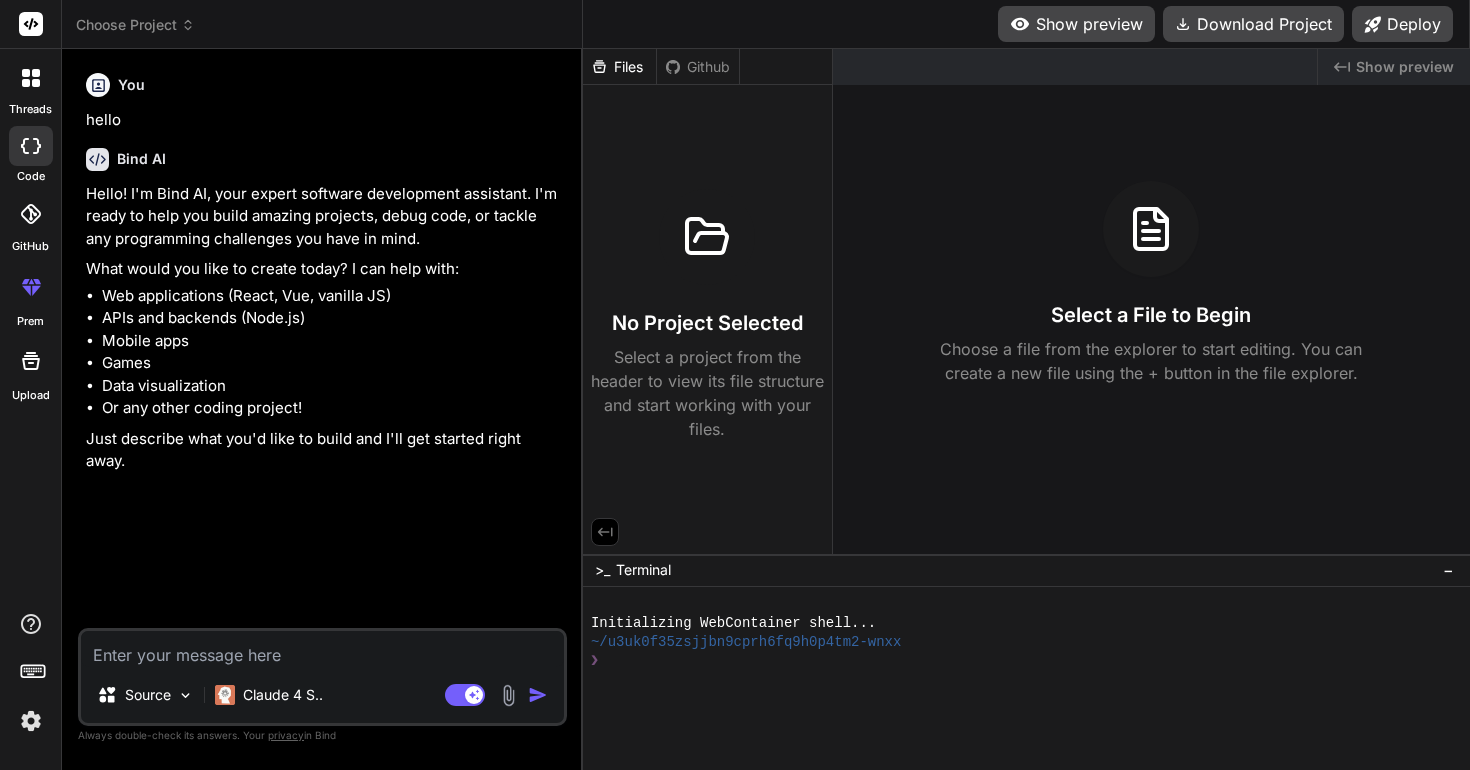 type on "x" 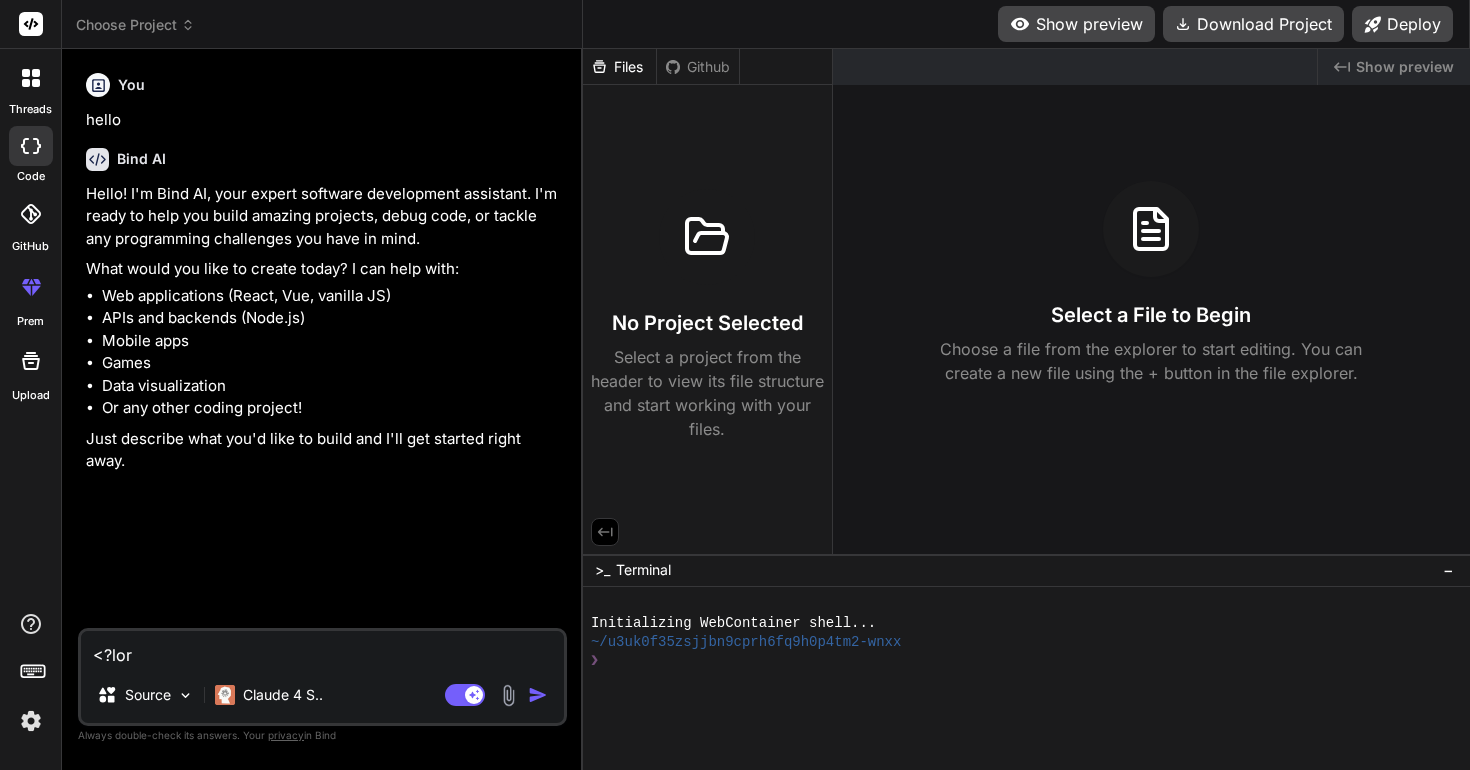 scroll, scrollTop: 27241, scrollLeft: 0, axis: vertical 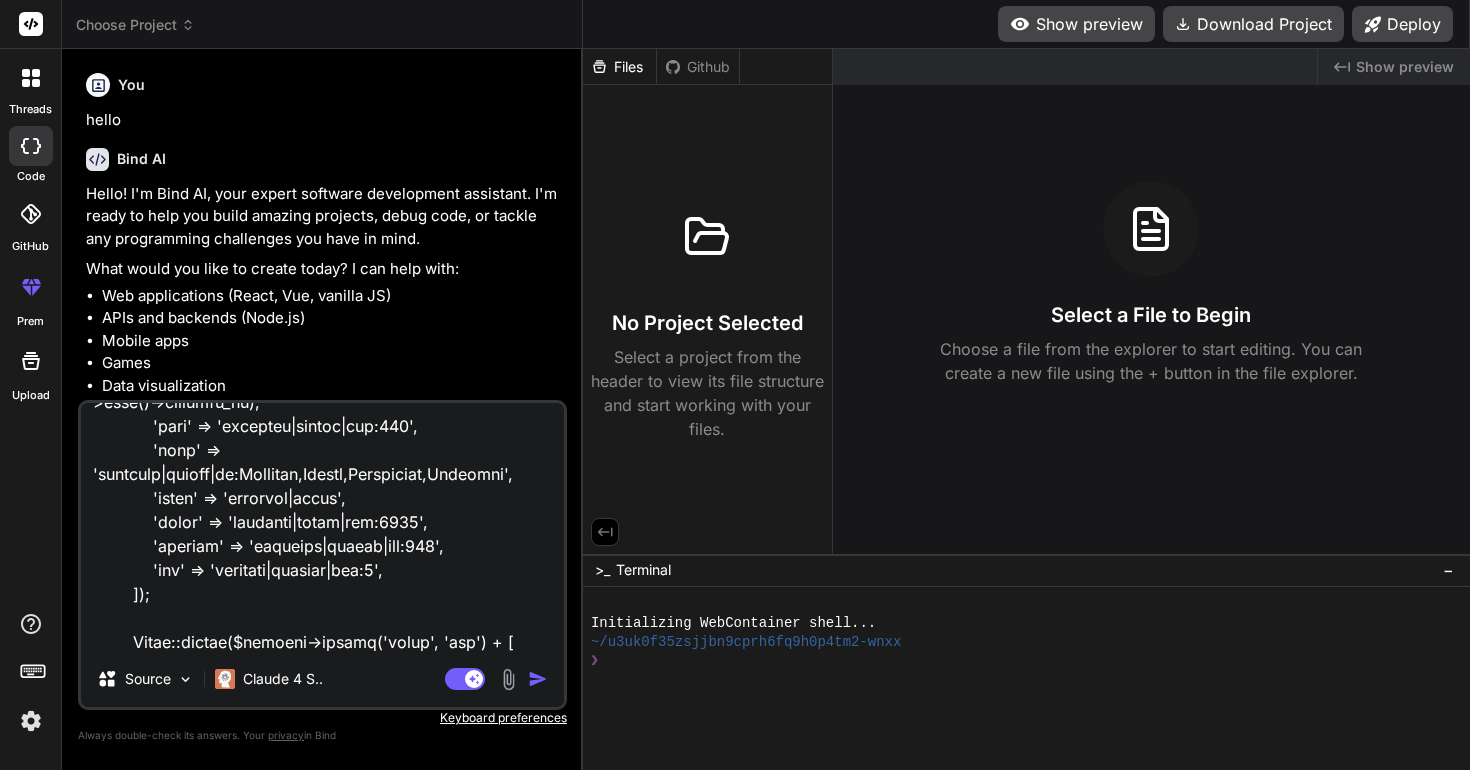 type on "class AcnooSaleController extends Controller
{
use HasUploader;
public function index(Request $request)
{
if (!auth()->user()) {
return redirect()->back()->with('error', __('You have no permission to access.'));
}
$salesWithReturns = SaleReturn::where('business_id', auth()->user()->business_id)
->pluck('sale_id')
->toArray();
$query = Sale::wit" 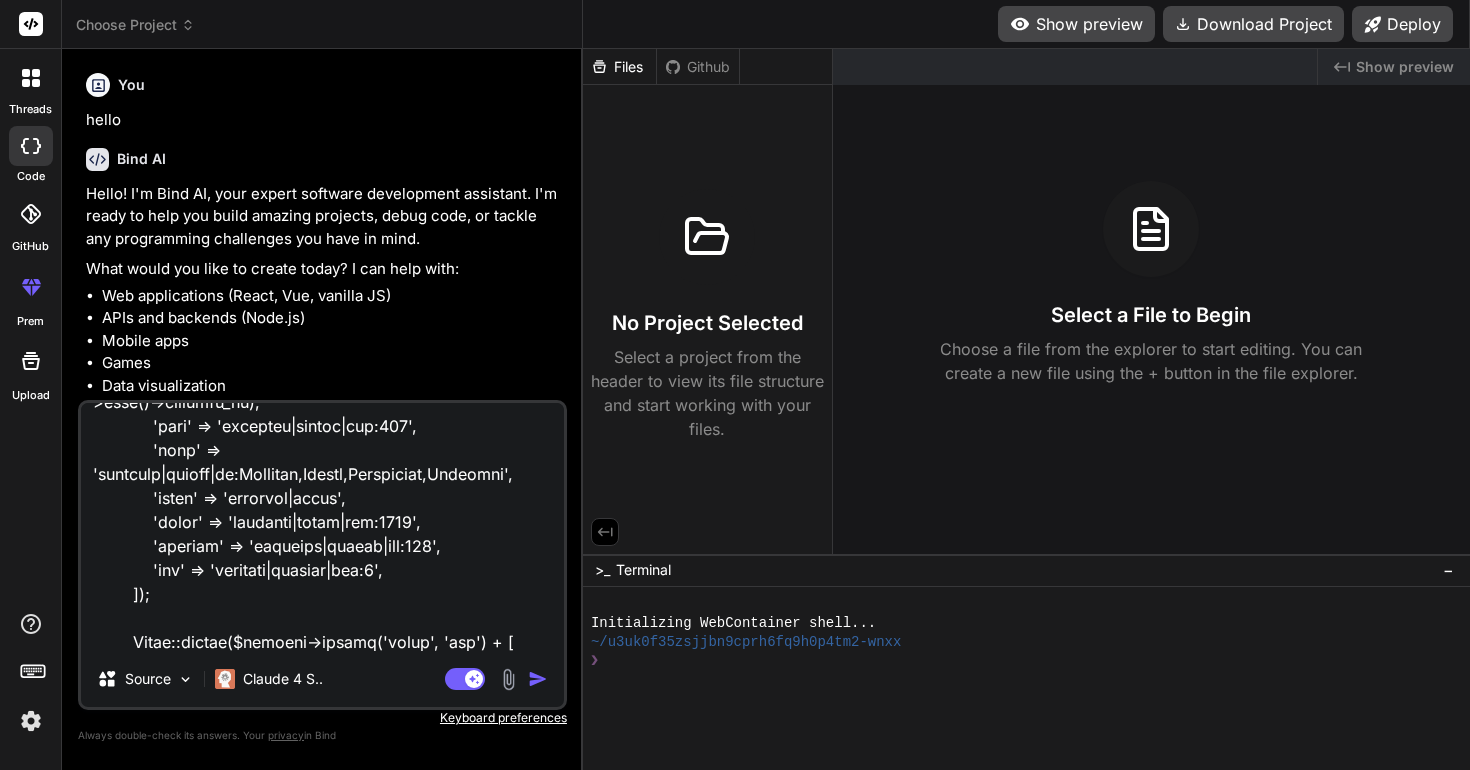 type on "class AcnooSaleController extends Controller
{
use HasUploader;
public function index(Request $request)
{
if (!auth()->user()) {
return redirect()->back()->with('error', __('You have no permission to access.'));
}
$salesWithReturns = SaleReturn::where('business_id', auth()->user()->business_id)
->pluck('sale_id')
->toArray();
$query = Sale::wit" 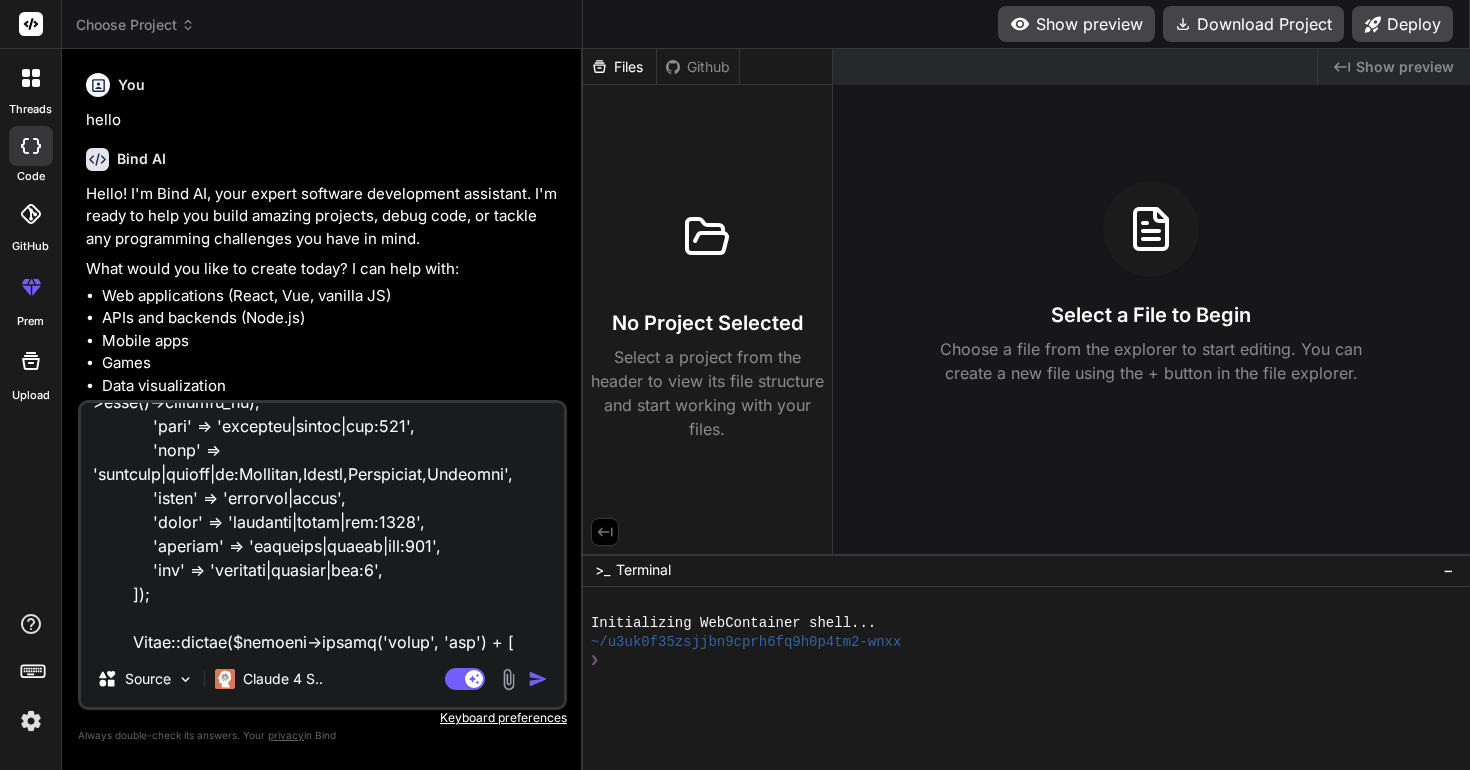 type on "class AcnooSaleController extends Controller
{
use HasUploader;
public function index(Request $request)
{
if (!auth()->user()) {
return redirect()->back()->with('error', __('You have no permission to access.'));
}
$salesWithReturns = SaleReturn::where('business_id', auth()->user()->business_id)
->pluck('sale_id')
->toArray();
$query = Sale::wit" 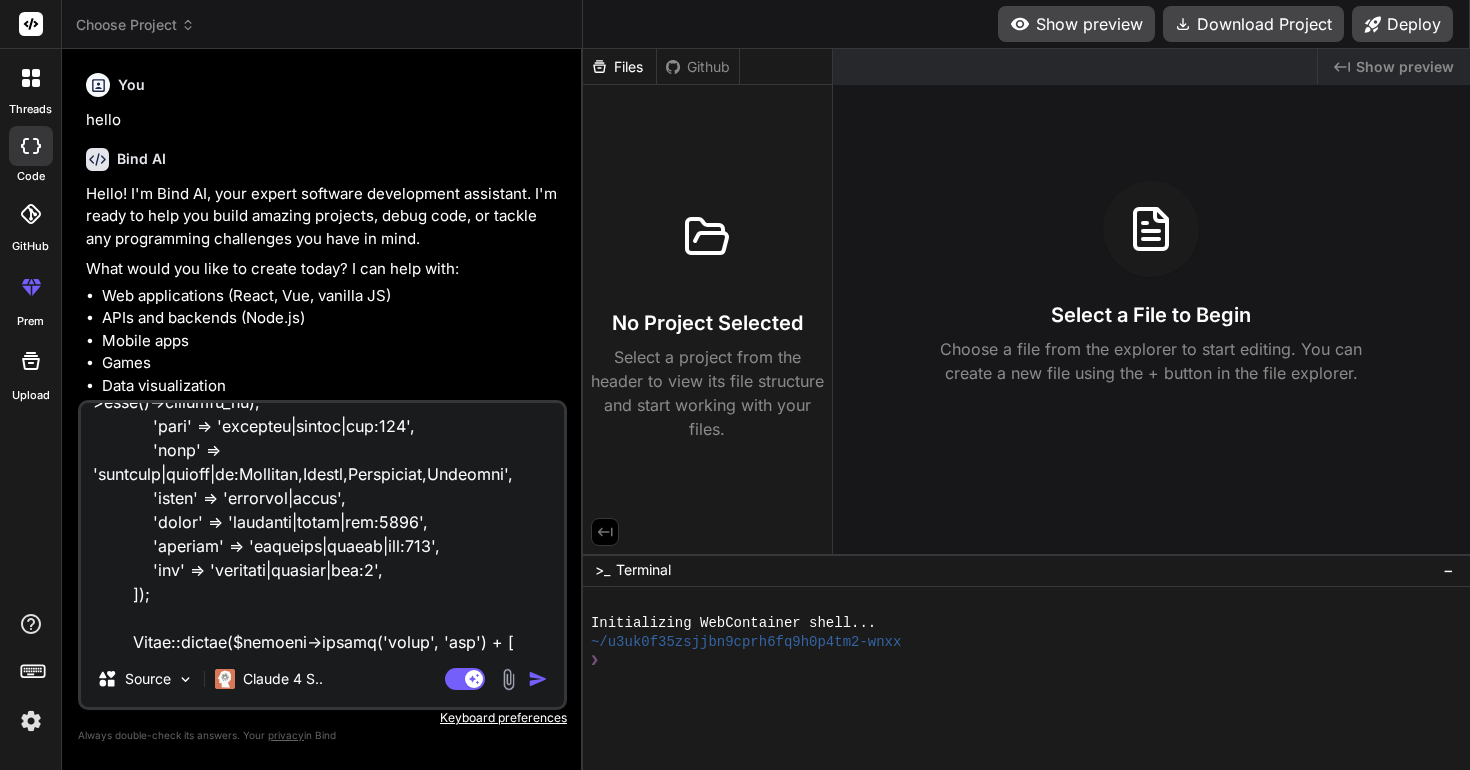 type on "class AcnooSaleController extends Controller
{
use HasUploader;
public function index(Request $request)
{
if (!auth()->user()) {
return redirect()->back()->with('error', __('You have no permission to access.'));
}
$salesWithReturns = SaleReturn::where('business_id', auth()->user()->business_id)
->pluck('sale_id')
->toArray();
$query = Sale::wit" 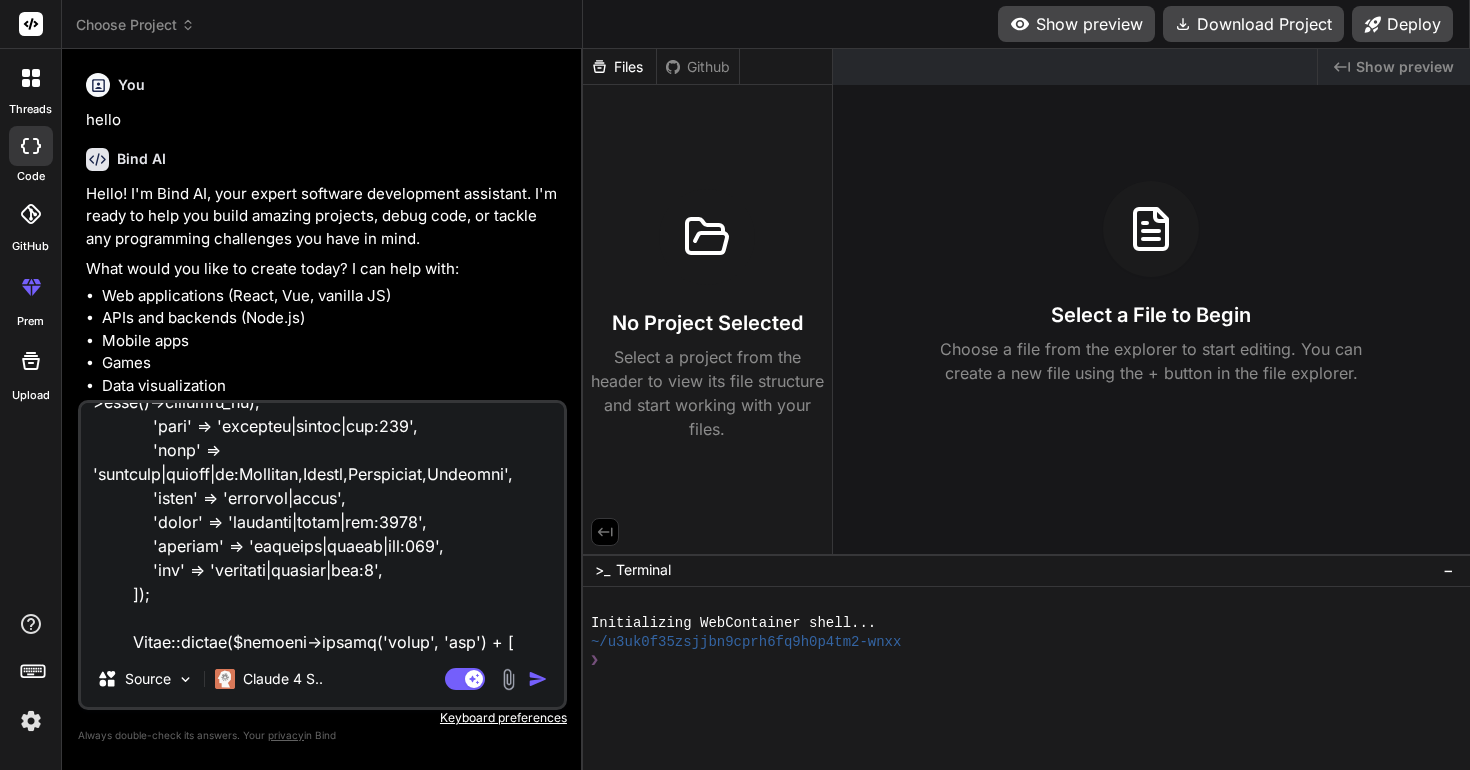 type on "class AcnooSaleController extends Controller
{
use HasUploader;
public function index(Request $request)
{
if (!auth()->user()) {
return redirect()->back()->with('error', __('You have no permission to access.'));
}
$salesWithReturns = SaleReturn::where('business_id', auth()->user()->business_id)
->pluck('sale_id')
->toArray();
$query = Sale::wit" 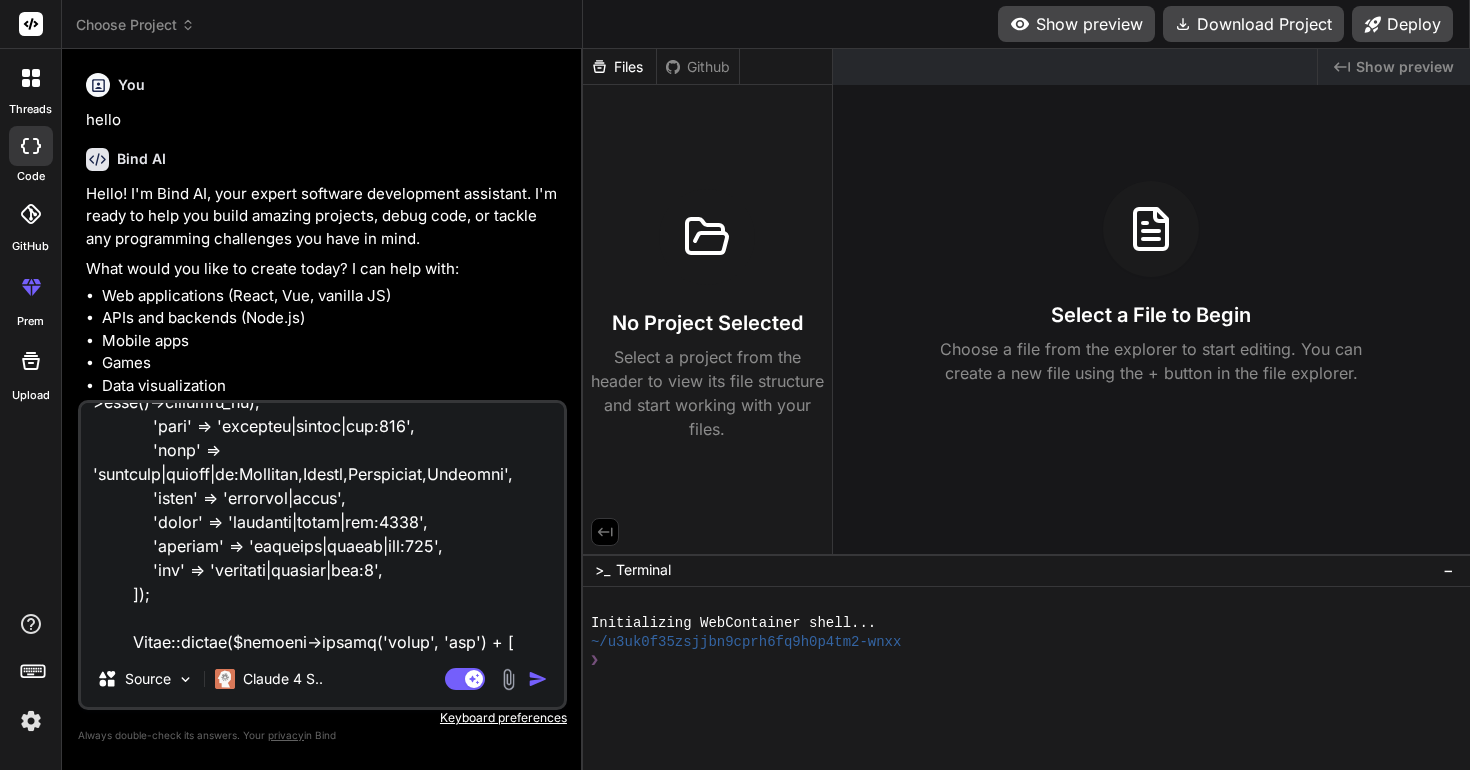 type on "class AcnooSaleController extends Controller
{
use HasUploader;
public function index(Request $request)
{
if (!auth()->user()) {
return redirect()->back()->with('error', __('You have no permission to access.'));
}
$salesWithReturns = SaleReturn::where('business_id', auth()->user()->business_id)
->pluck('sale_id')
->toArray();
$query = Sale::wit" 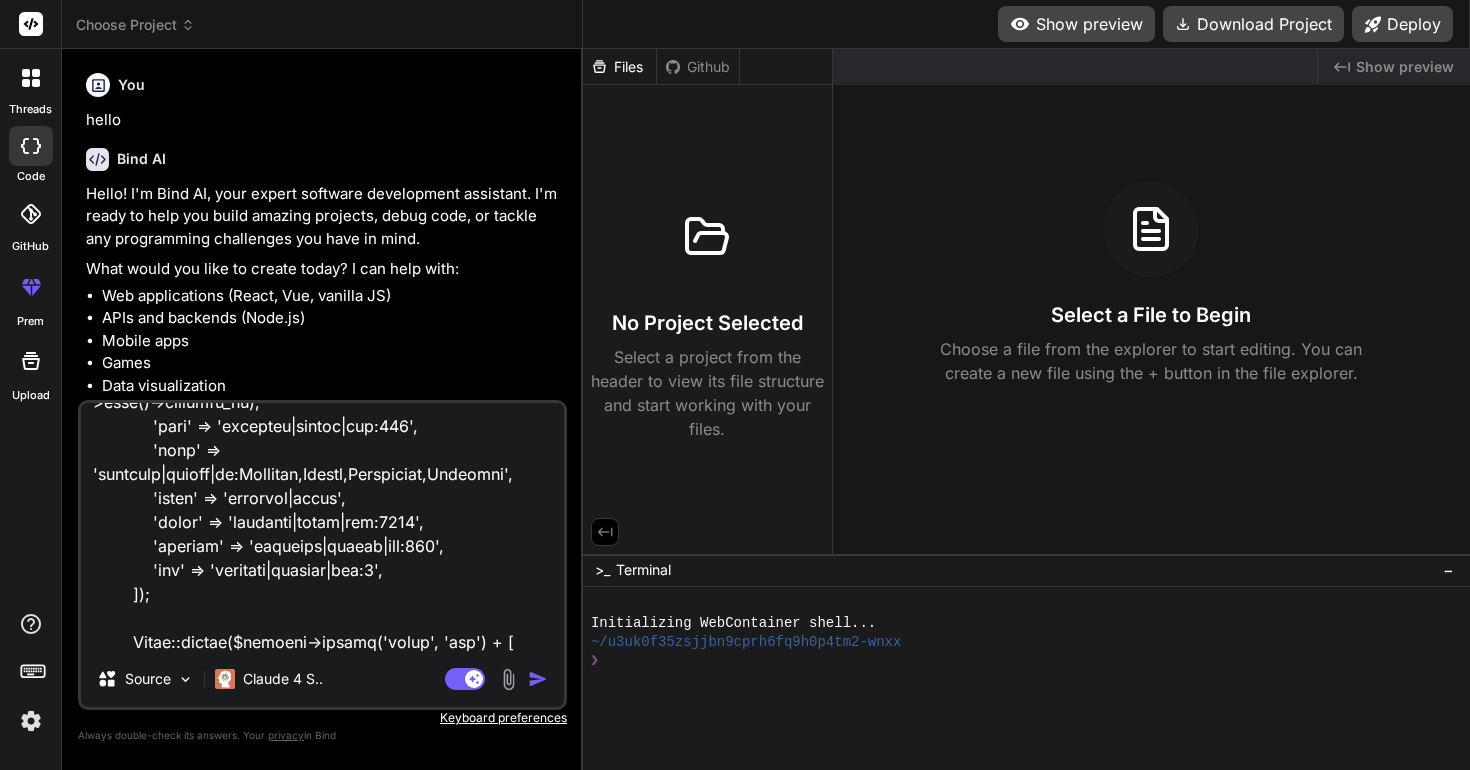 type on "class AcnooSaleController extends Controller
{
use HasUploader;
public function index(Request $request)
{
if (!auth()->user()) {
return redirect()->back()->with('error', __('You have no permission to access.'));
}
$salesWithReturns = SaleReturn::where('business_id', auth()->user()->business_id)
->pluck('sale_id')
->toArray();
$query = Sale::wit" 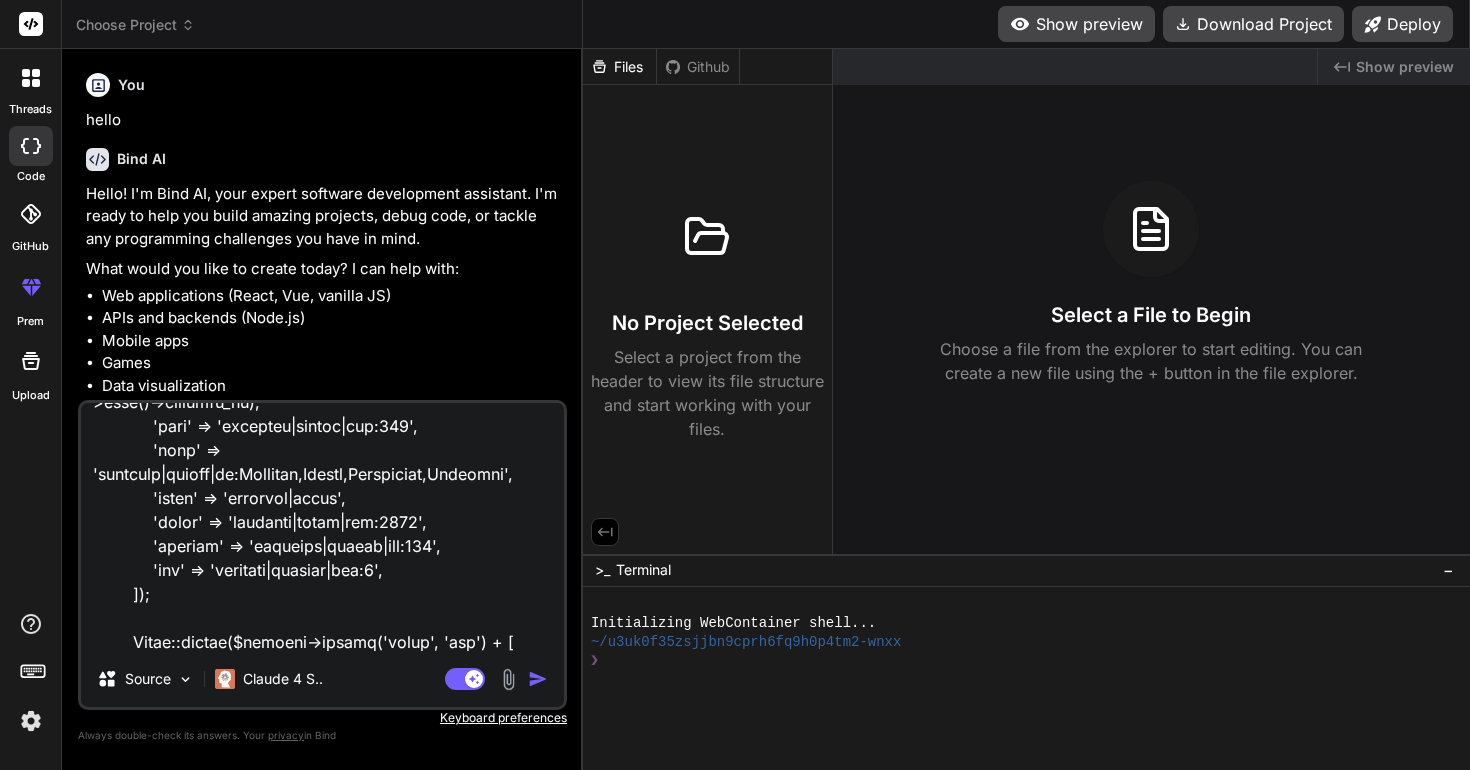 type on "class AcnooSaleController extends Controller
{
use HasUploader;
public function index(Request $request)
{
if (!auth()->user()) {
return redirect()->back()->with('error', __('You have no permission to access.'));
}
$salesWithReturns = SaleReturn::where('business_id', auth()->user()->business_id)
->pluck('sale_id')
->toArray();
$query = Sale::wit" 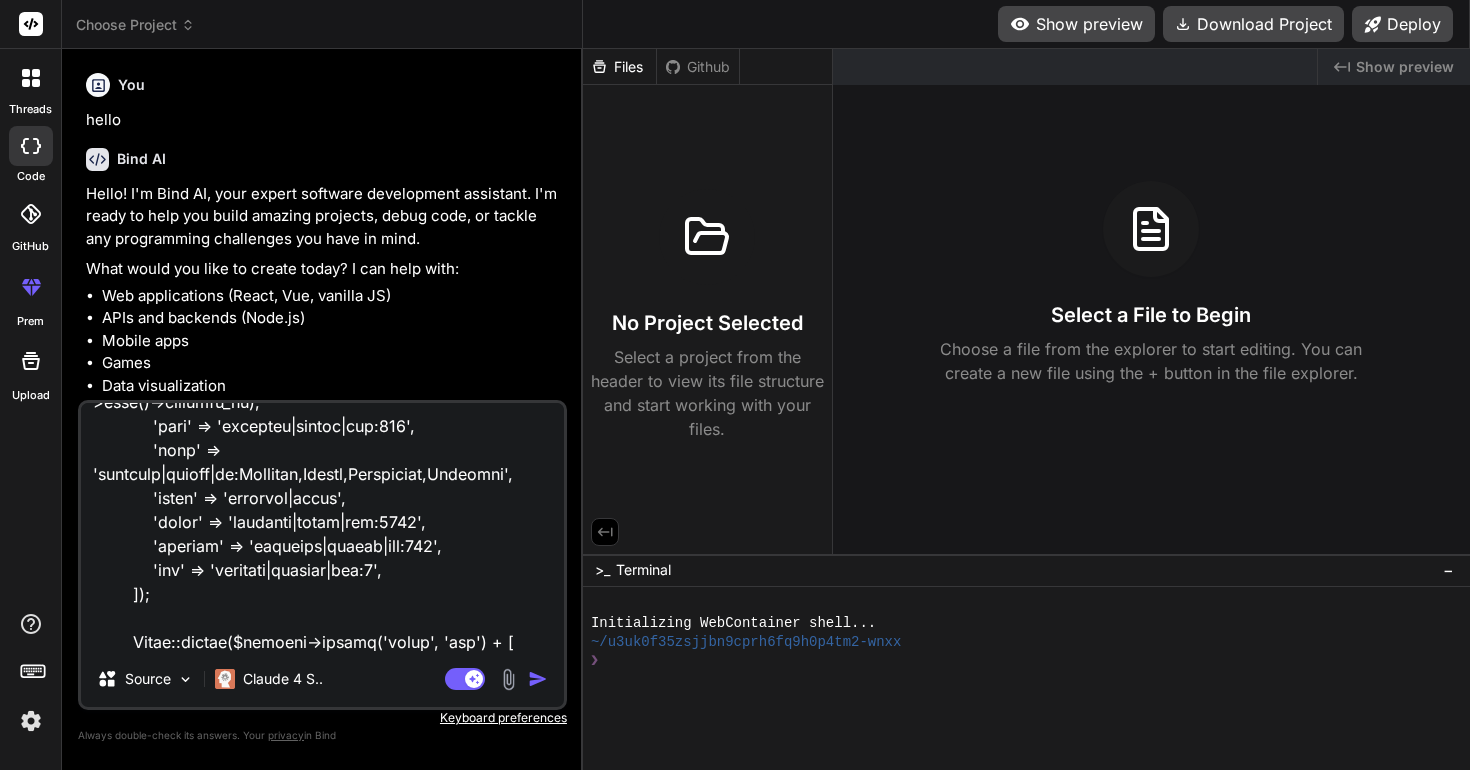 type on "class AcnooSaleController extends Controller
{
use HasUploader;
public function index(Request $request)
{
if (!auth()->user()) {
return redirect()->back()->with('error', __('You have no permission to access.'));
}
$salesWithReturns = SaleReturn::where('business_id', auth()->user()->business_id)
->pluck('sale_id')
->toArray();
$query = Sale::wit" 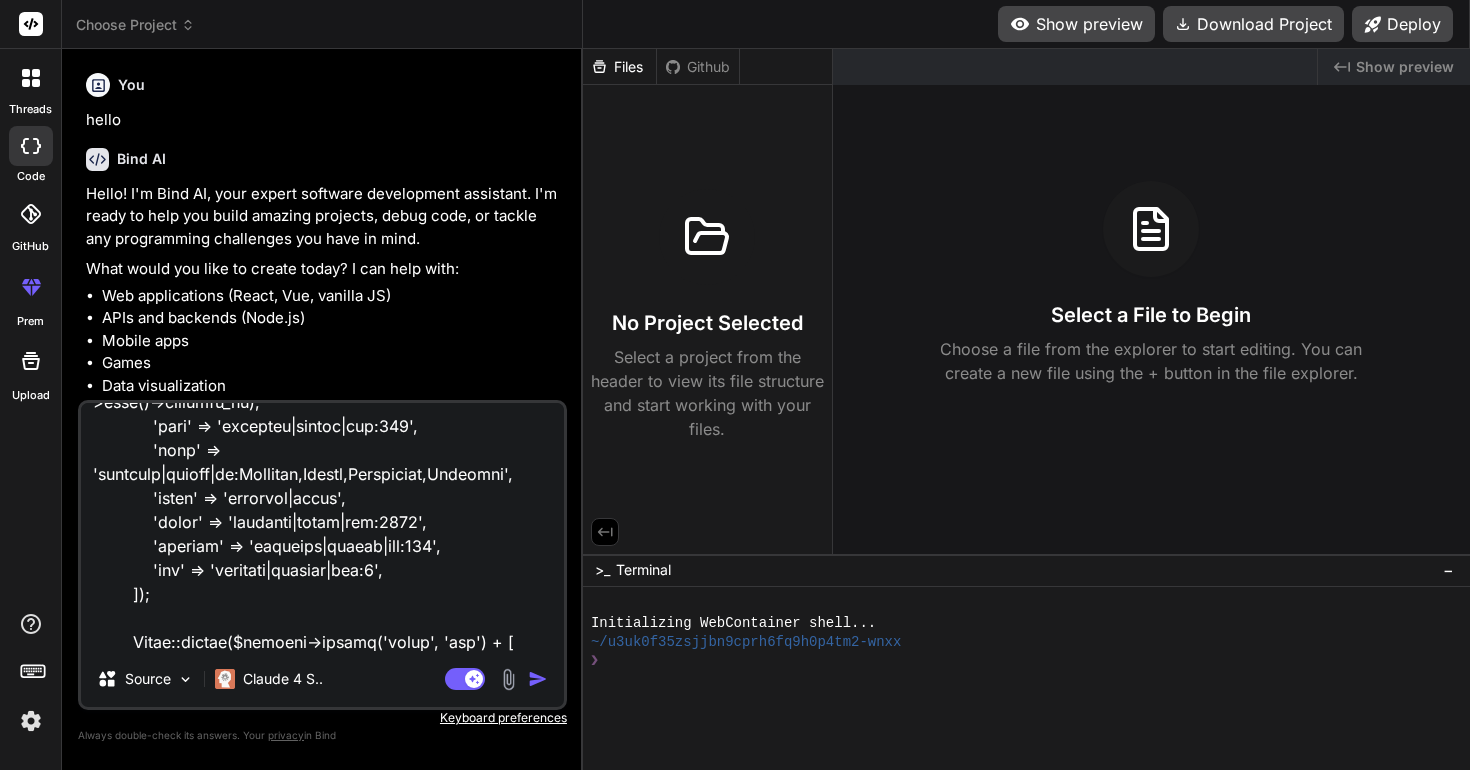 type on "class AcnooSaleController extends Controller
{
use HasUploader;
public function index(Request $request)
{
if (!auth()->user()) {
return redirect()->back()->with('error', __('You have no permission to access.'));
}
$salesWithReturns = SaleReturn::where('business_id', auth()->user()->business_id)
->pluck('sale_id')
->toArray();
$query = Sale::wit" 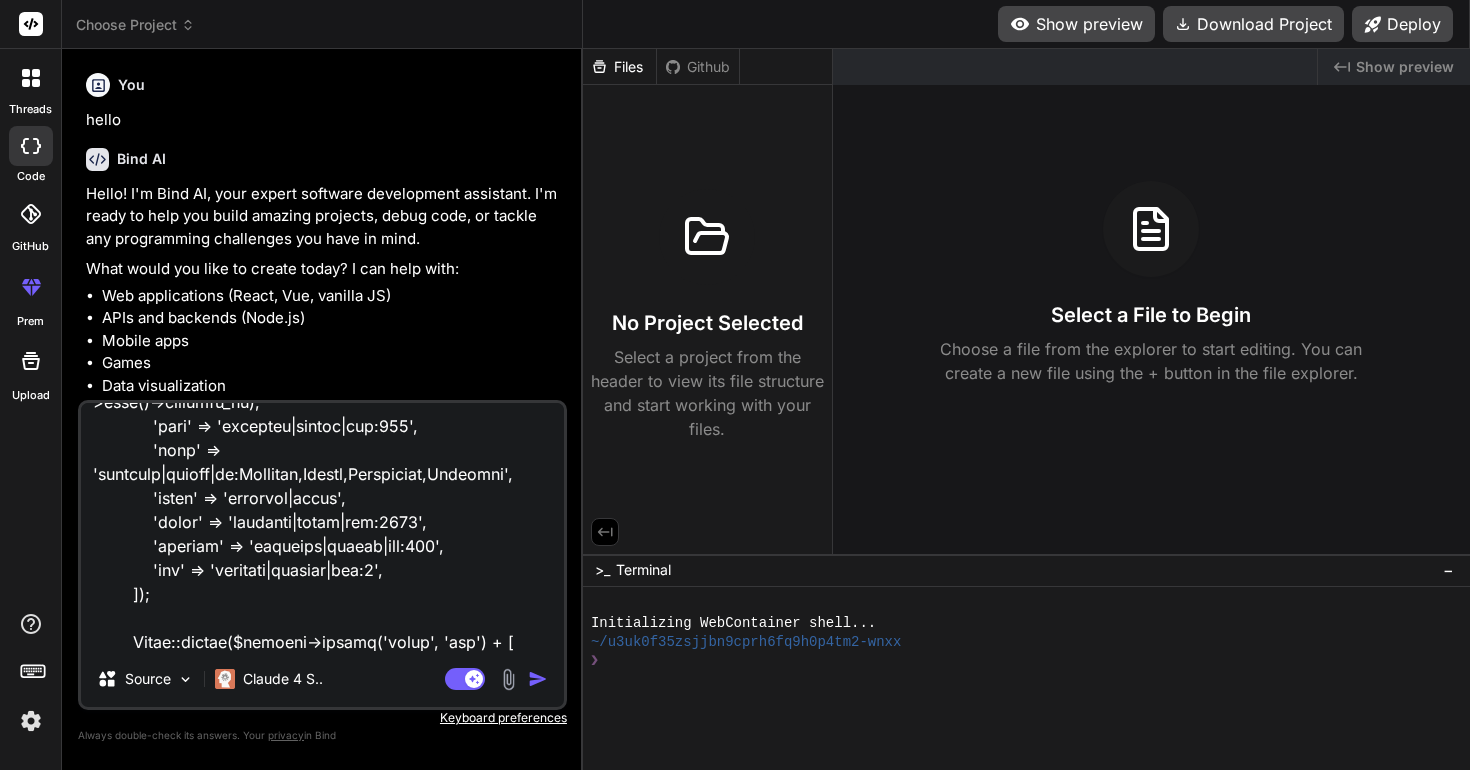 type on "class AcnooSaleController extends Controller
{
use HasUploader;
public function index(Request $request)
{
if (!auth()->user()) {
return redirect()->back()->with('error', __('You have no permission to access.'));
}
$salesWithReturns = SaleReturn::where('business_id', auth()->user()->business_id)
->pluck('sale_id')
->toArray();
$query = Sale::wit" 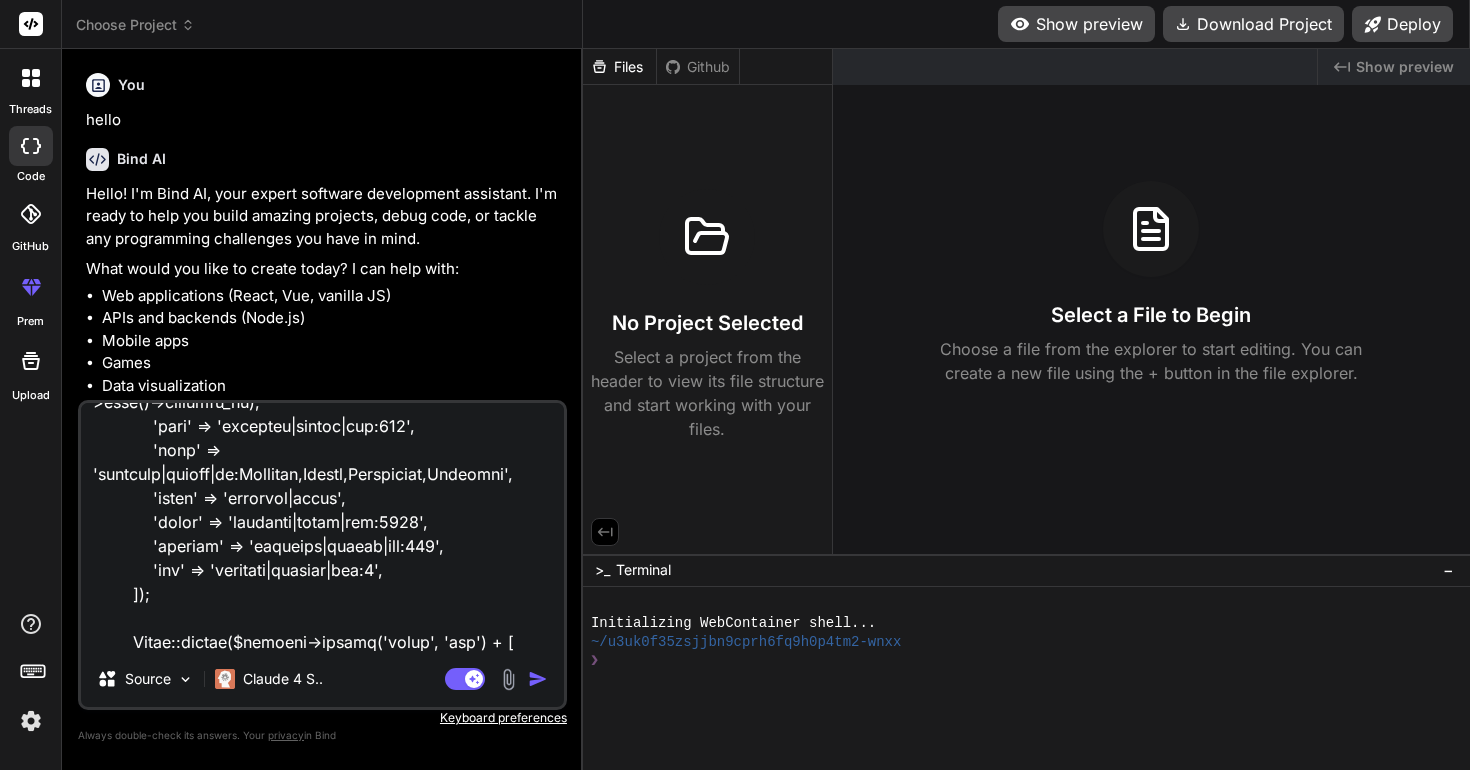 type on "class AcnooSaleController extends Controller
{
use HasUploader;
public function index(Request $request)
{
if (!auth()->user()) {
return redirect()->back()->with('error', __('You have no permission to access.'));
}
$salesWithReturns = SaleReturn::where('business_id', auth()->user()->business_id)
->pluck('sale_id')
->toArray();
$query = Sale::wit" 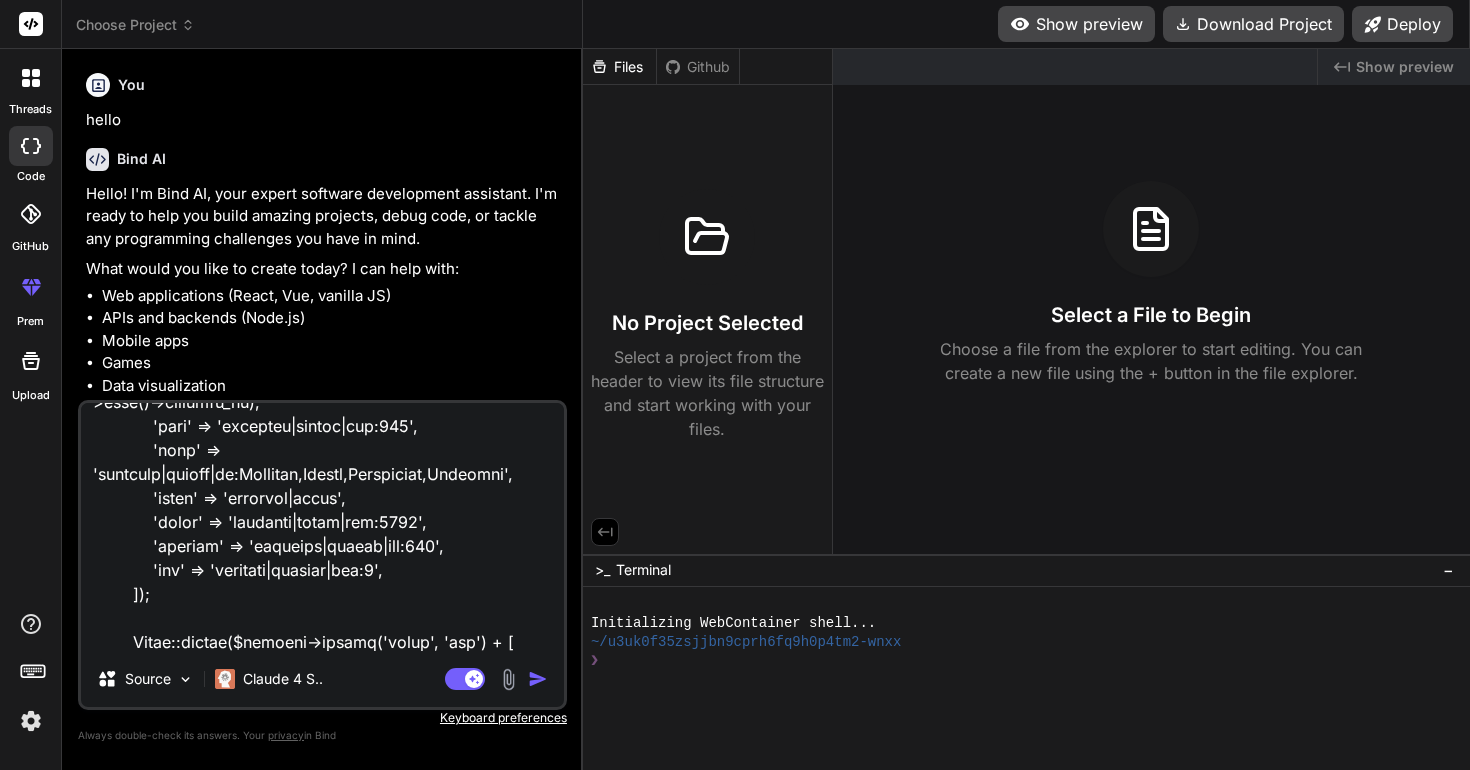 type on "x" 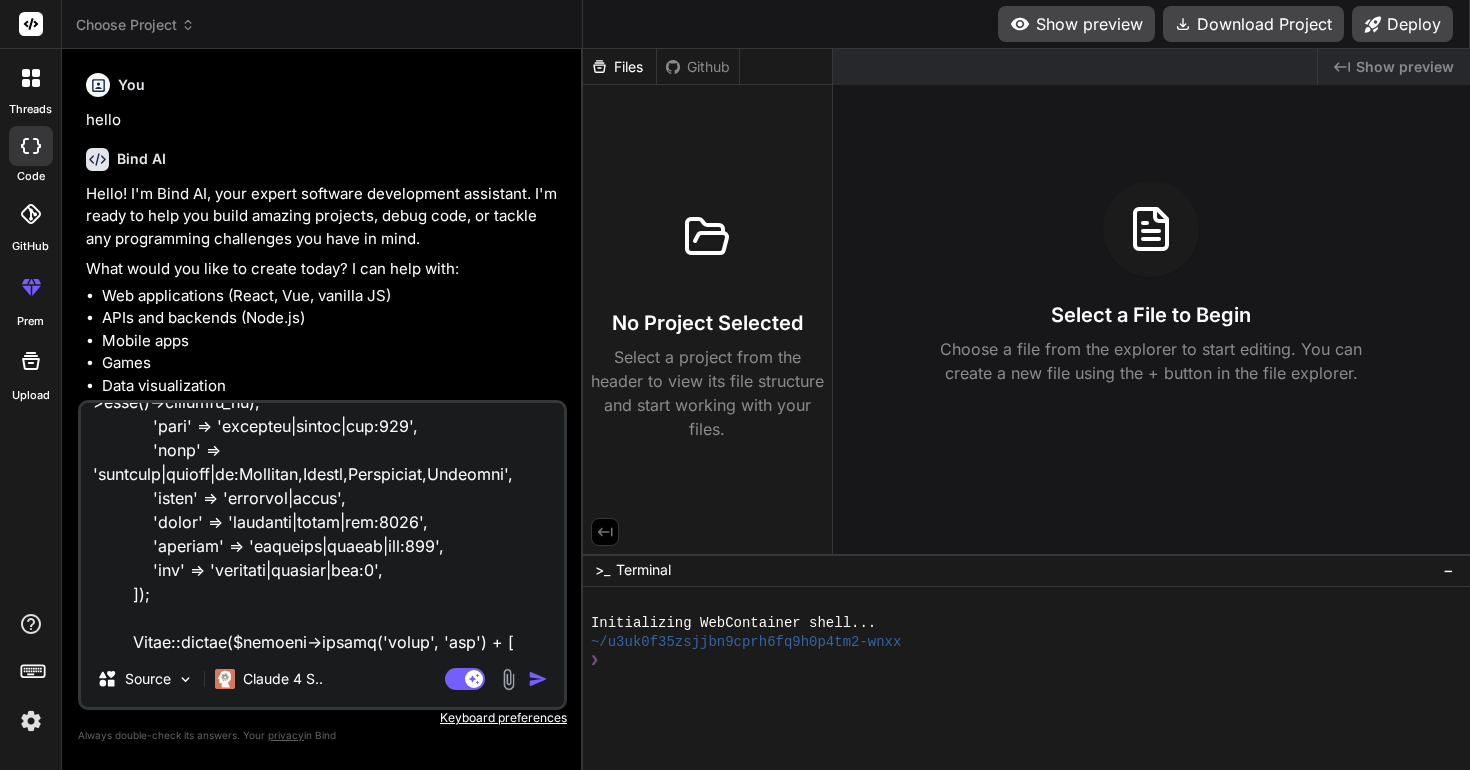 type on "class AcnooSaleController extends Controller
{
use HasUploader;
public function index(Request $request)
{
if (!auth()->user()) {
return redirect()->back()->with('error', __('You have no permission to access.'));
}
$salesWithReturns = SaleReturn::where('business_id', auth()->user()->business_id)
->pluck('sale_id')
->toArray();
$query = Sale::wit" 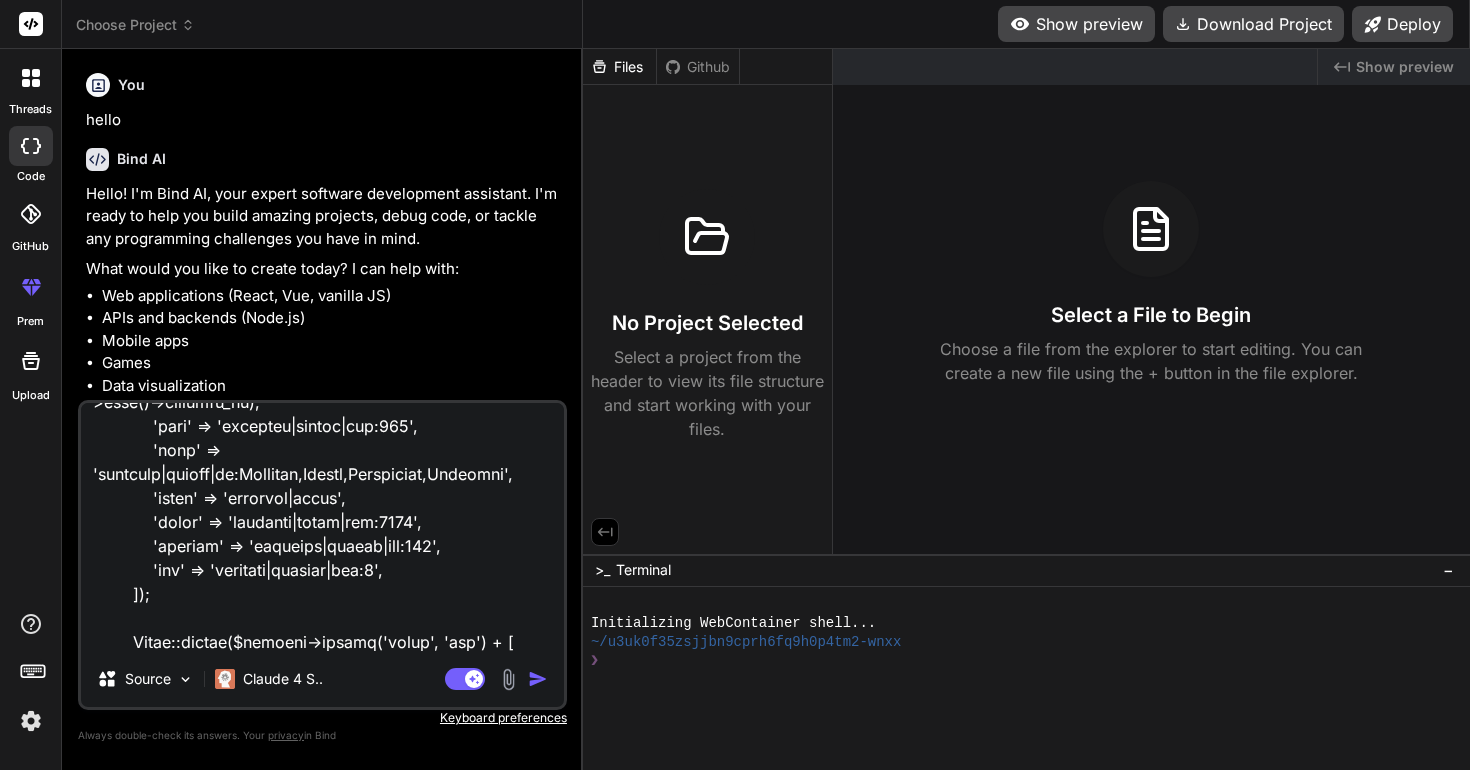 type on "class AcnooSaleController extends Controller
{
use HasUploader;
public function index(Request $request)
{
if (!auth()->user()) {
return redirect()->back()->with('error', __('You have no permission to access.'));
}
$salesWithReturns = SaleReturn::where('business_id', auth()->user()->business_id)
->pluck('sale_id')
->toArray();
$query = Sale::wit" 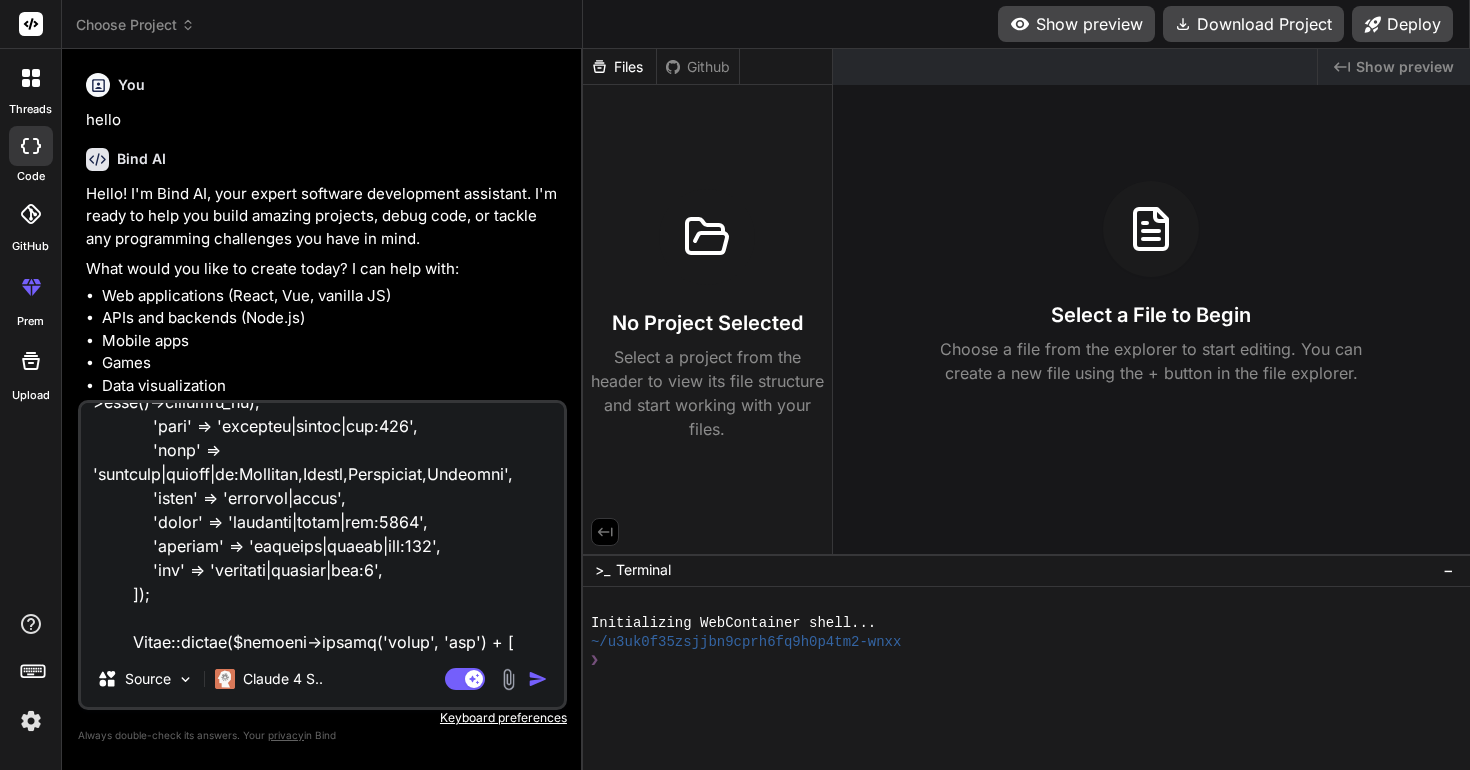 type on "class AcnooSaleController extends Controller
{
use HasUploader;
public function index(Request $request)
{
if (!auth()->user()) {
return redirect()->back()->with('error', __('You have no permission to access.'));
}
$salesWithReturns = SaleReturn::where('business_id', auth()->user()->business_id)
->pluck('sale_id')
->toArray();
$query = Sale::wit" 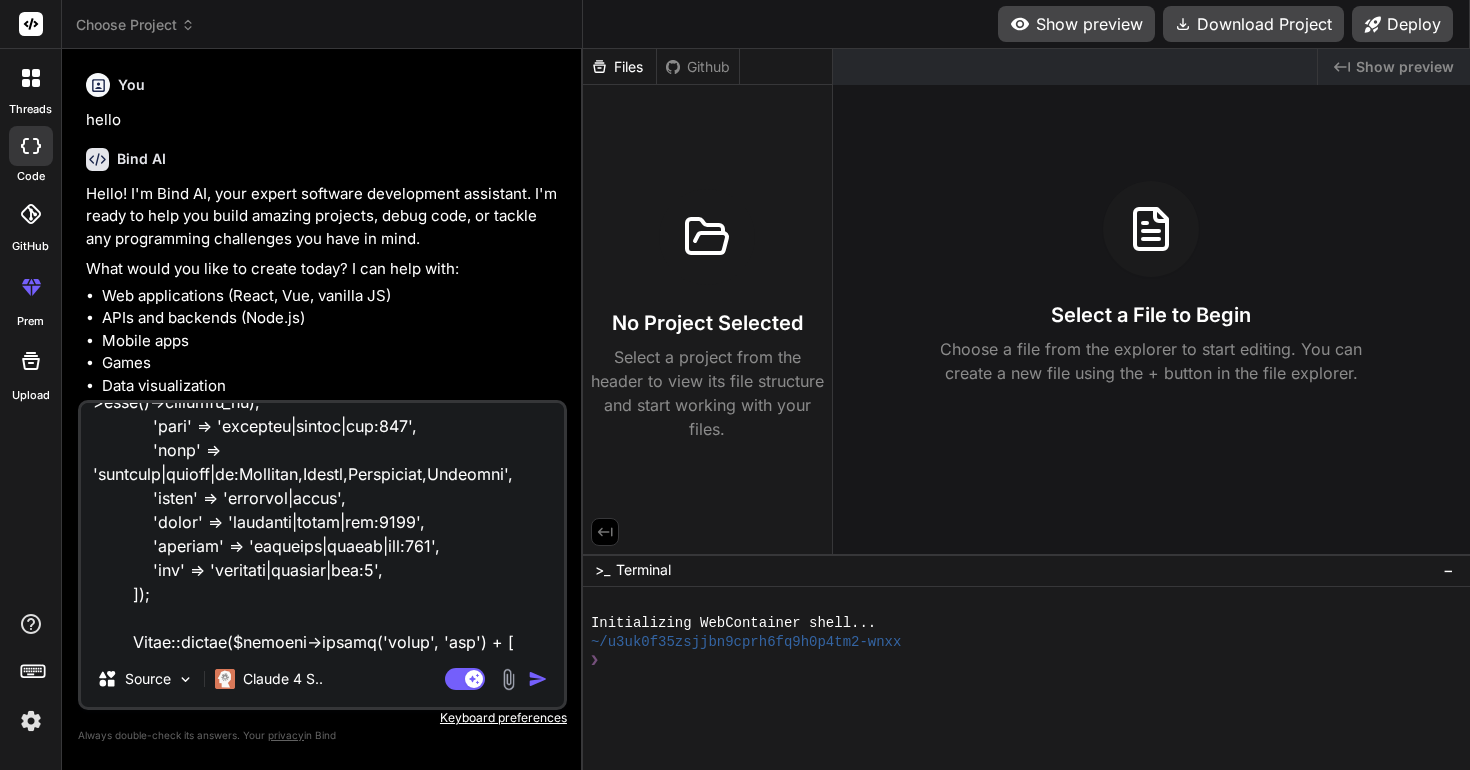 type on "class AcnooSaleController extends Controller
{
use HasUploader;
public function index(Request $request)
{
if (!auth()->user()) {
return redirect()->back()->with('error', __('You have no permission to access.'));
}
$salesWithReturns = SaleReturn::where('business_id', auth()->user()->business_id)
->pluck('sale_id')
->toArray();
$query = Sale::wit" 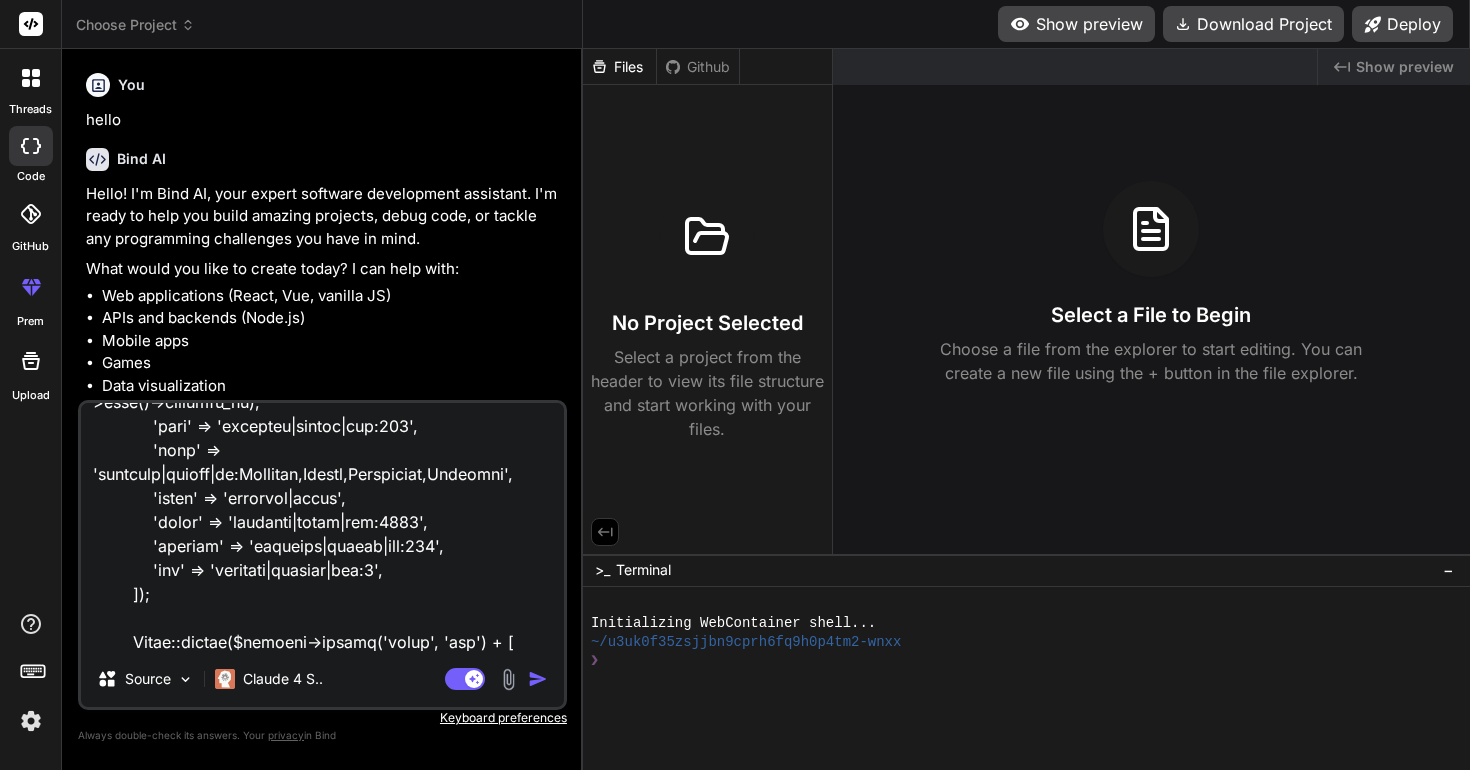 type on "class AcnooSaleController extends Controller
{
use HasUploader;
public function index(Request $request)
{
if (!auth()->user()) {
return redirect()->back()->with('error', __('You have no permission to access.'));
}
$salesWithReturns = SaleReturn::where('business_id', auth()->user()->business_id)
->pluck('sale_id')
->toArray();
$query = Sale::wit" 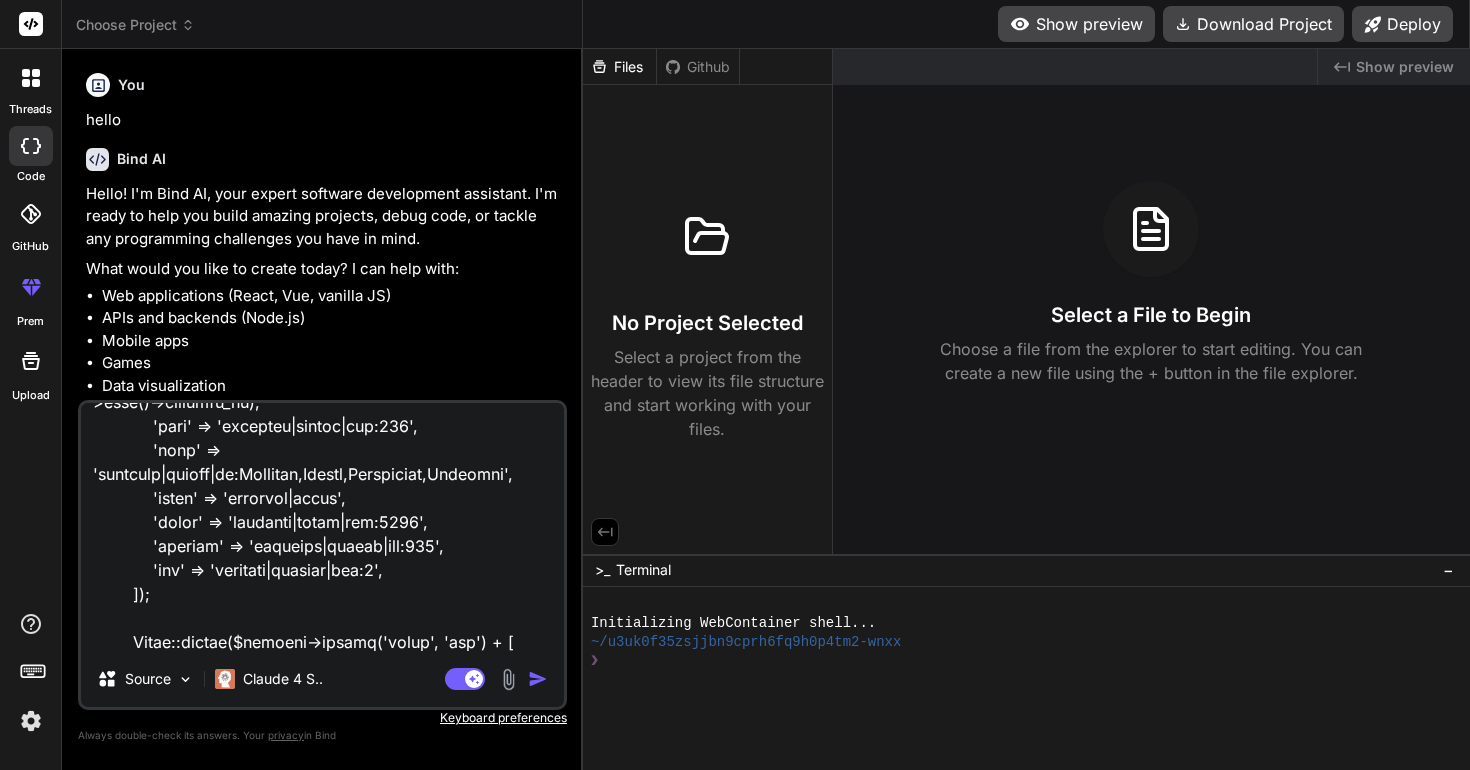 type on "class AcnooSaleController extends Controller
{
use HasUploader;
public function index(Request $request)
{
if (!auth()->user()) {
return redirect()->back()->with('error', __('You have no permission to access.'));
}
$salesWithReturns = SaleReturn::where('business_id', auth()->user()->business_id)
->pluck('sale_id')
->toArray();
$query = Sale::wit" 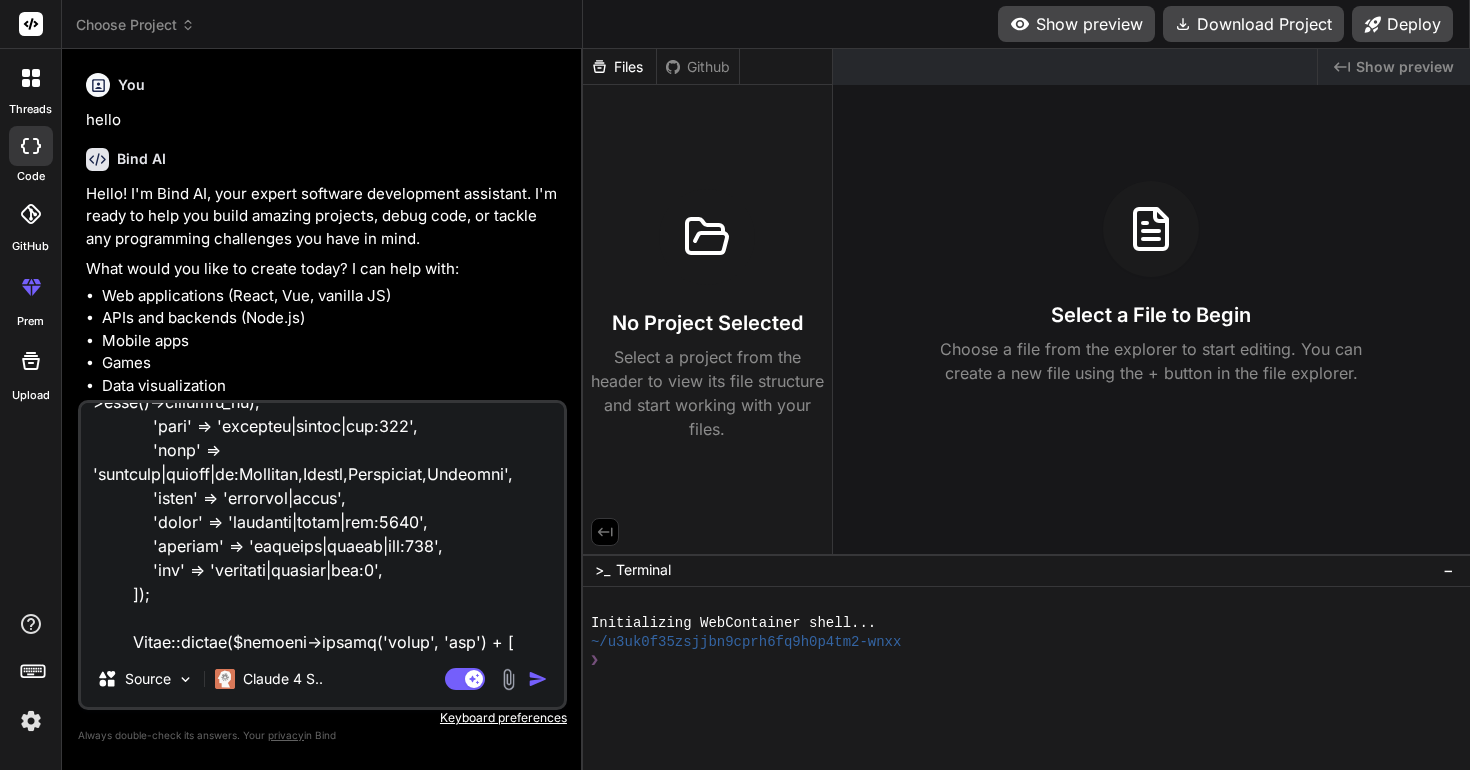 type on "class AcnooSaleController extends Controller
{
use HasUploader;
public function index(Request $request)
{
if (!auth()->user()) {
return redirect()->back()->with('error', __('You have no permission to access.'));
}
$salesWithReturns = SaleReturn::where('business_id', auth()->user()->business_id)
->pluck('sale_id')
->toArray();
$query = Sale::wit" 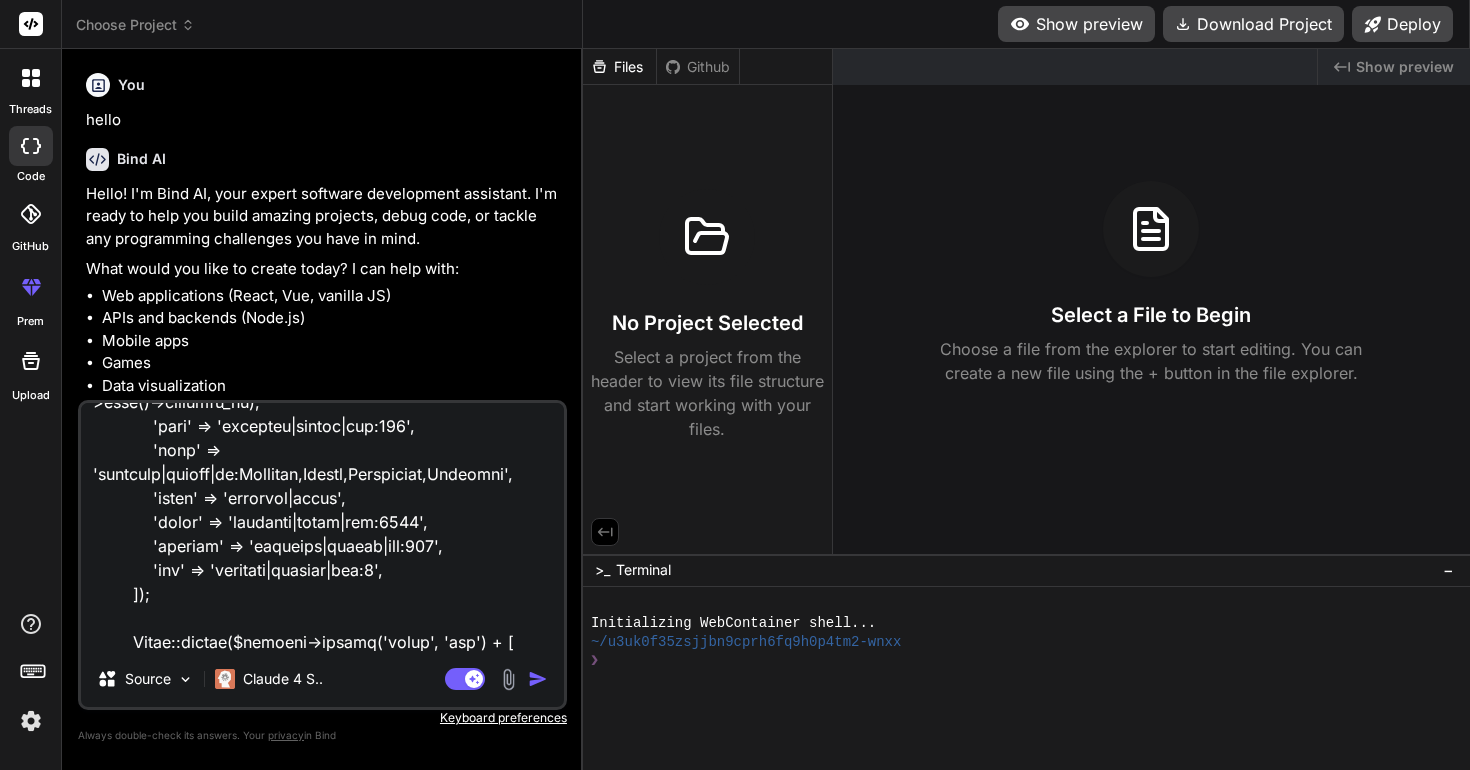type on "class AcnooSaleController extends Controller
{
use HasUploader;
public function index(Request $request)
{
if (!auth()->user()) {
return redirect()->back()->with('error', __('You have no permission to access.'));
}
$salesWithReturns = SaleReturn::where('business_id', auth()->user()->business_id)
->pluck('sale_id')
->toArray();
$query = Sale::wit" 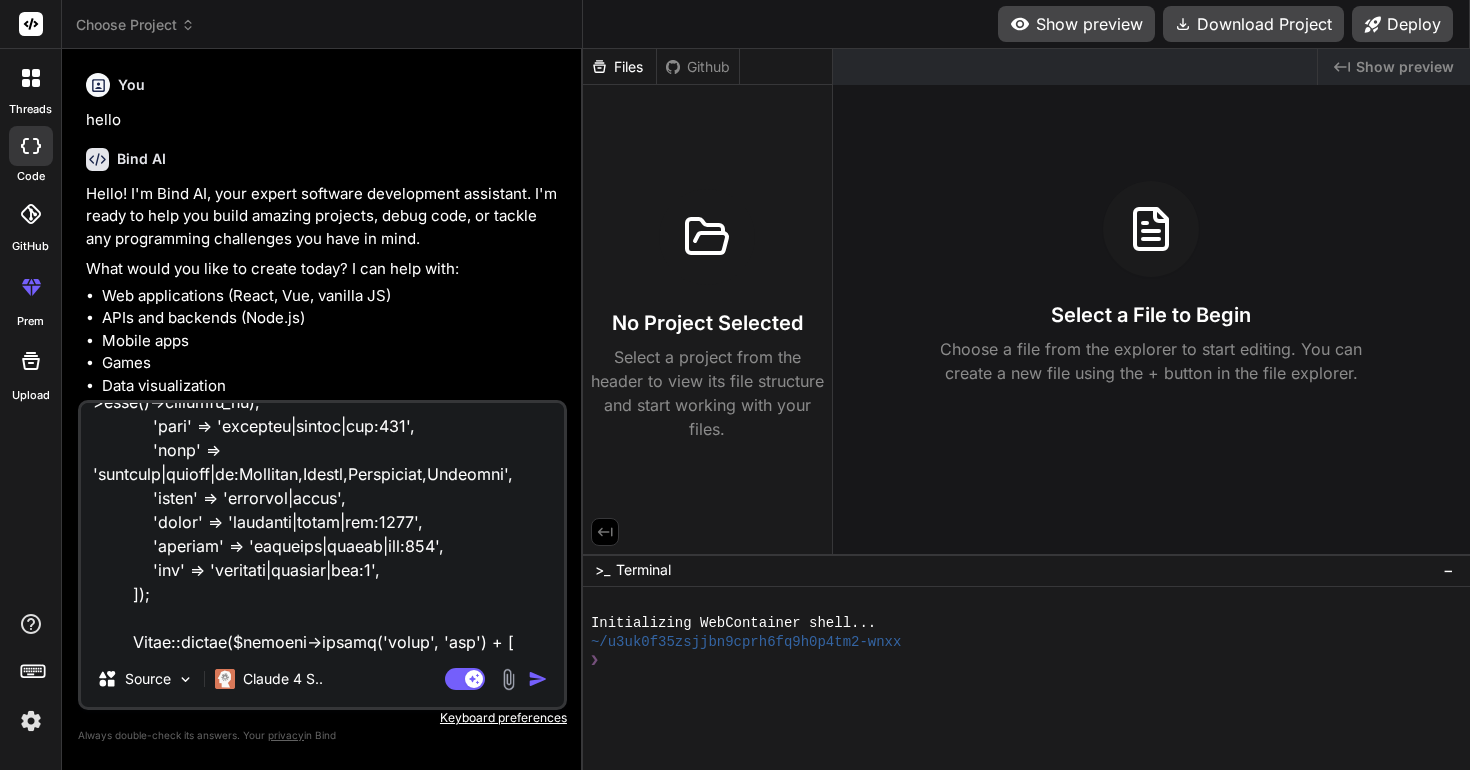 type on "class AcnooSaleController extends Controller
{
use HasUploader;
public function index(Request $request)
{
if (!auth()->user()) {
return redirect()->back()->with('error', __('You have no permission to access.'));
}
$salesWithReturns = SaleReturn::where('business_id', auth()->user()->business_id)
->pluck('sale_id')
->toArray();
$query = Sale::wit" 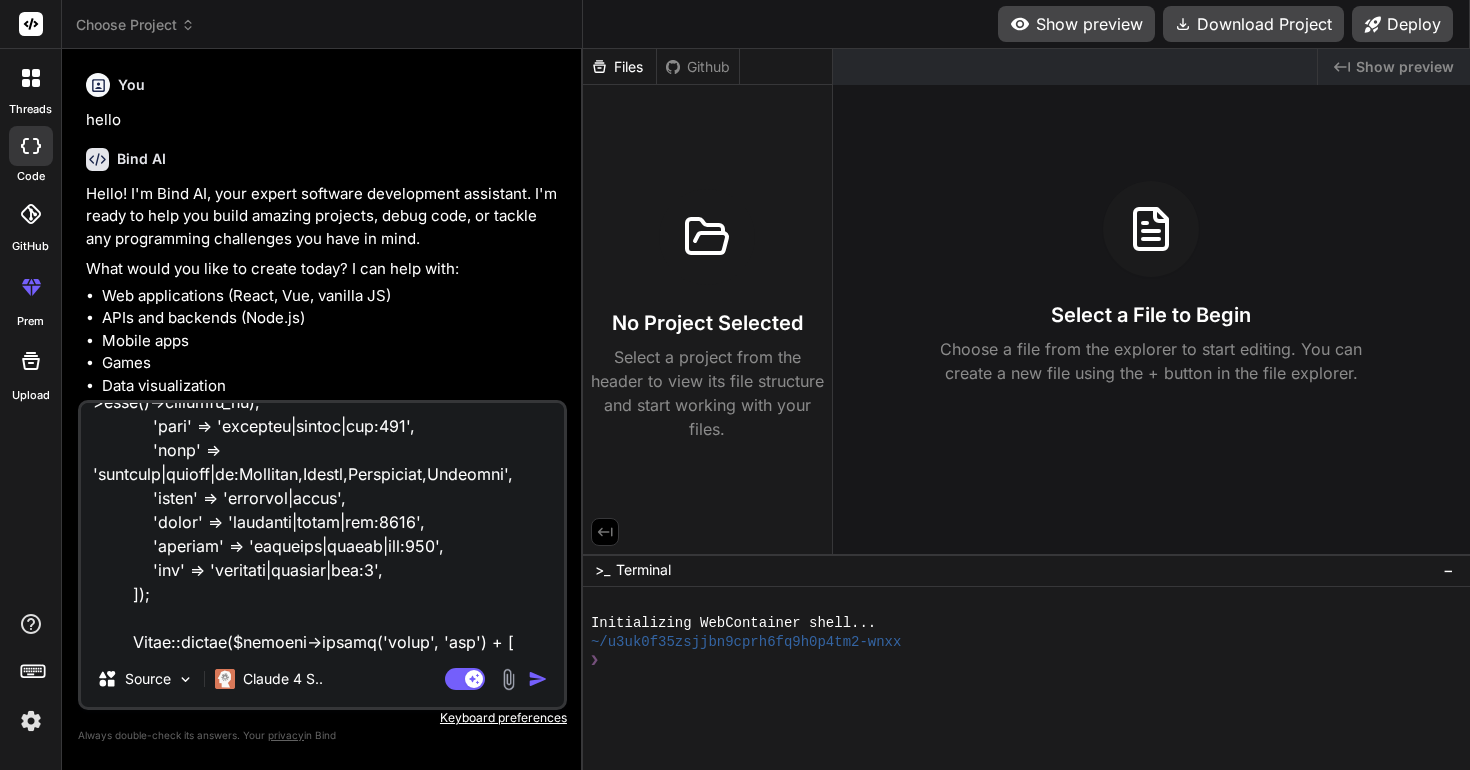 type on "class AcnooSaleController extends Controller
{
use HasUploader;
public function index(Request $request)
{
if (!auth()->user()) {
return redirect()->back()->with('error', __('You have no permission to access.'));
}
$salesWithReturns = SaleReturn::where('business_id', auth()->user()->business_id)
->pluck('sale_id')
->toArray();
$query = Sale::wit" 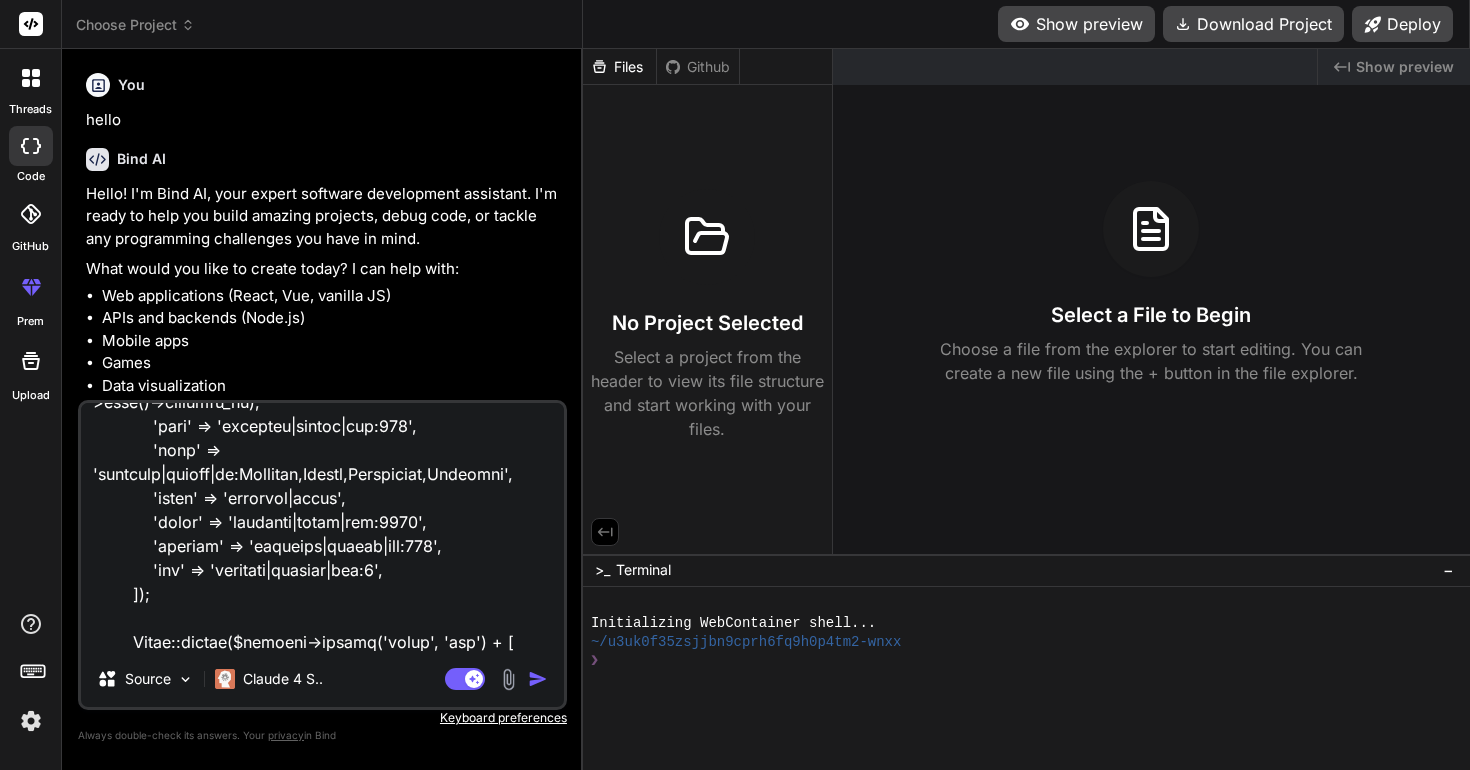 type on "class AcnooSaleController extends Controller
{
use HasUploader;
public function index(Request $request)
{
if (!auth()->user()) {
return redirect()->back()->with('error', __('You have no permission to access.'));
}
$salesWithReturns = SaleReturn::where('business_id', auth()->user()->business_id)
->pluck('sale_id')
->toArray();
$query = Sale::wit" 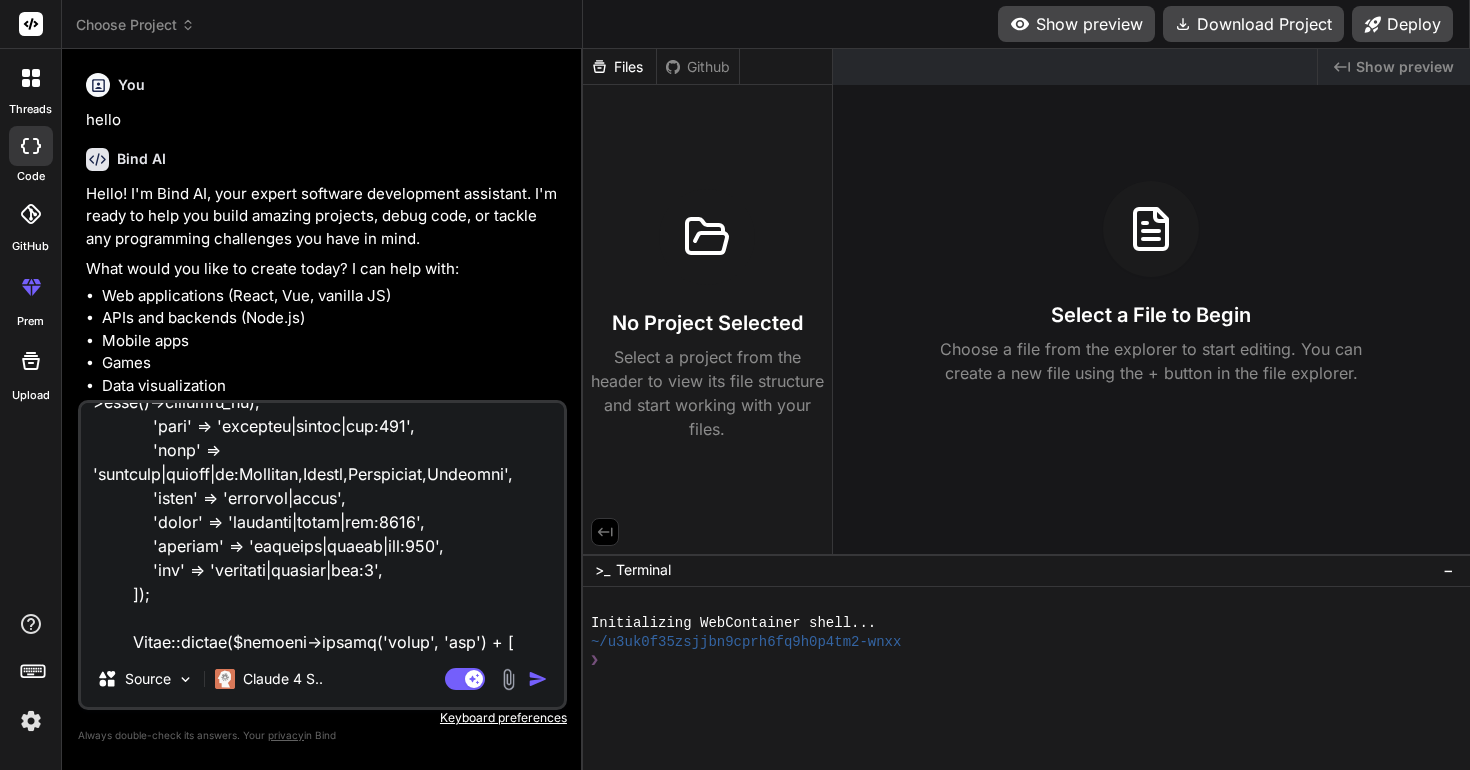 type on "class AcnooSaleController extends Controller
{
use HasUploader;
public function index(Request $request)
{
if (!auth()->user()) {
return redirect()->back()->with('error', __('You have no permission to access.'));
}
$salesWithReturns = SaleReturn::where('business_id', auth()->user()->business_id)
->pluck('sale_id')
->toArray();
$query = Sale::wit" 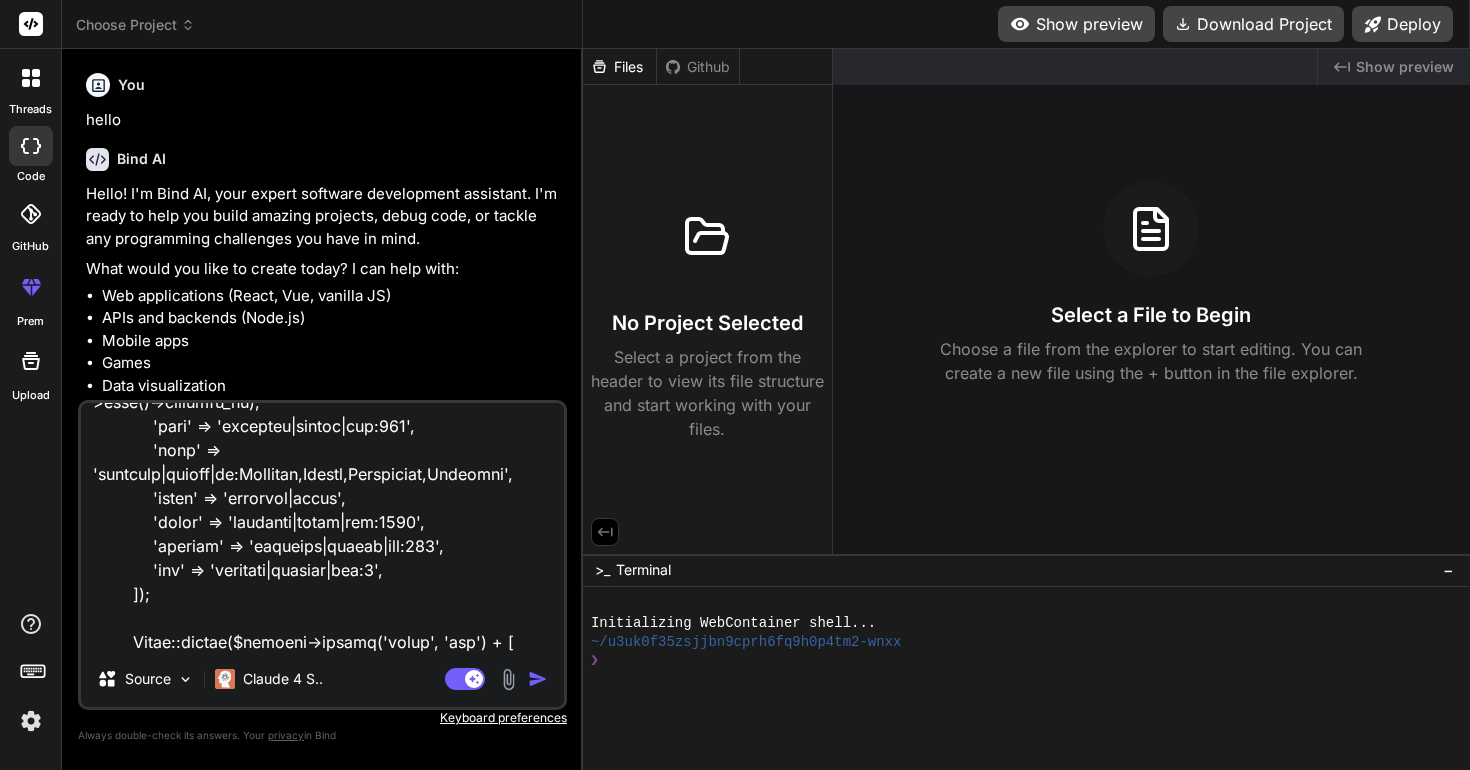 type on "class AcnooSaleController extends Controller
{
use HasUploader;
public function index(Request $request)
{
if (!auth()->user()) {
return redirect()->back()->with('error', __('You have no permission to access.'));
}
$salesWithReturns = SaleReturn::where('business_id', auth()->user()->business_id)
->pluck('sale_id')
->toArray();
$query = Sale::wit" 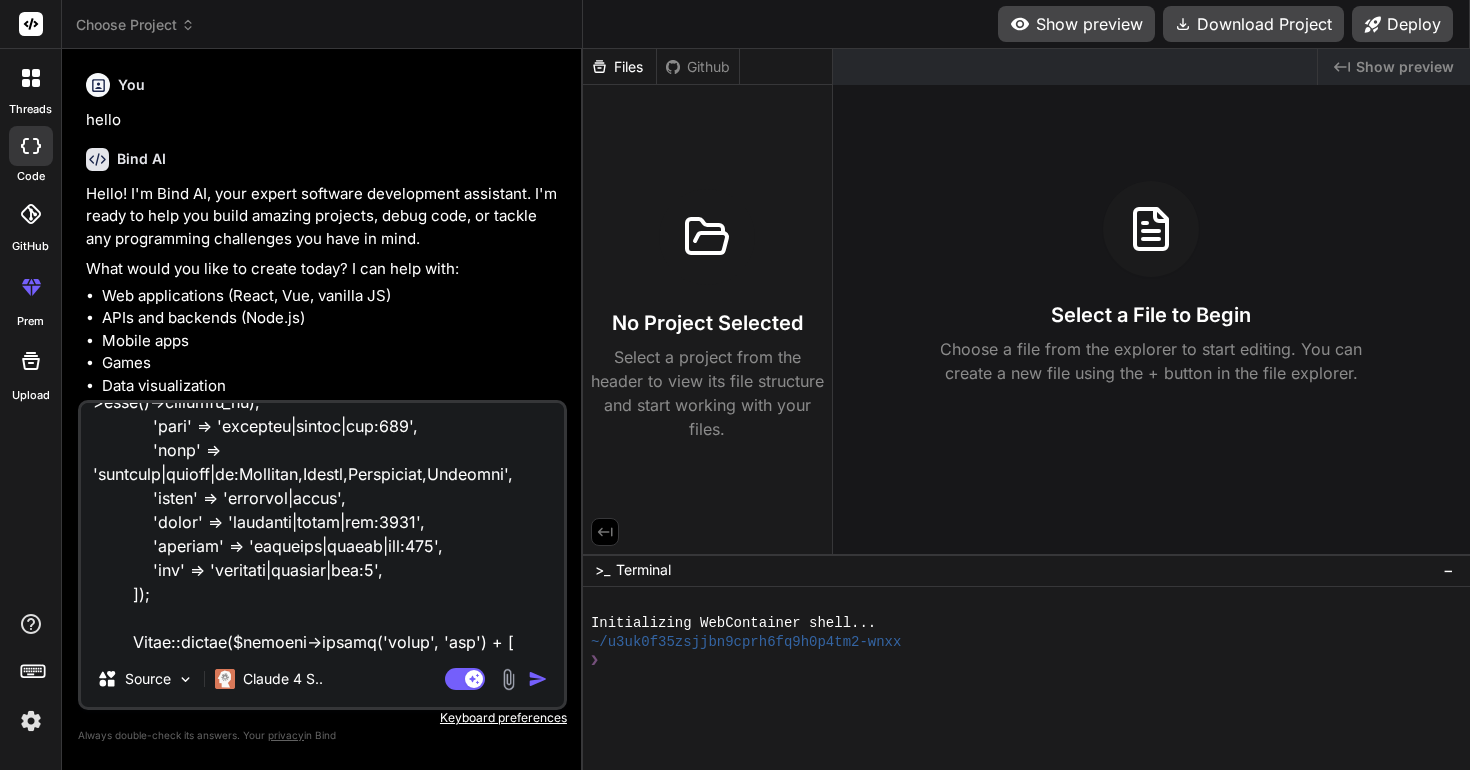 type on "x" 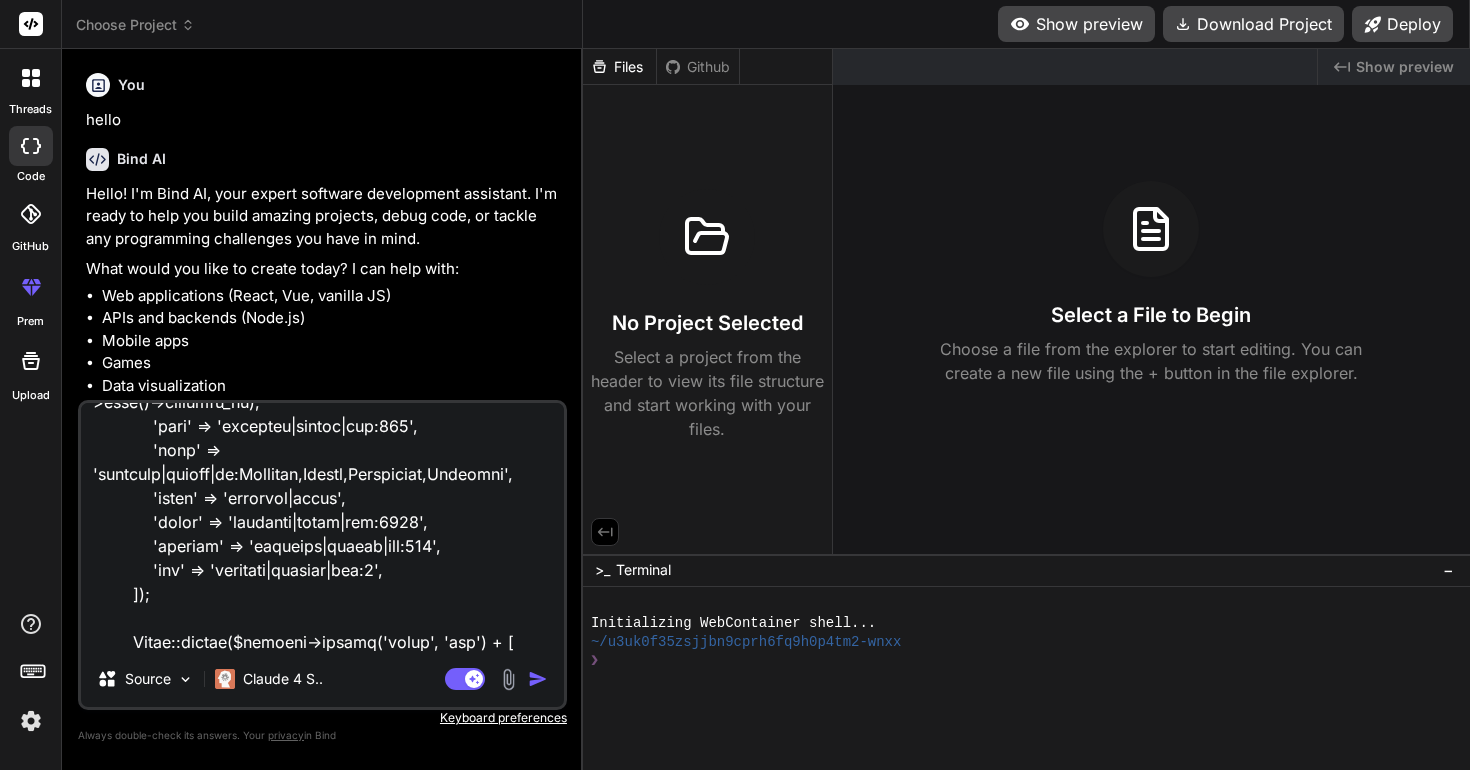 type on "x" 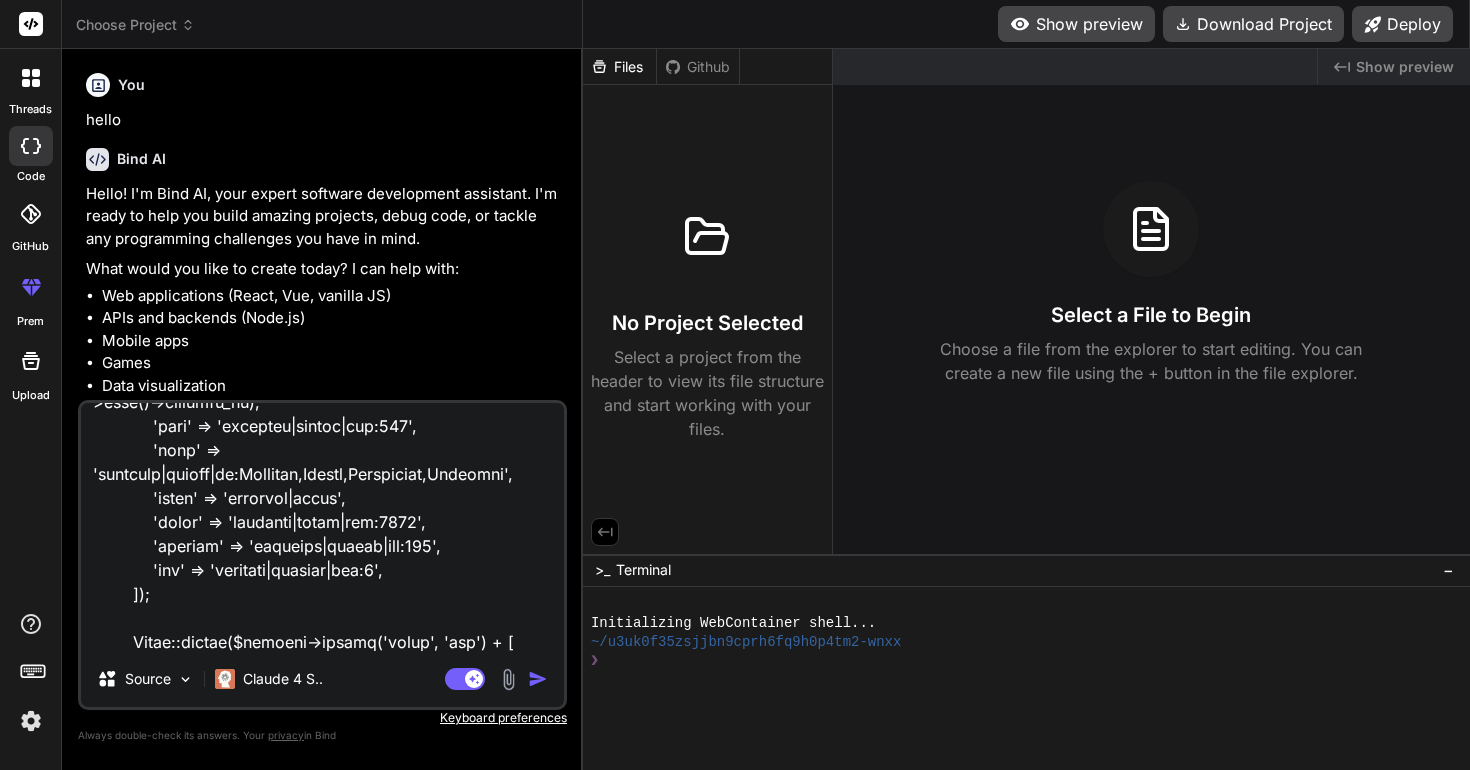 type on "class AcnooSaleController extends Controller
{
use HasUploader;
public function index(Request $request)
{
if (!auth()->user()) {
return redirect()->back()->with('error', __('You have no permission to access.'));
}
$salesWithReturns = SaleReturn::where('business_id', auth()->user()->business_id)
->pluck('sale_id')
->toArray();
$query = Sale::wit" 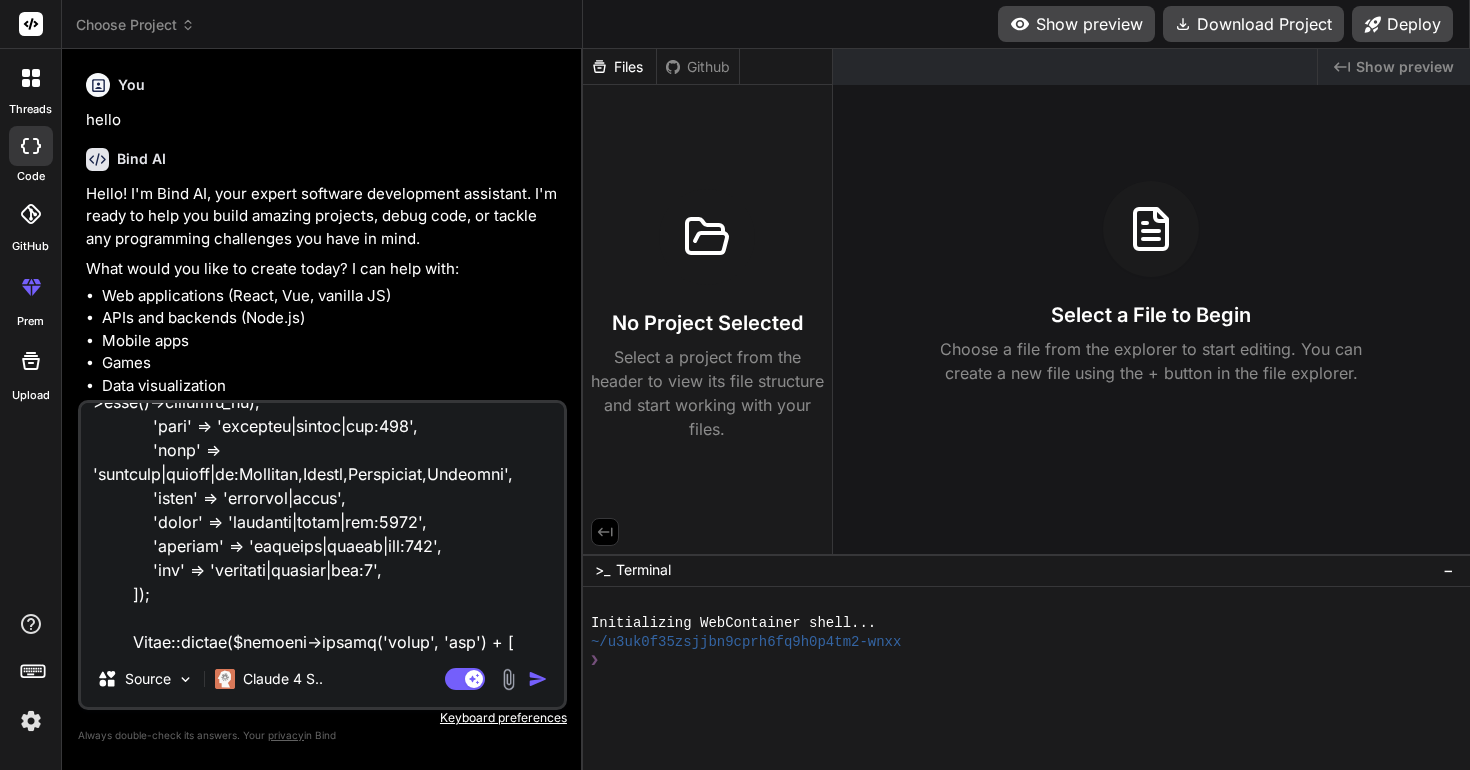 type on "class AcnooSaleController extends Controller
{
use HasUploader;
public function index(Request $request)
{
if (!auth()->user()) {
return redirect()->back()->with('error', __('You have no permission to access.'));
}
$salesWithReturns = SaleReturn::where('business_id', auth()->user()->business_id)
->pluck('sale_id')
->toArray();
$query = Sale::wit" 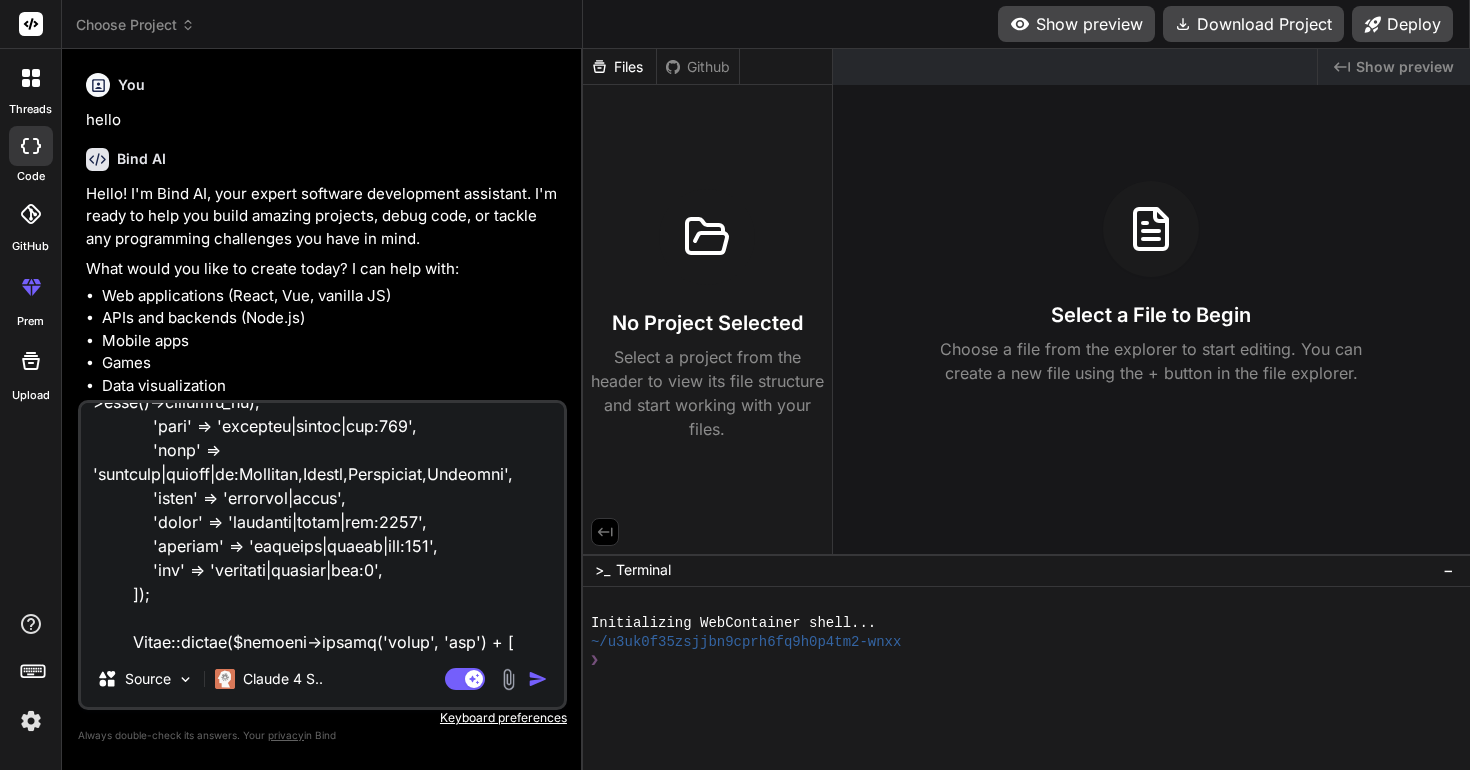 type on "class AcnooSaleController extends Controller
{
use HasUploader;
public function index(Request $request)
{
if (!auth()->user()) {
return redirect()->back()->with('error', __('You have no permission to access.'));
}
$salesWithReturns = SaleReturn::where('business_id', auth()->user()->business_id)
->pluck('sale_id')
->toArray();
$query = Sale::wit" 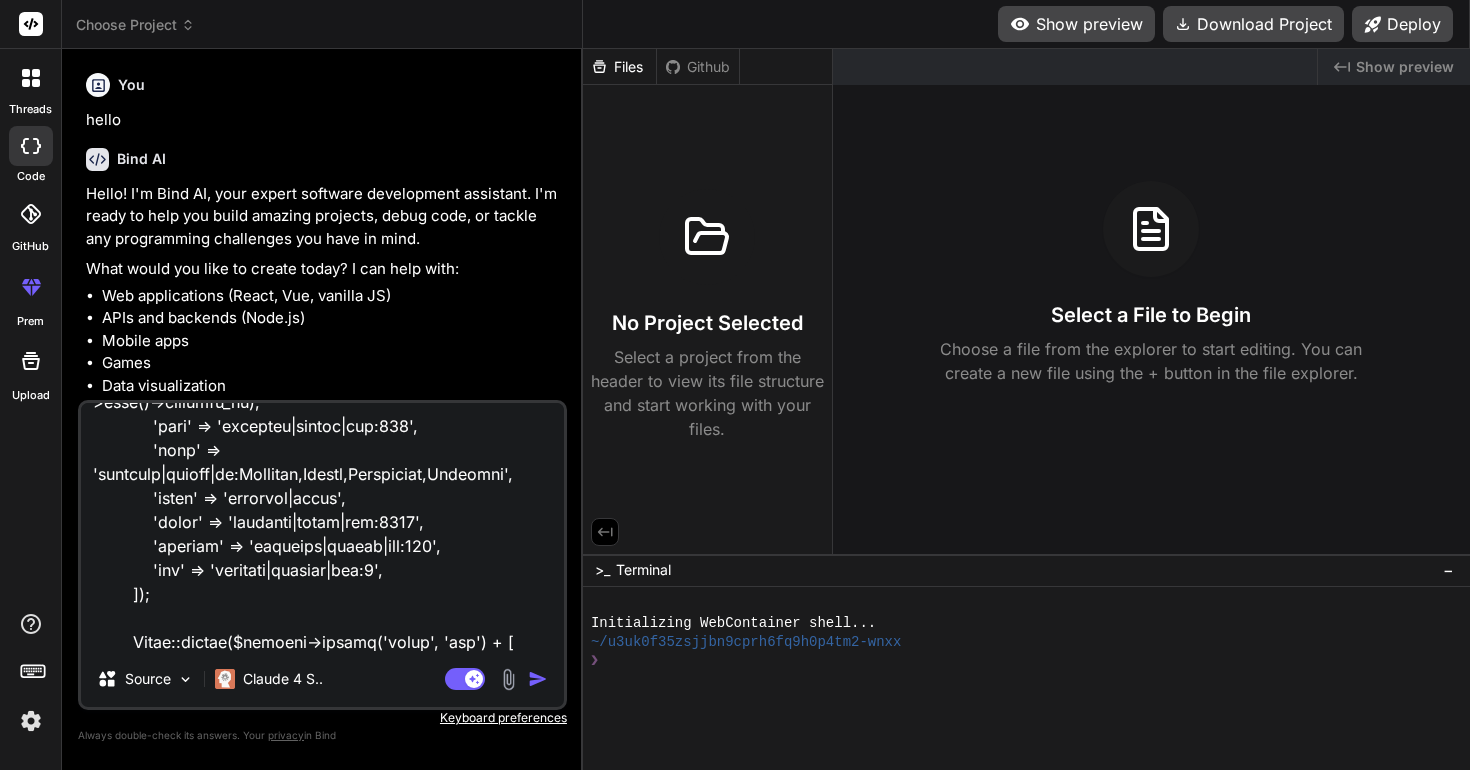 type on "class AcnooSaleController extends Controller
{
use HasUploader;
public function index(Request $request)
{
if (!auth()->user()) {
return redirect()->back()->with('error', __('You have no permission to access.'));
}
$salesWithReturns = SaleReturn::where('business_id', auth()->user()->business_id)
->pluck('sale_id')
->toArray();
$query = Sale::wit" 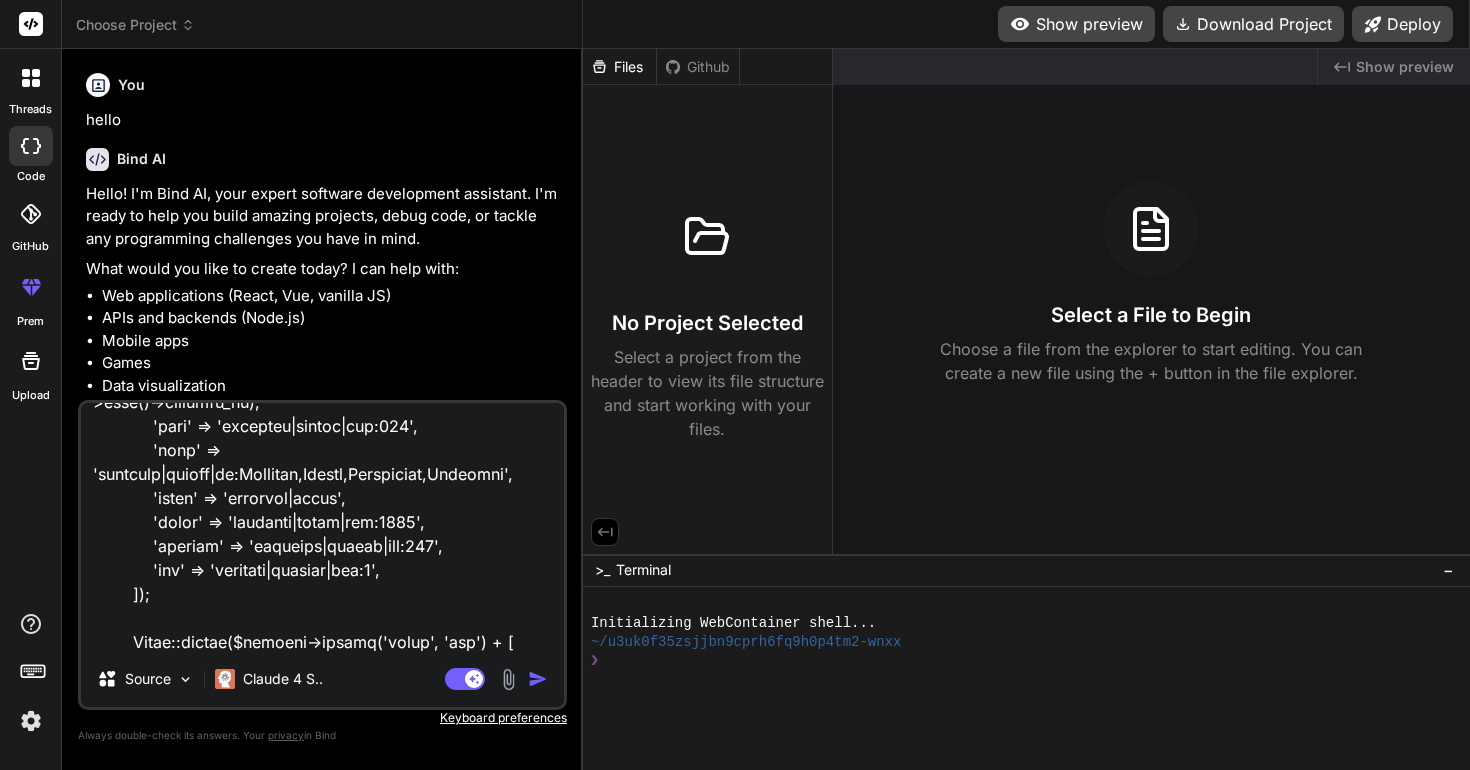 type on "class AcnooSaleController extends Controller
{
use HasUploader;
public function index(Request $request)
{
if (!auth()->user()) {
return redirect()->back()->with('error', __('You have no permission to access.'));
}
$salesWithReturns = SaleReturn::where('business_id', auth()->user()->business_id)
->pluck('sale_id')
->toArray();
$query = Sale::wit" 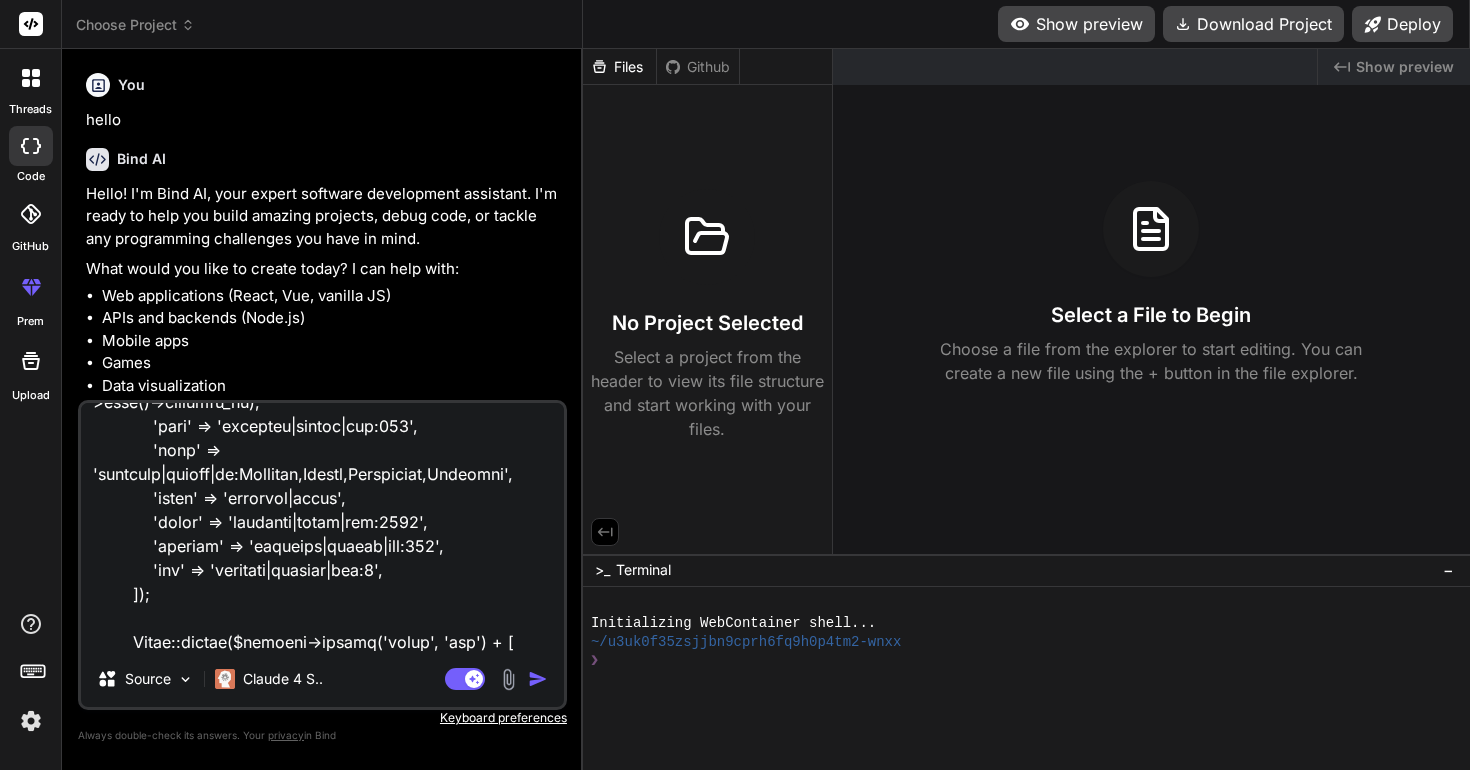 type on "class AcnooSaleController extends Controller
{
use HasUploader;
public function index(Request $request)
{
if (!auth()->user()) {
return redirect()->back()->with('error', __('You have no permission to access.'));
}
$salesWithReturns = SaleReturn::where('business_id', auth()->user()->business_id)
->pluck('sale_id')
->toArray();
$query = Sale::wit" 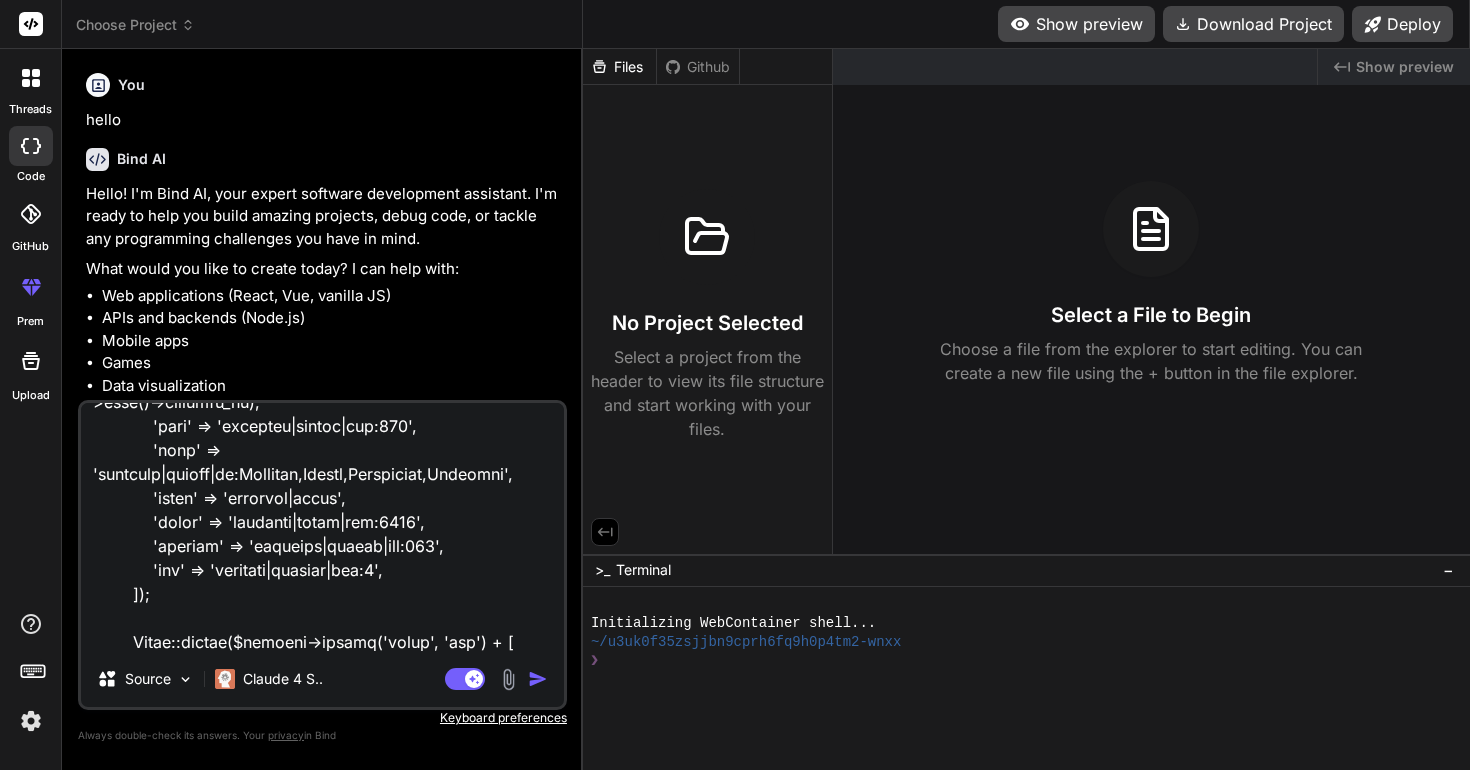 type on "class AcnooSaleController extends Controller
{
use HasUploader;
public function index(Request $request)
{
if (!auth()->user()) {
return redirect()->back()->with('error', __('You have no permission to access.'));
}
$salesWithReturns = SaleReturn::where('business_id', auth()->user()->business_id)
->pluck('sale_id')
->toArray();
$query = Sale::wit" 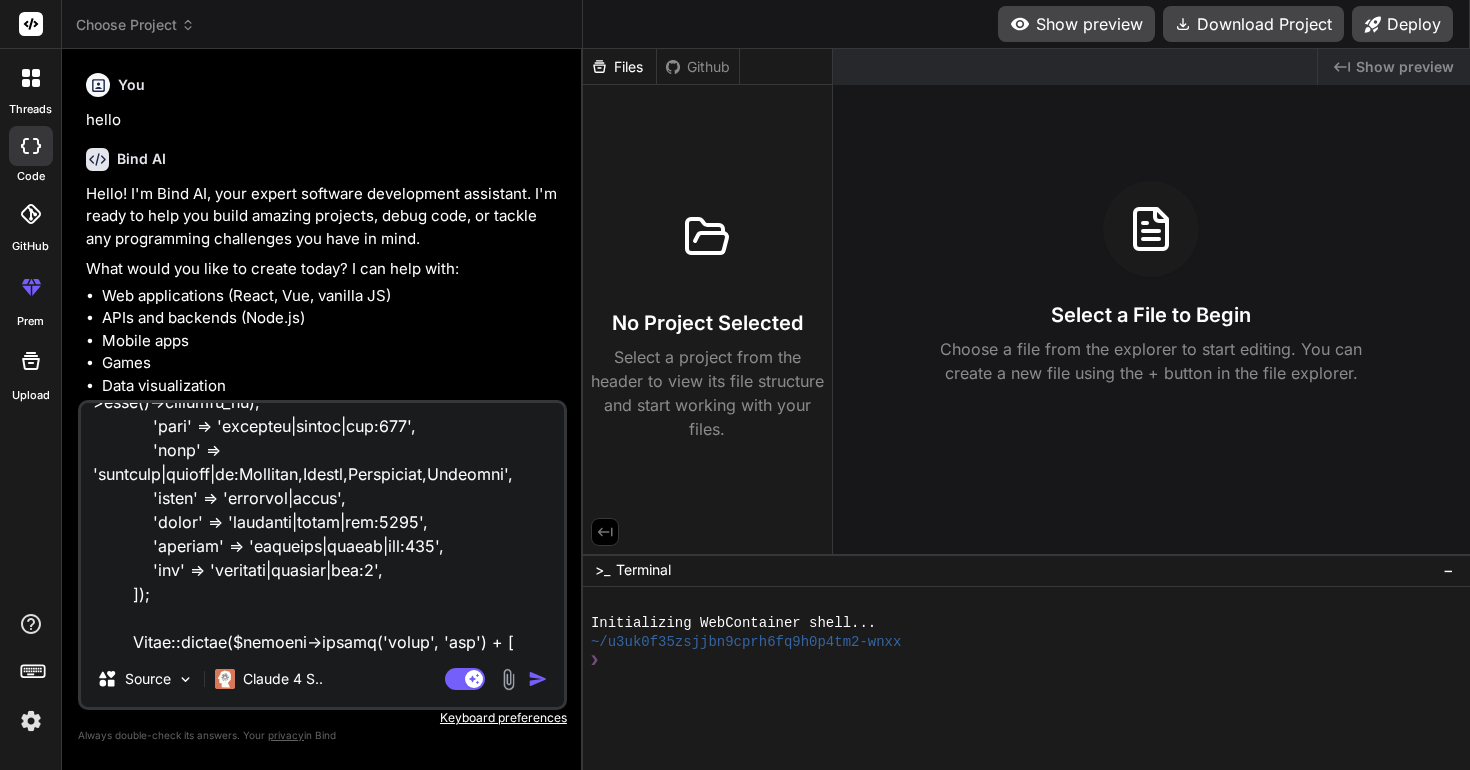 type on "class AcnooSaleController extends Controller
{
use HasUploader;
public function index(Request $request)
{
if (!auth()->user()) {
return redirect()->back()->with('error', __('You have no permission to access.'));
}
$salesWithReturns = SaleReturn::where('business_id', auth()->user()->business_id)
->pluck('sale_id')
->toArray();
$query = Sale::wit" 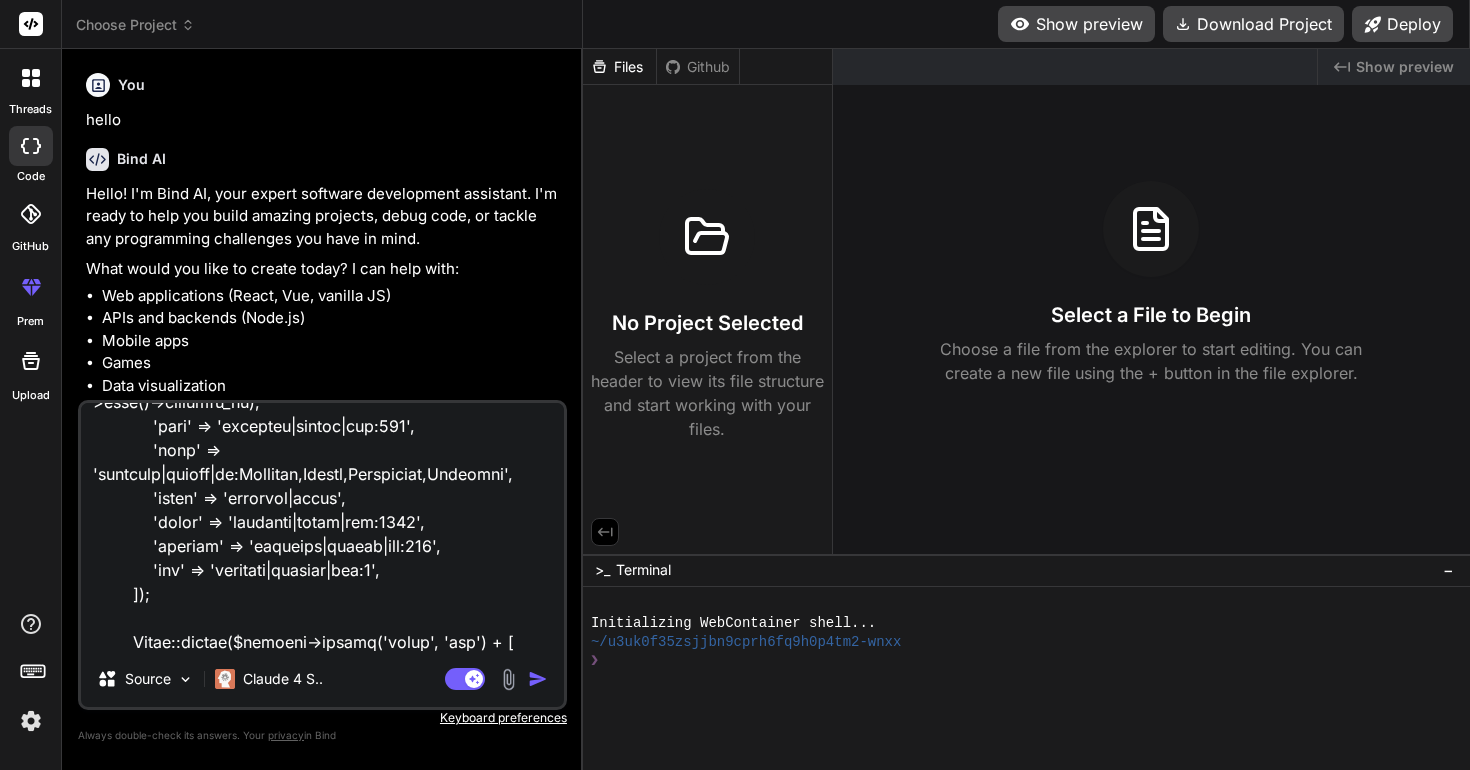 type on "class AcnooSaleController extends Controller
{
use HasUploader;
public function index(Request $request)
{
if (!auth()->user()) {
return redirect()->back()->with('error', __('You have no permission to access.'));
}
$salesWithReturns = SaleReturn::where('business_id', auth()->user()->business_id)
->pluck('sale_id')
->toArray();
$query = Sale::wit" 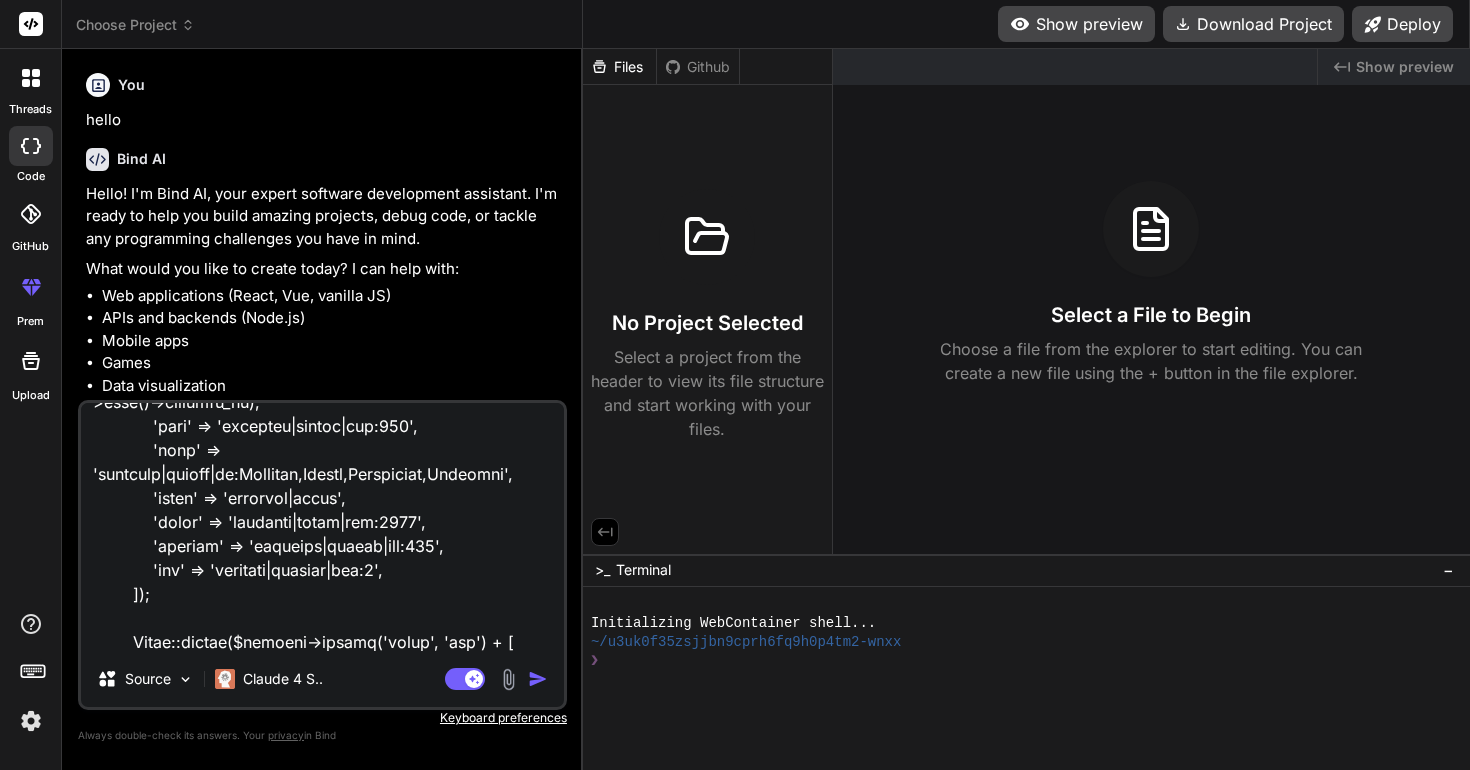 type on "x" 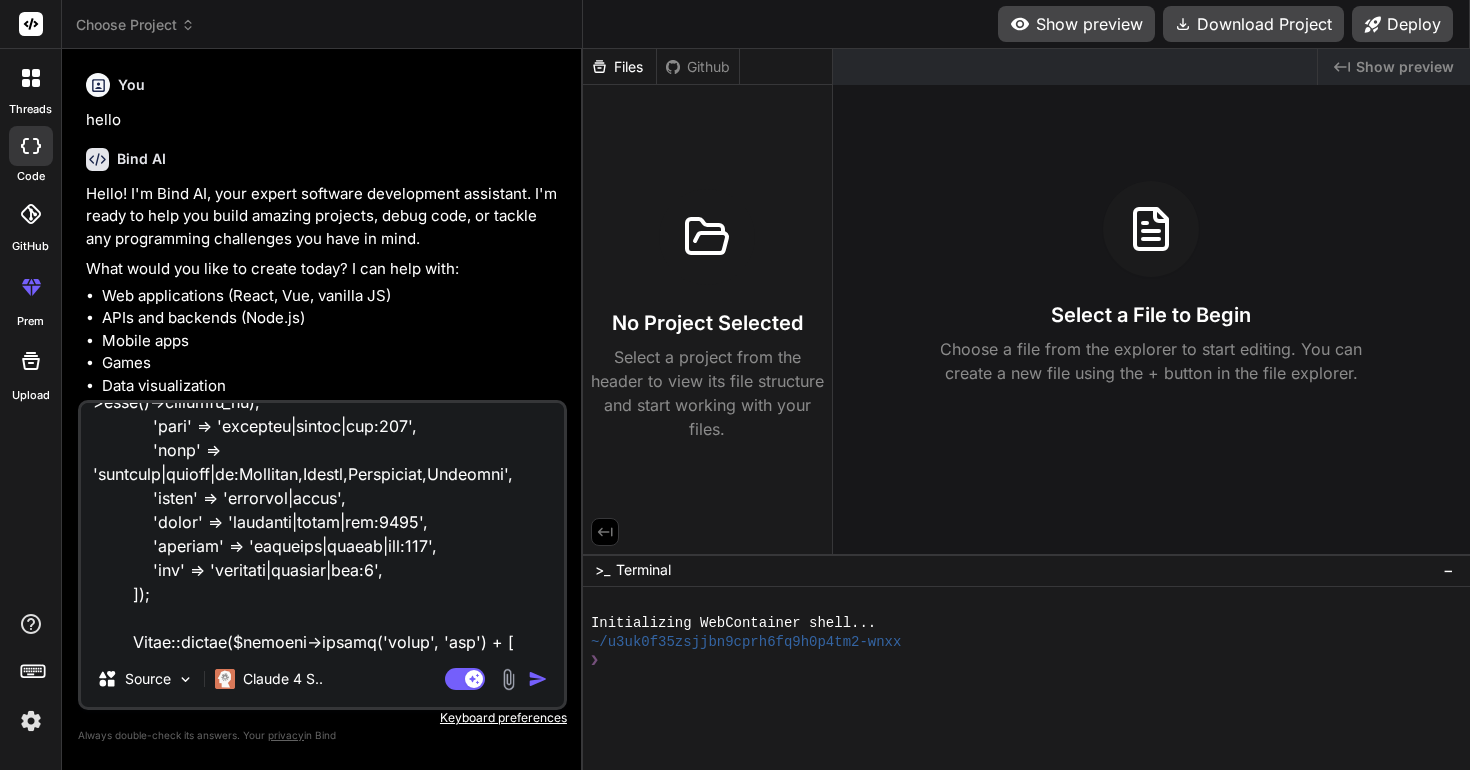 paste on "Call to undefined function Modules\Business\App\Http\Controllers\sale_rounding()" 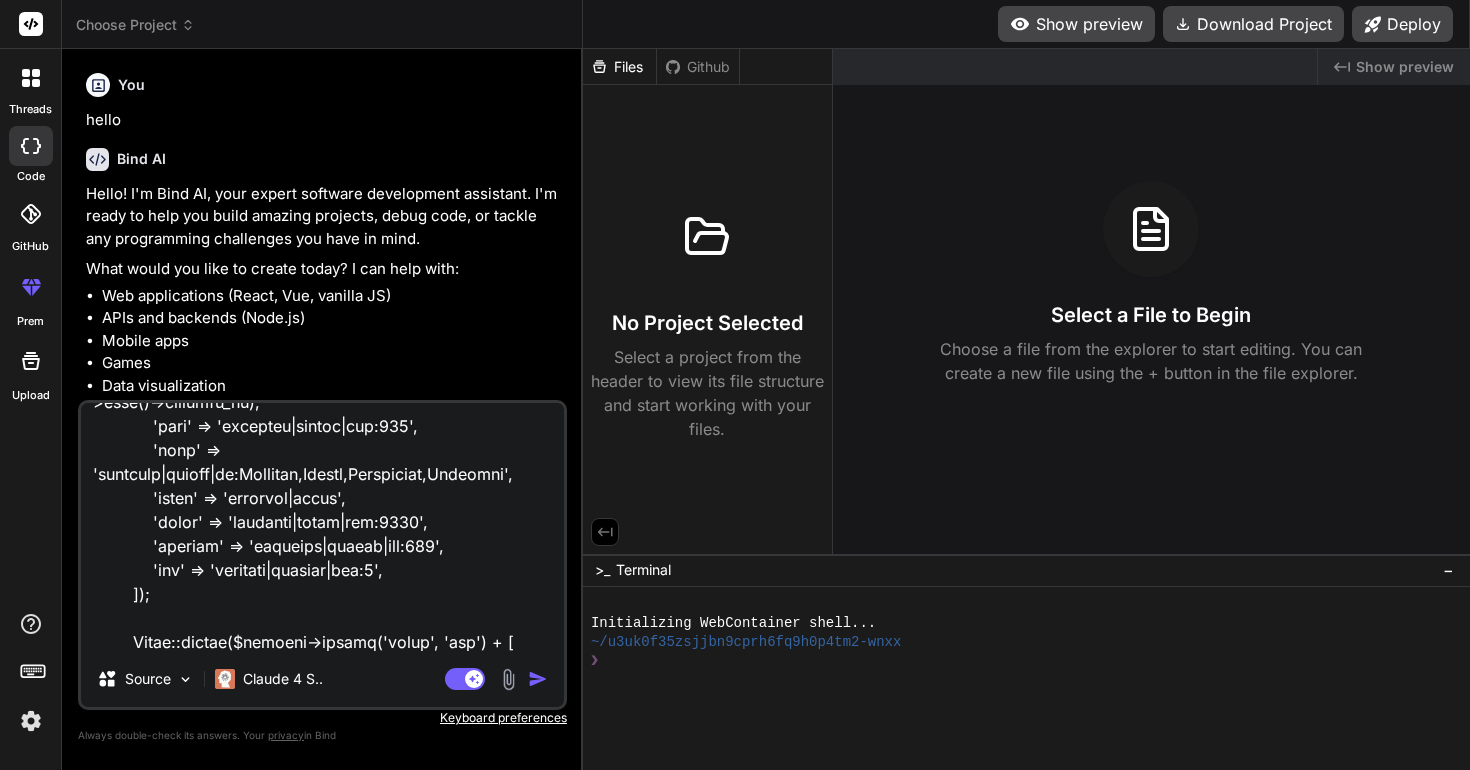 scroll, scrollTop: 27289, scrollLeft: 0, axis: vertical 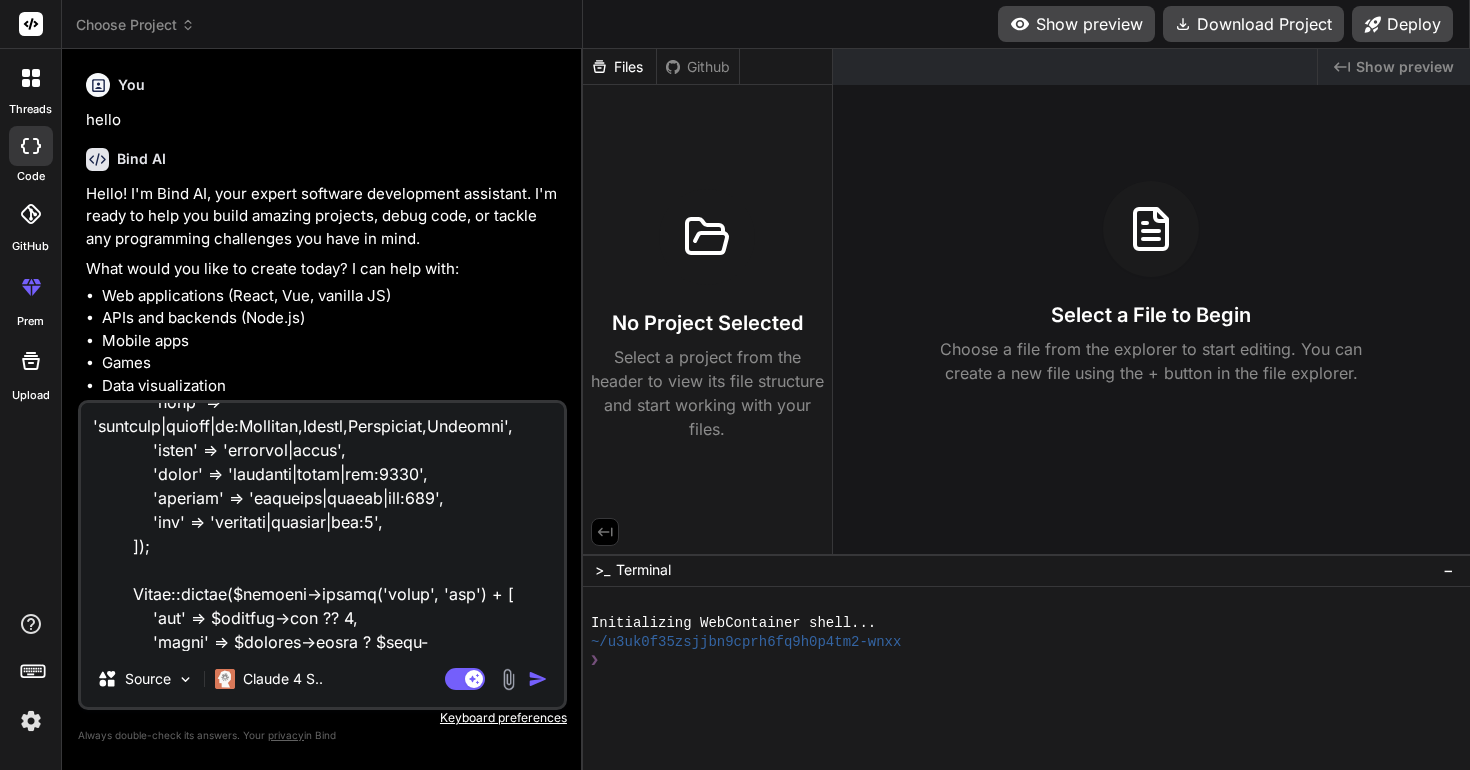 type on "x" 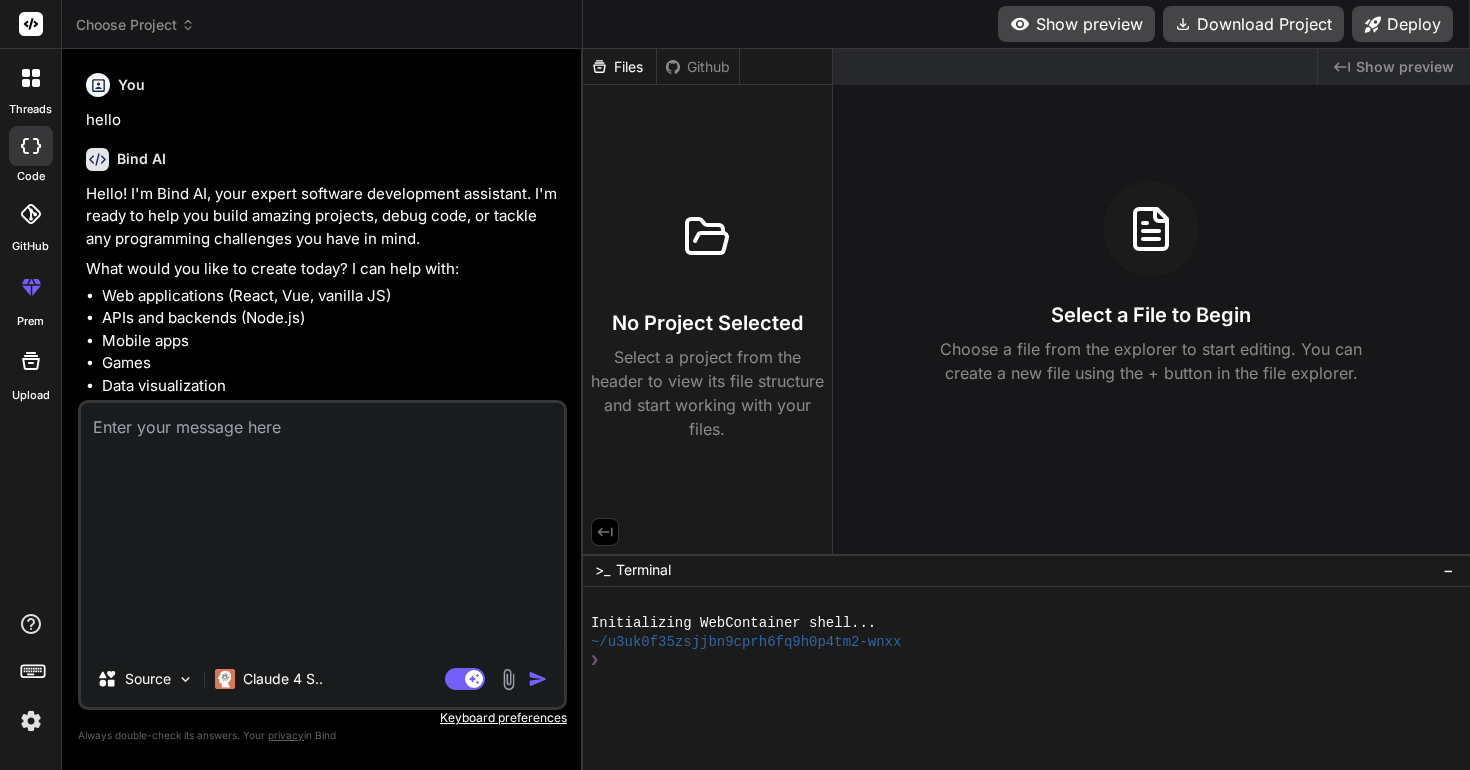 scroll, scrollTop: 0, scrollLeft: 0, axis: both 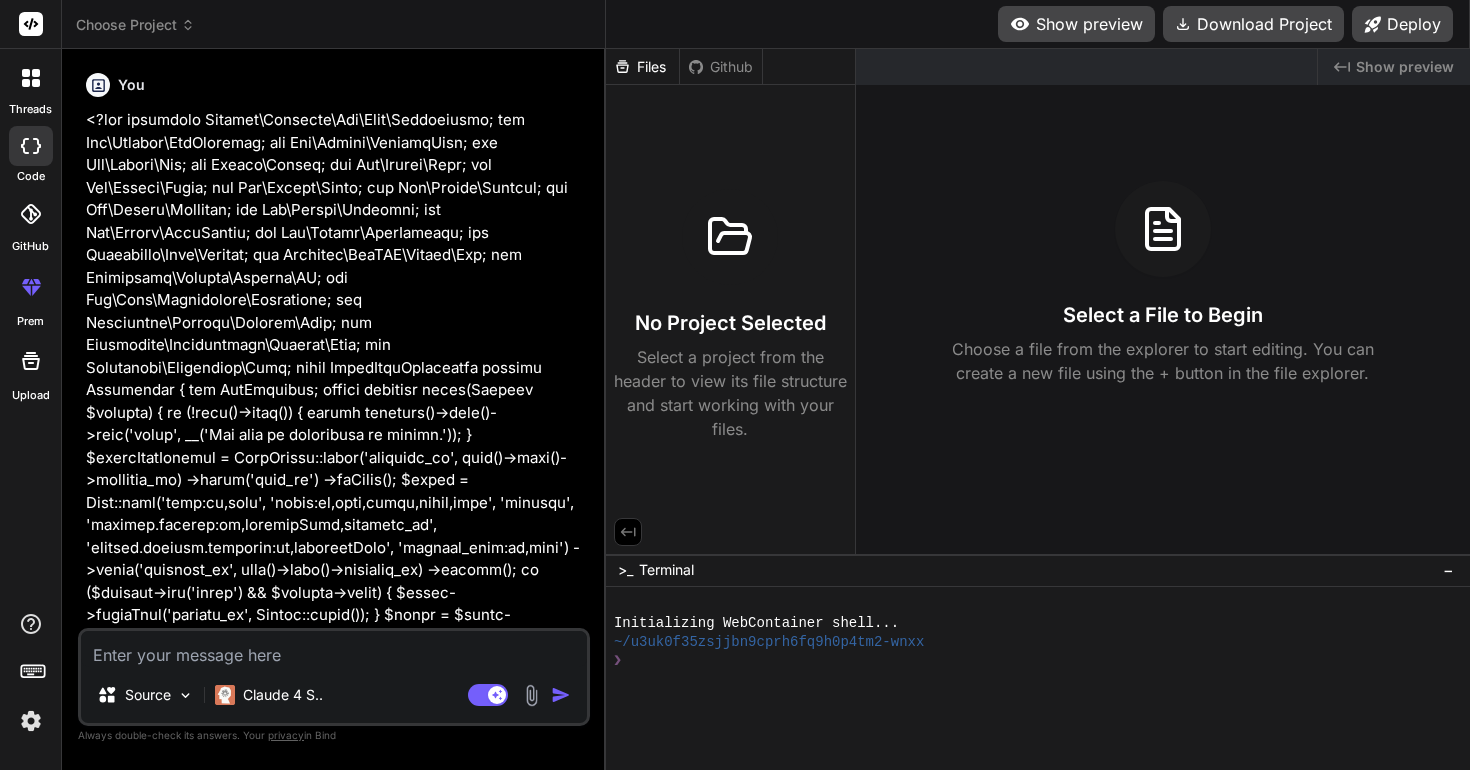type 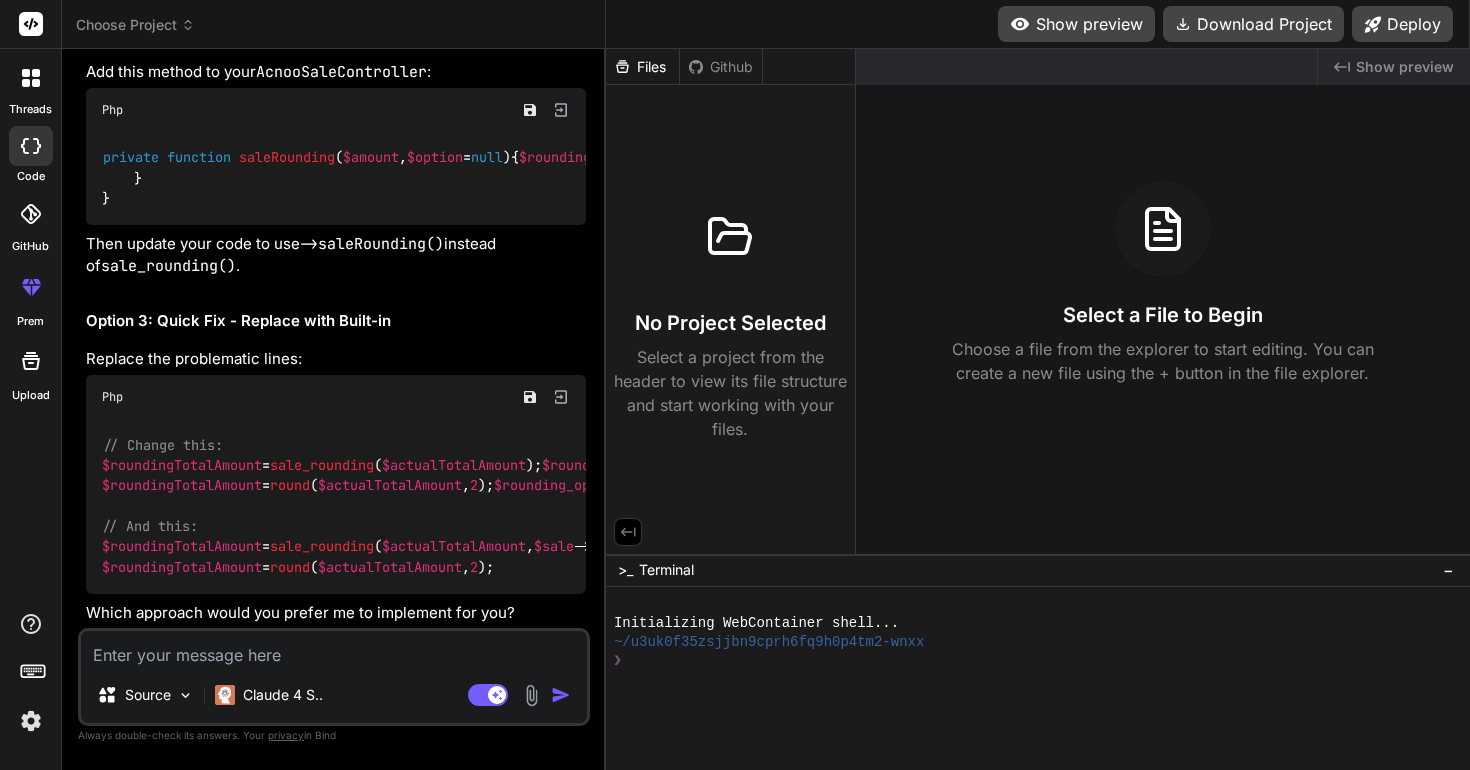 scroll, scrollTop: 12528, scrollLeft: 0, axis: vertical 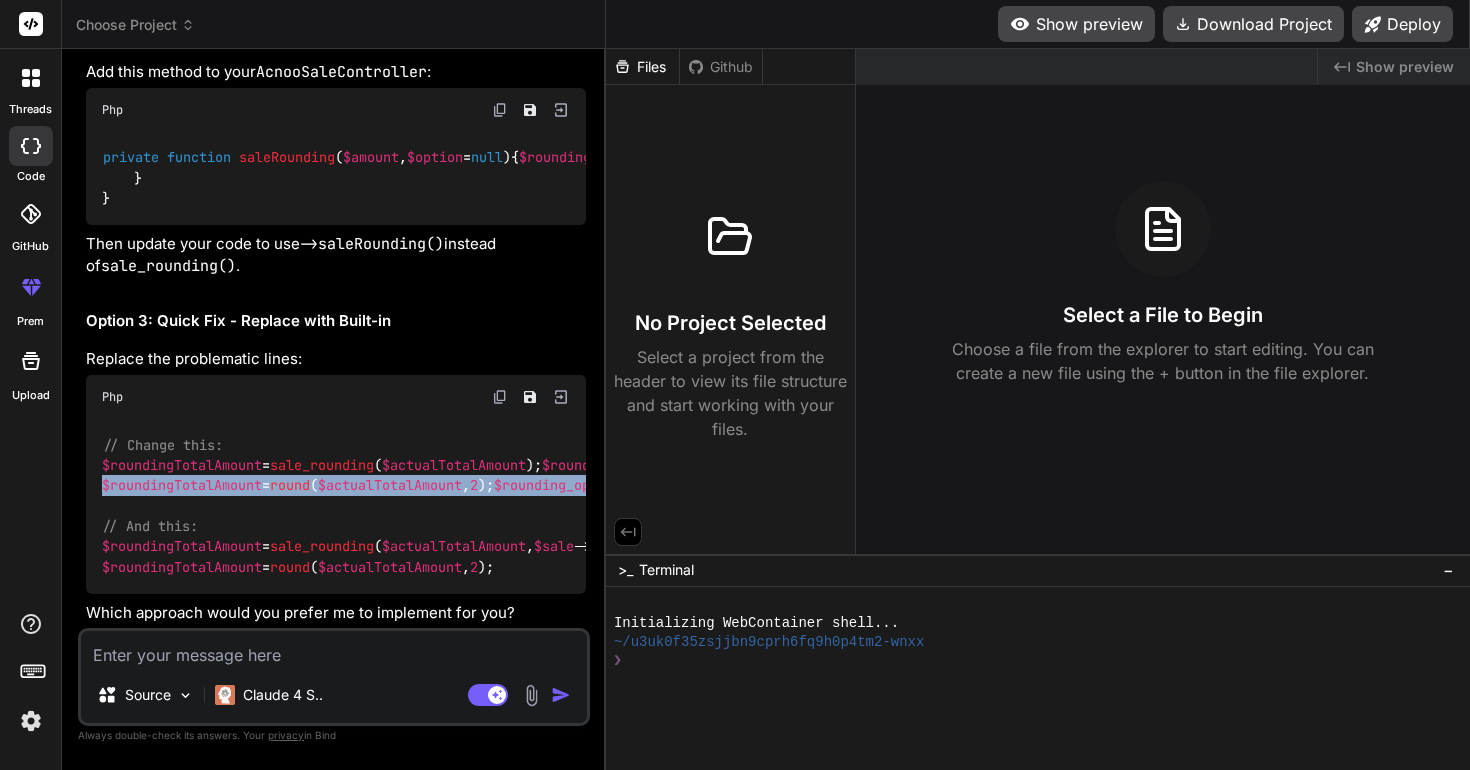 drag, startPoint x: 514, startPoint y: 443, endPoint x: 85, endPoint y: 405, distance: 430.6797 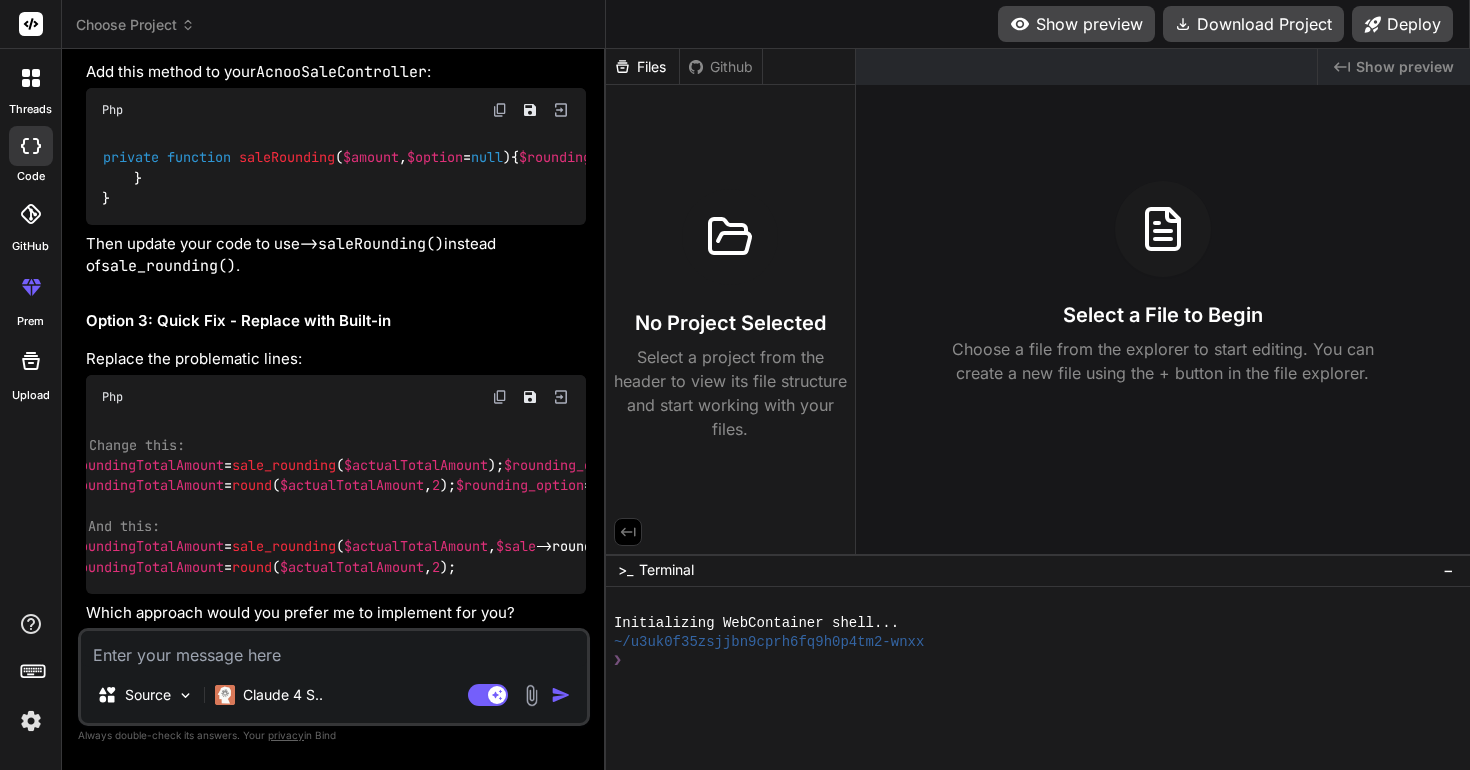 scroll, scrollTop: 0, scrollLeft: 0, axis: both 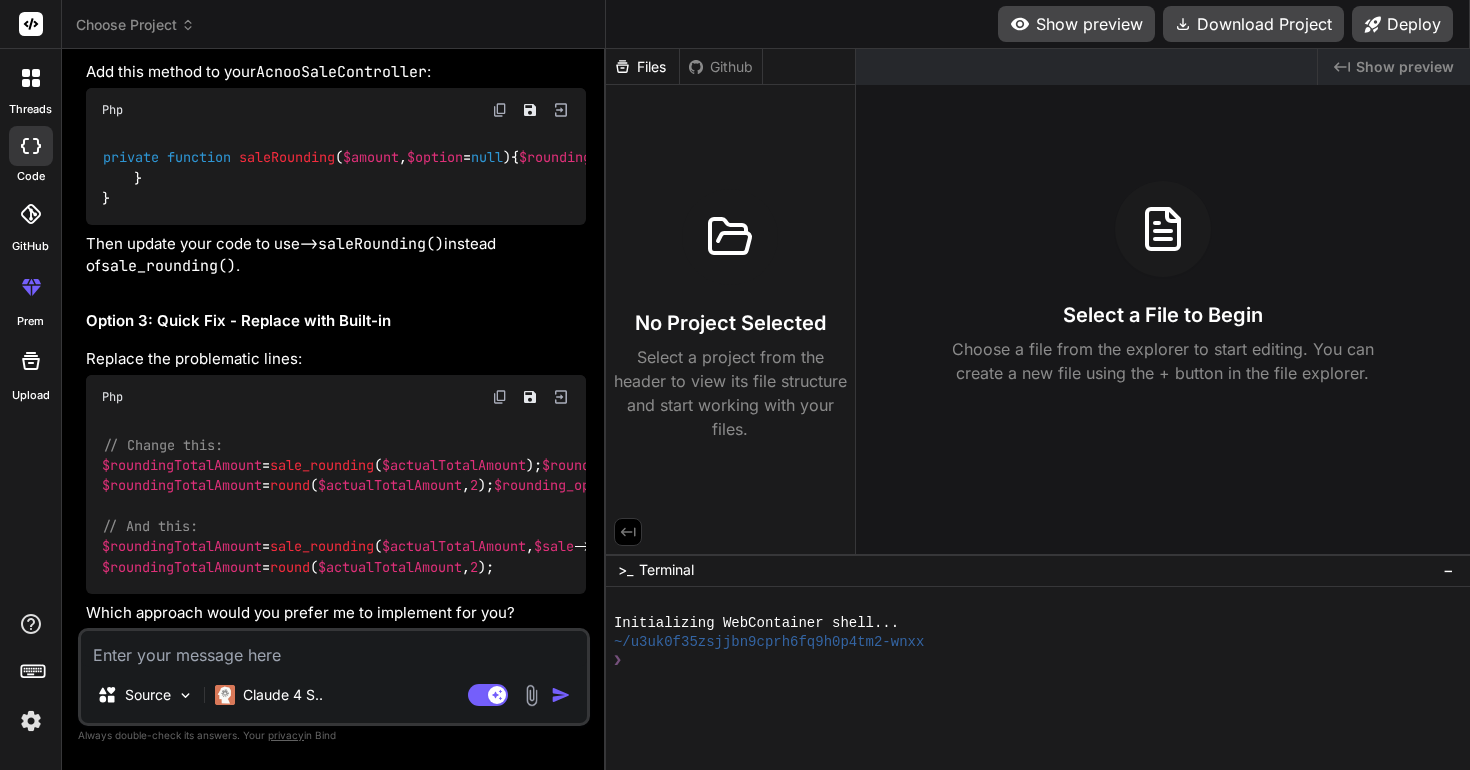 click at bounding box center (334, 649) 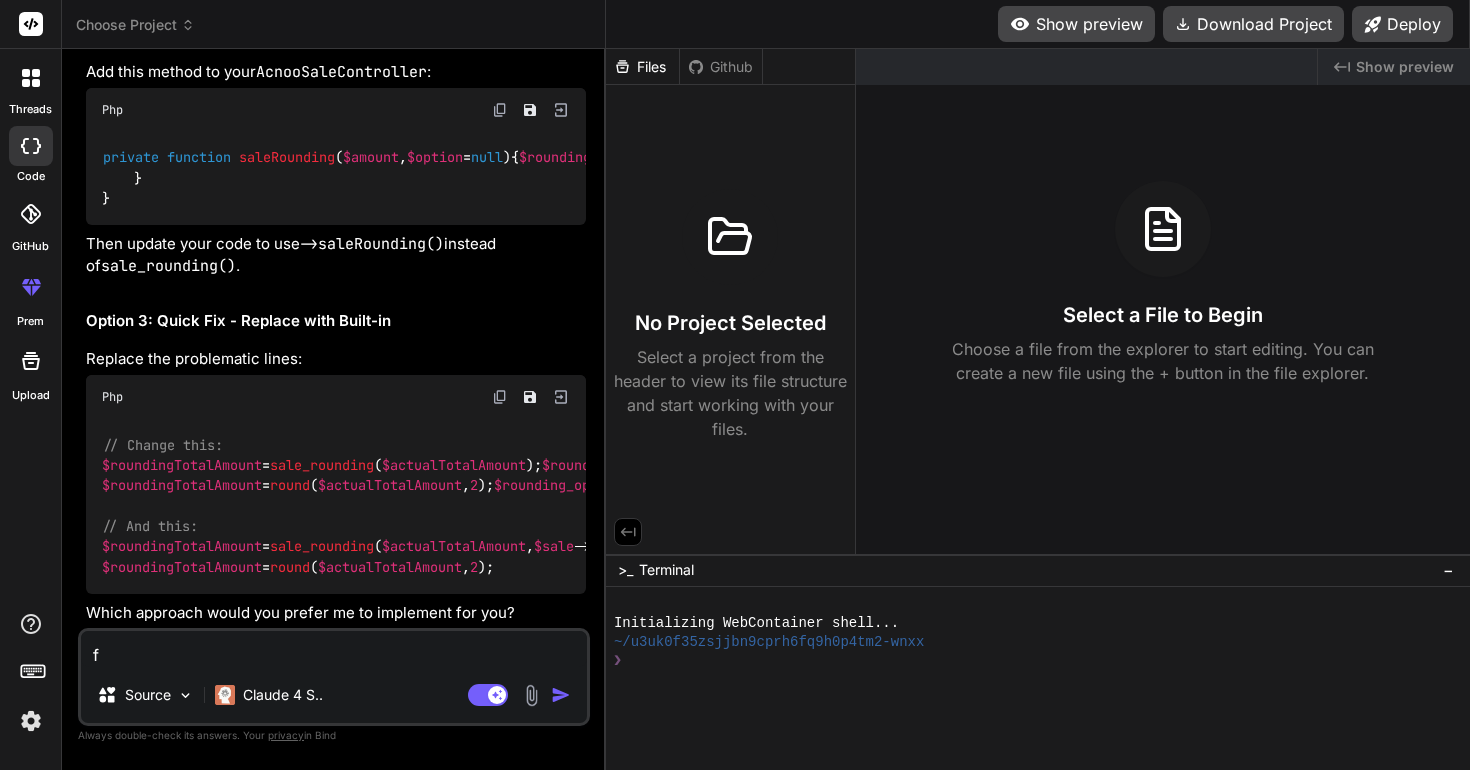 type 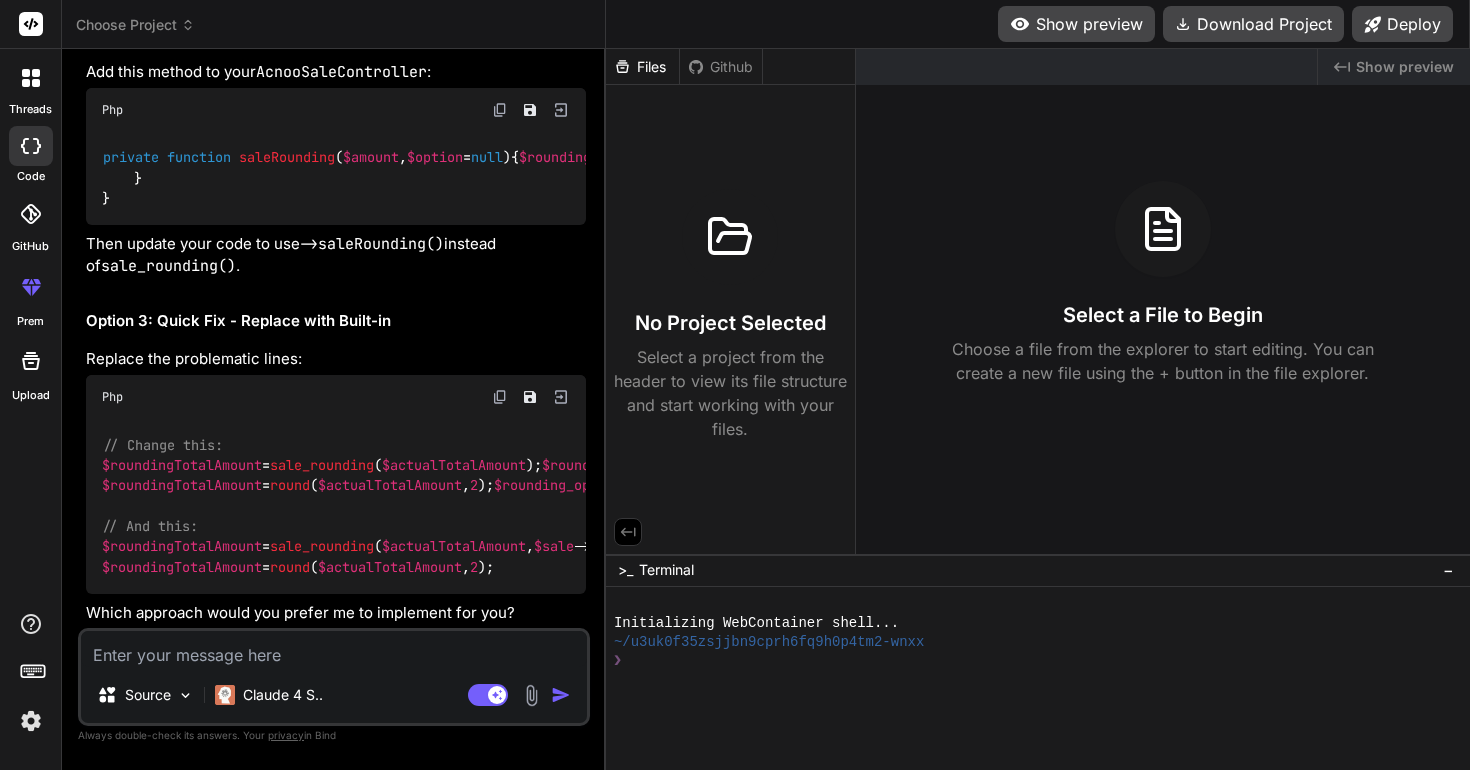 type on "x" 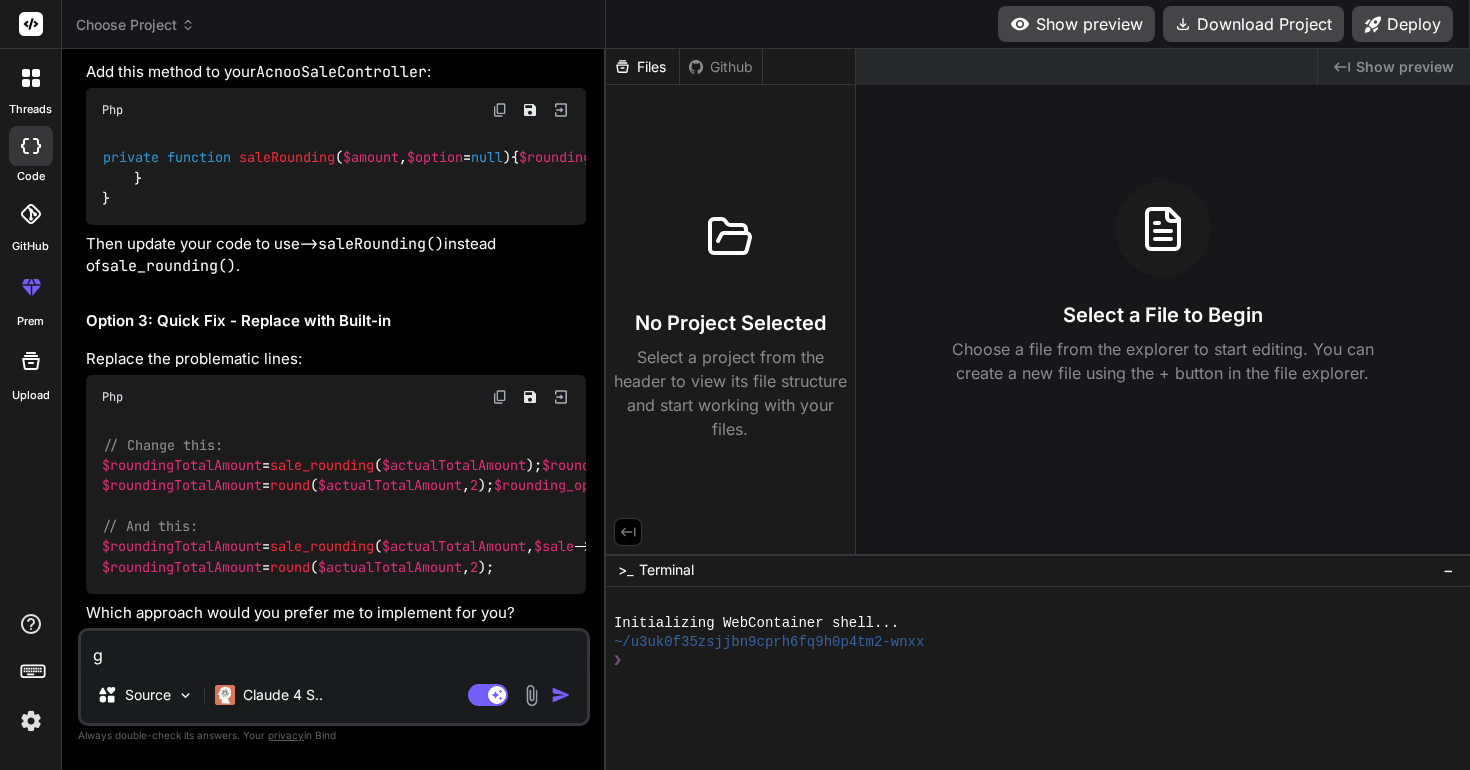 type on "gi" 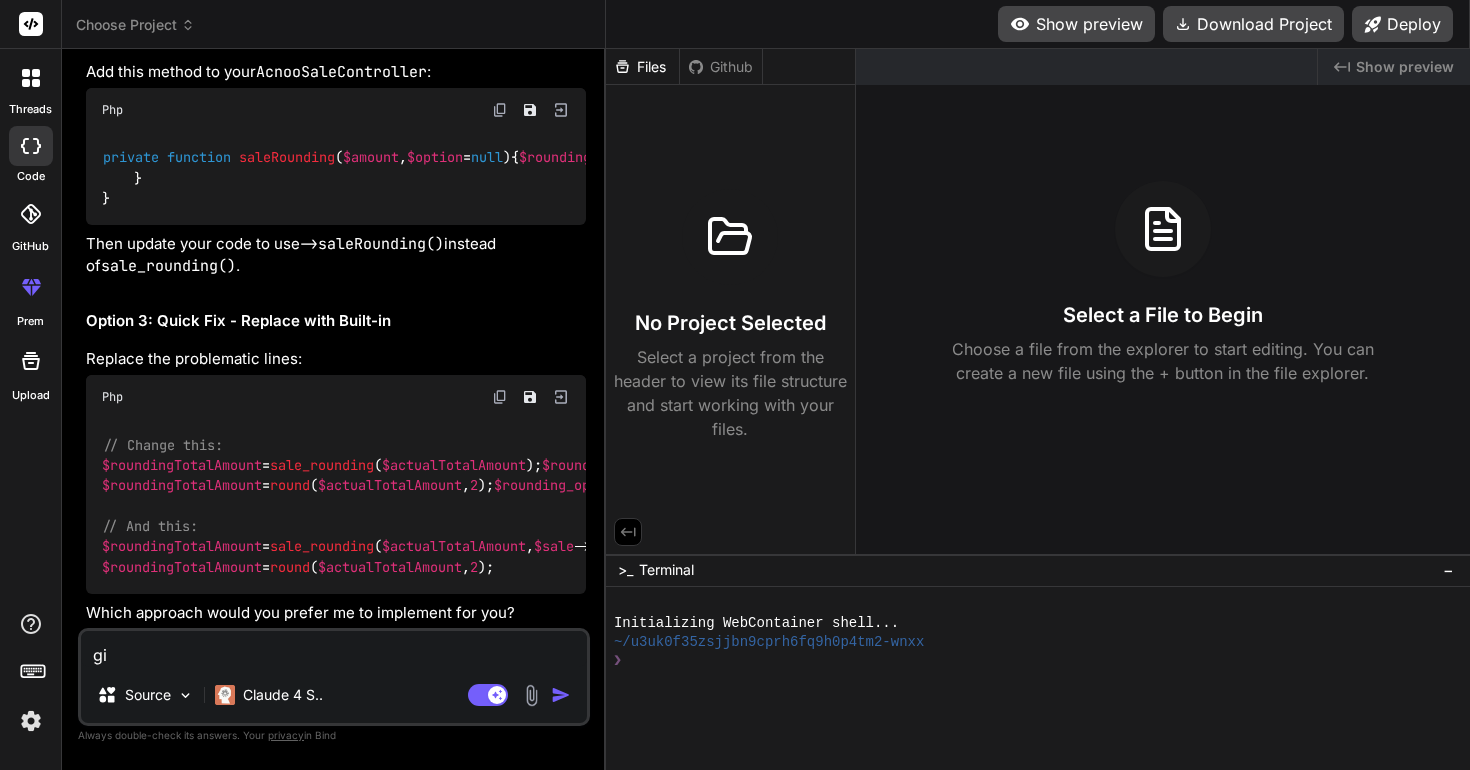 type on "giv" 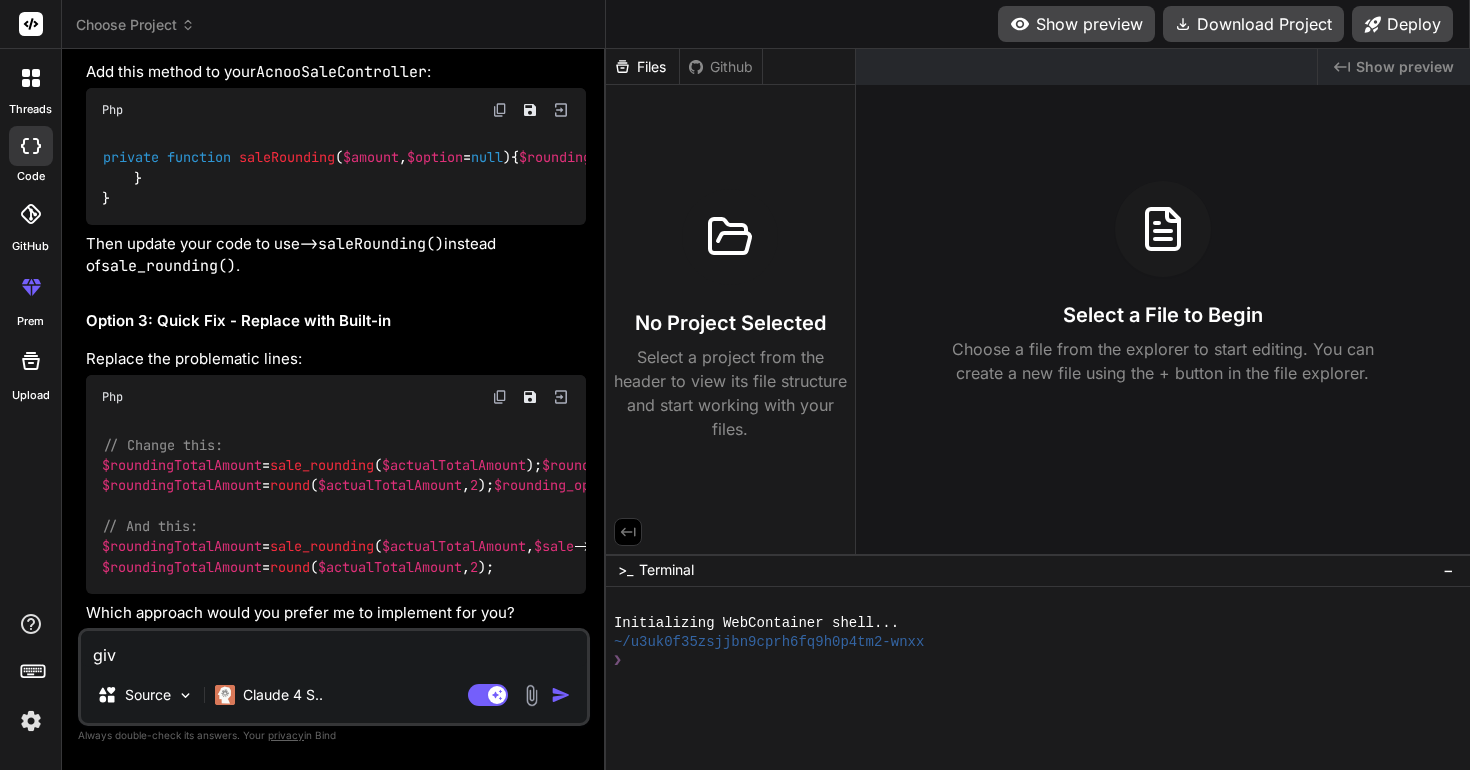 type on "give" 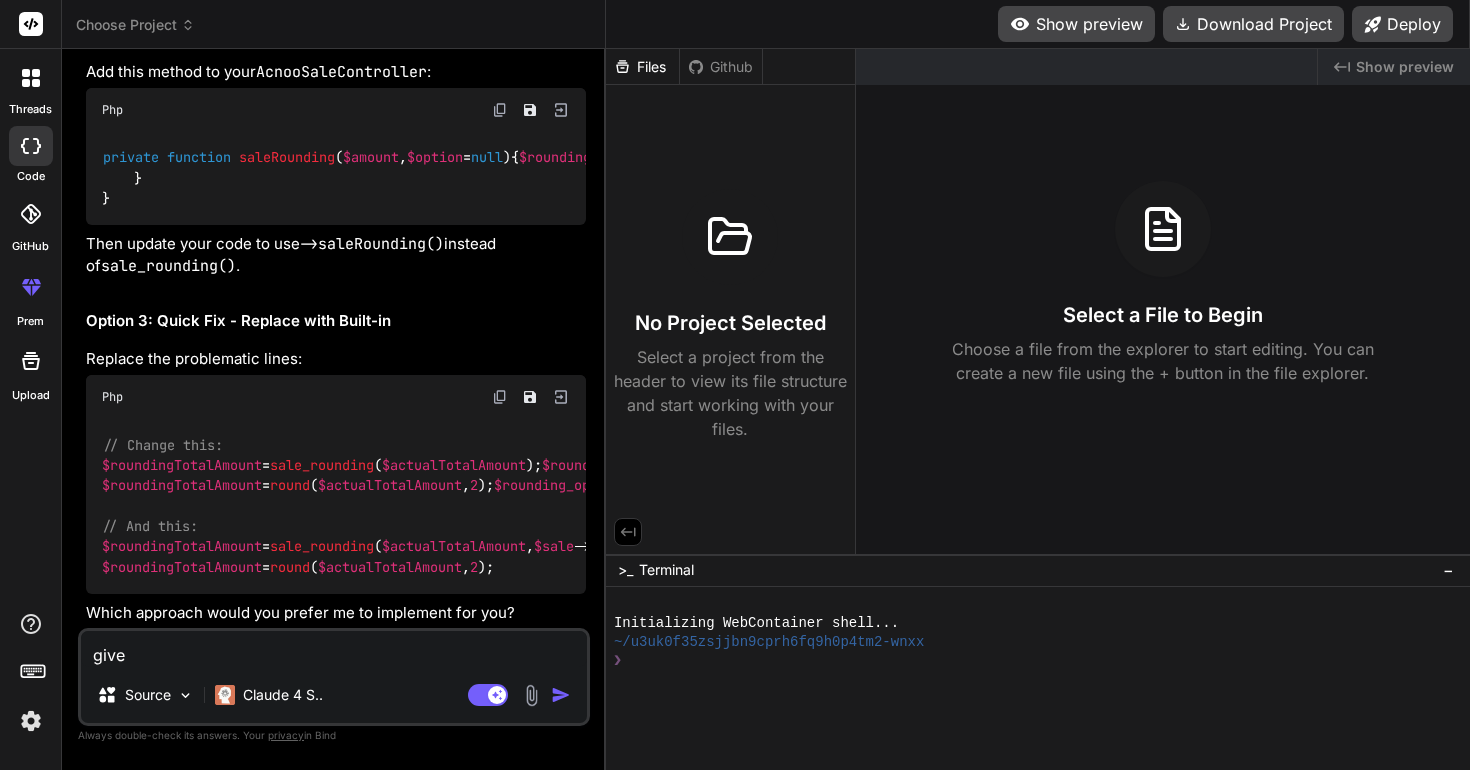 type on "give" 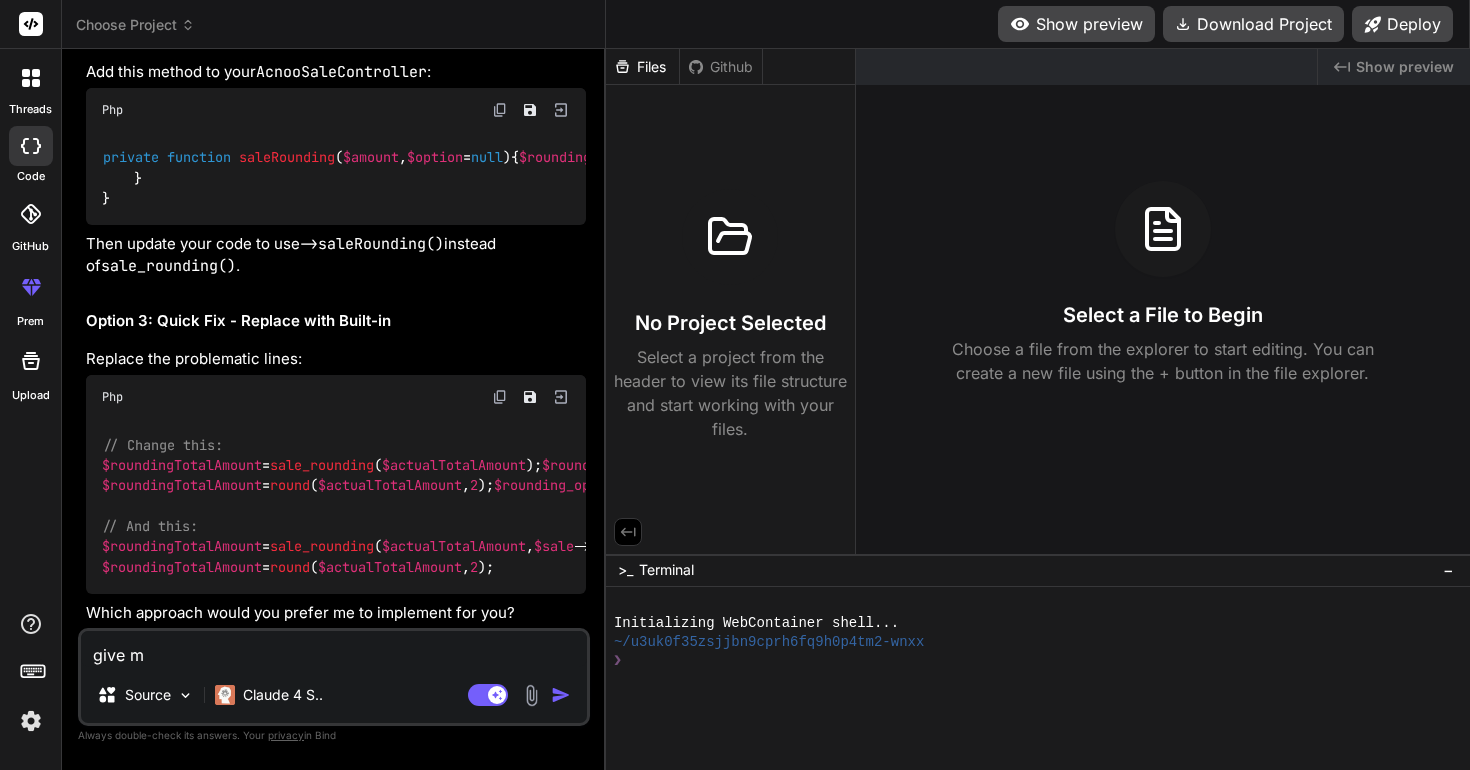 type on "give me" 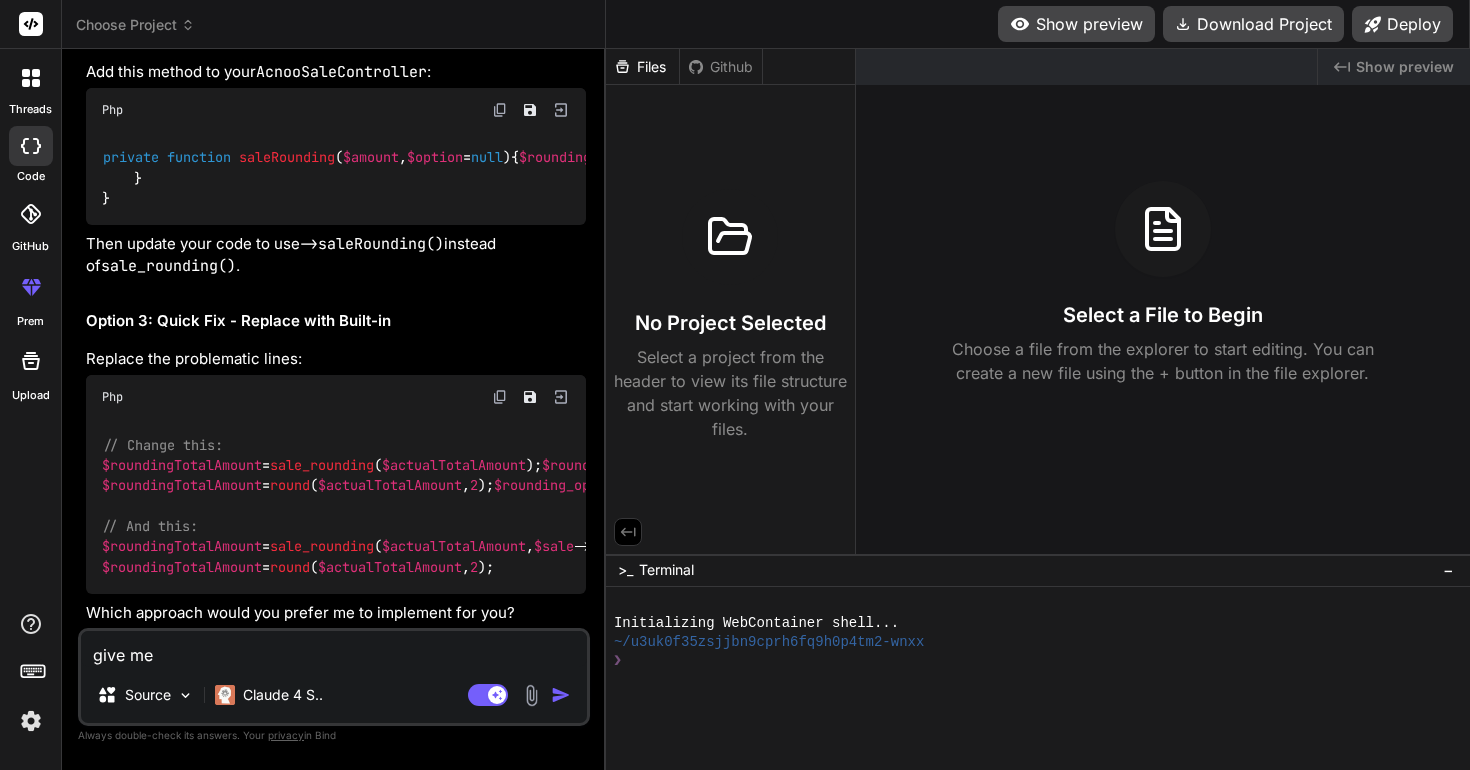 type on "give me" 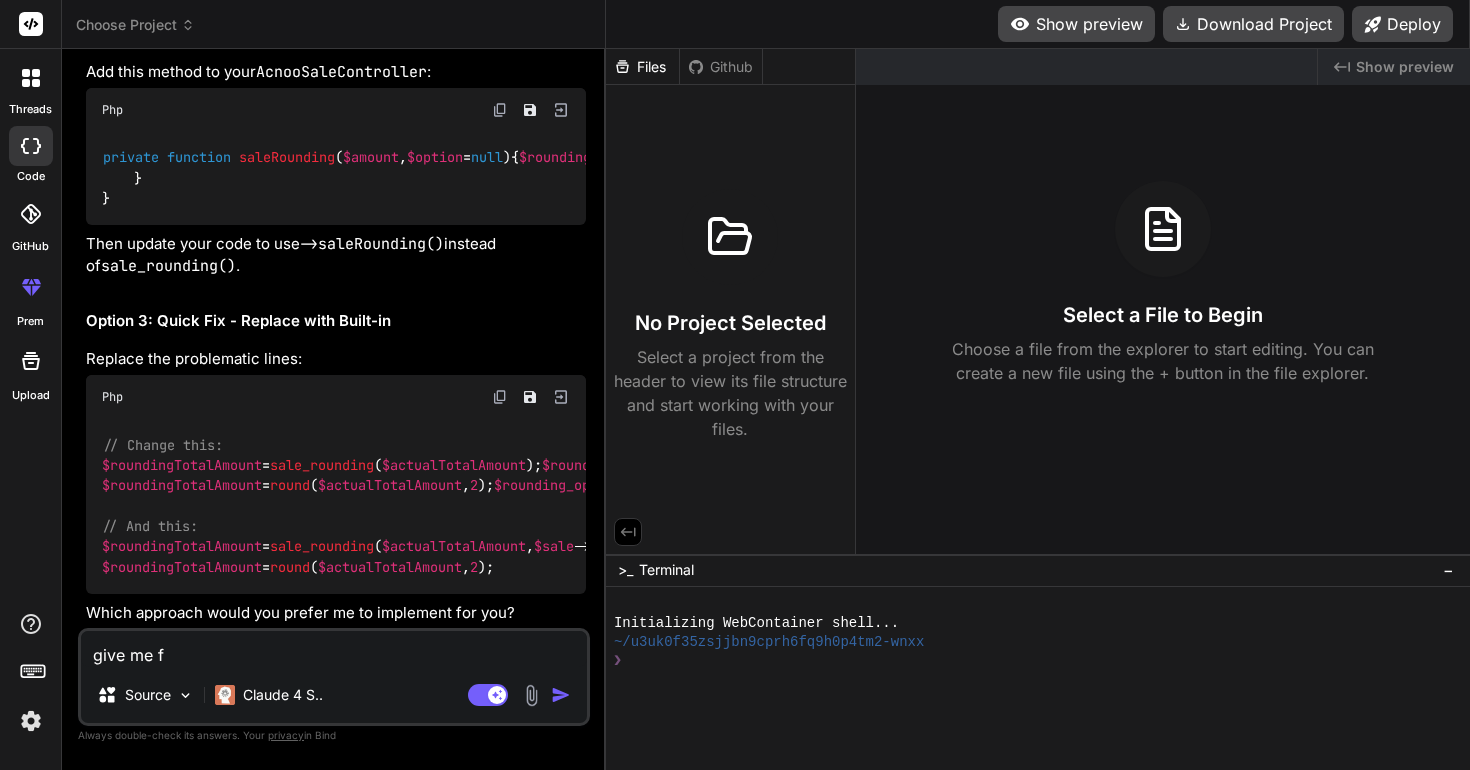 type on "give me fu" 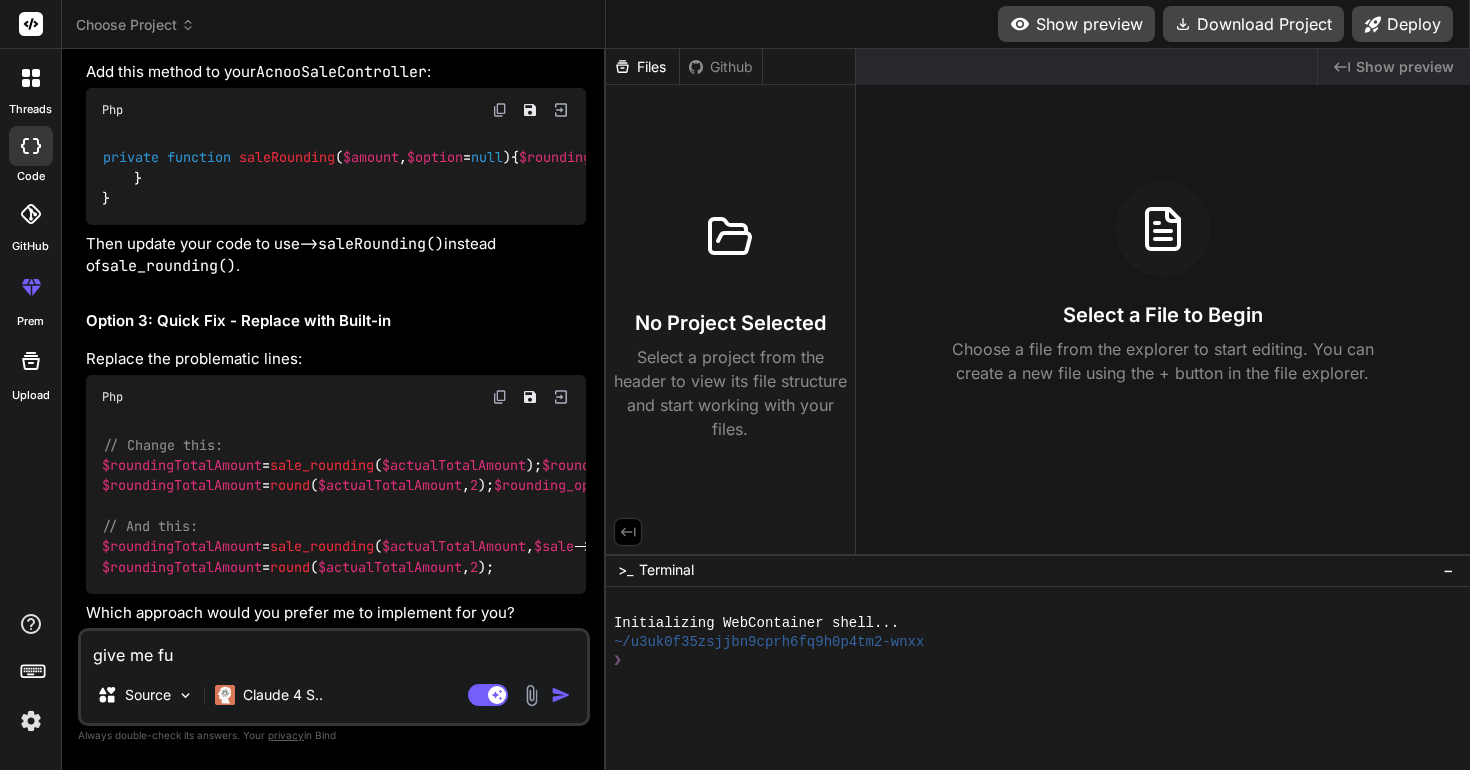 type on "give me ful" 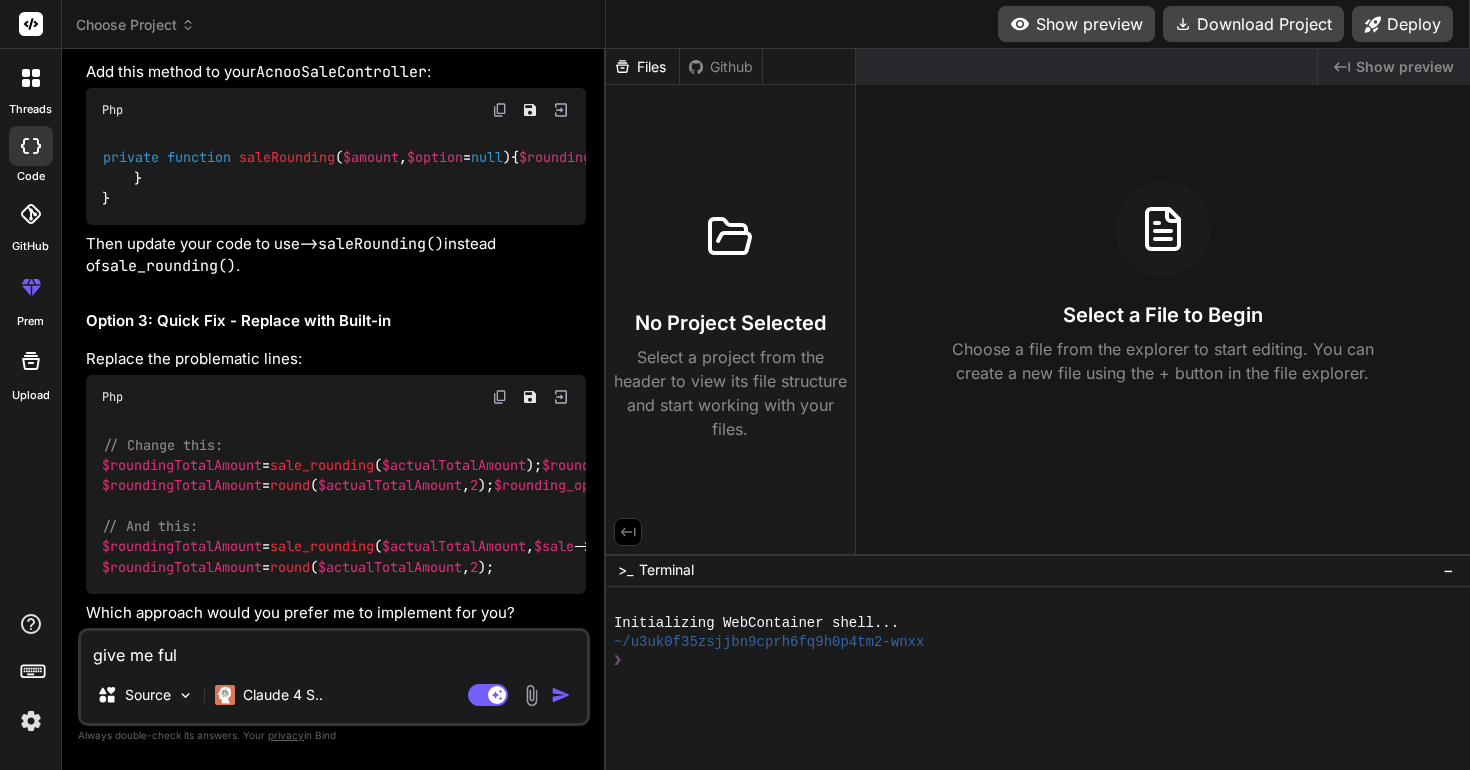 type on "give me full" 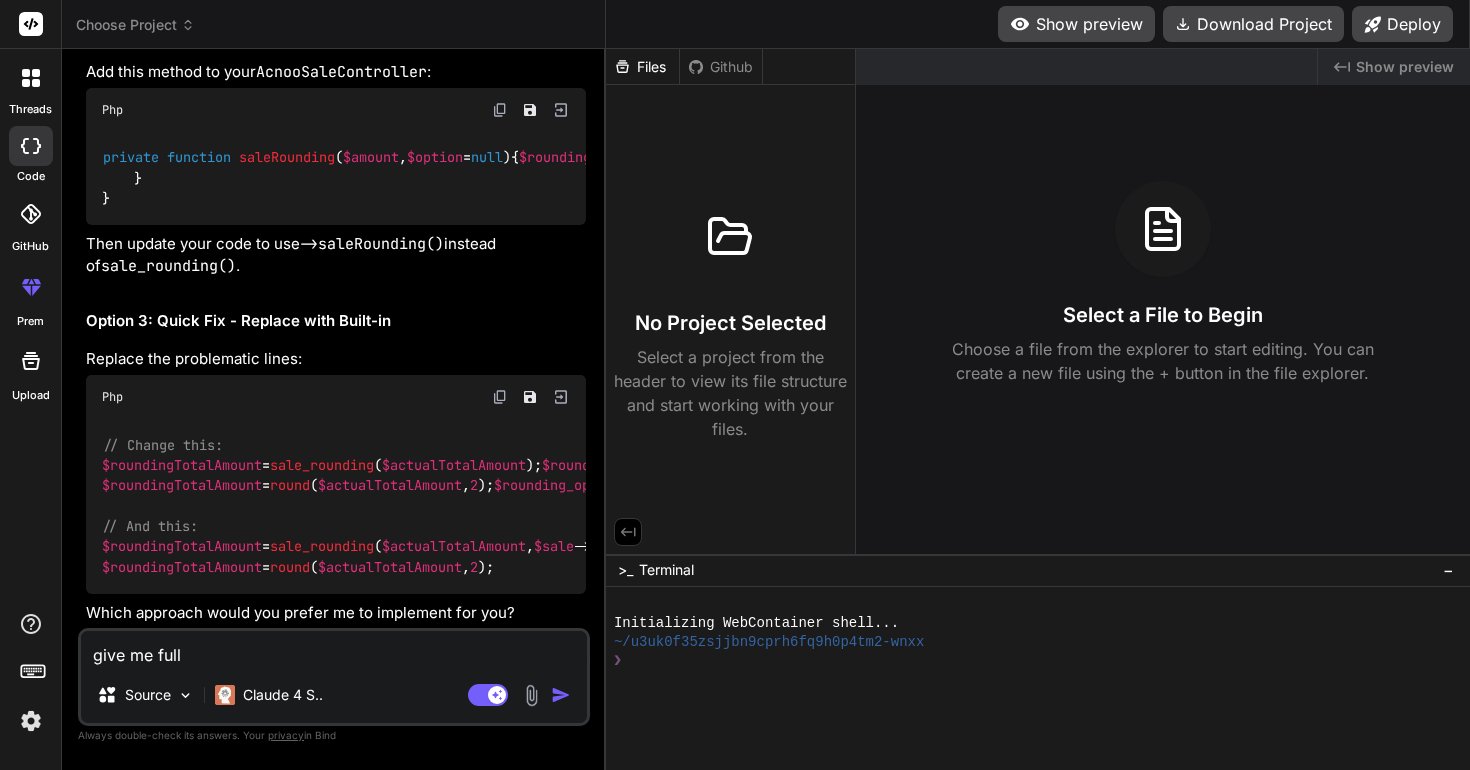 type on "give me full" 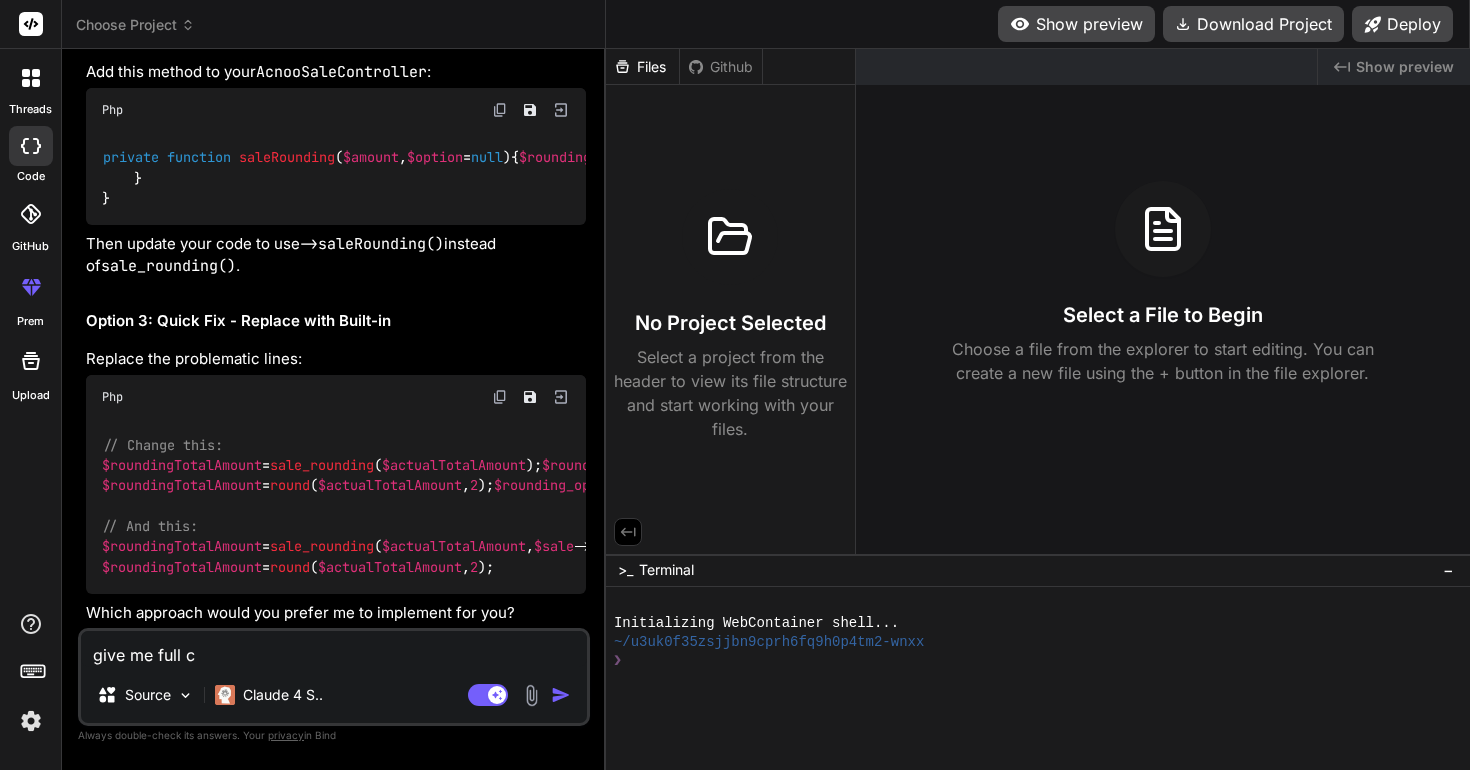 type on "give me full co" 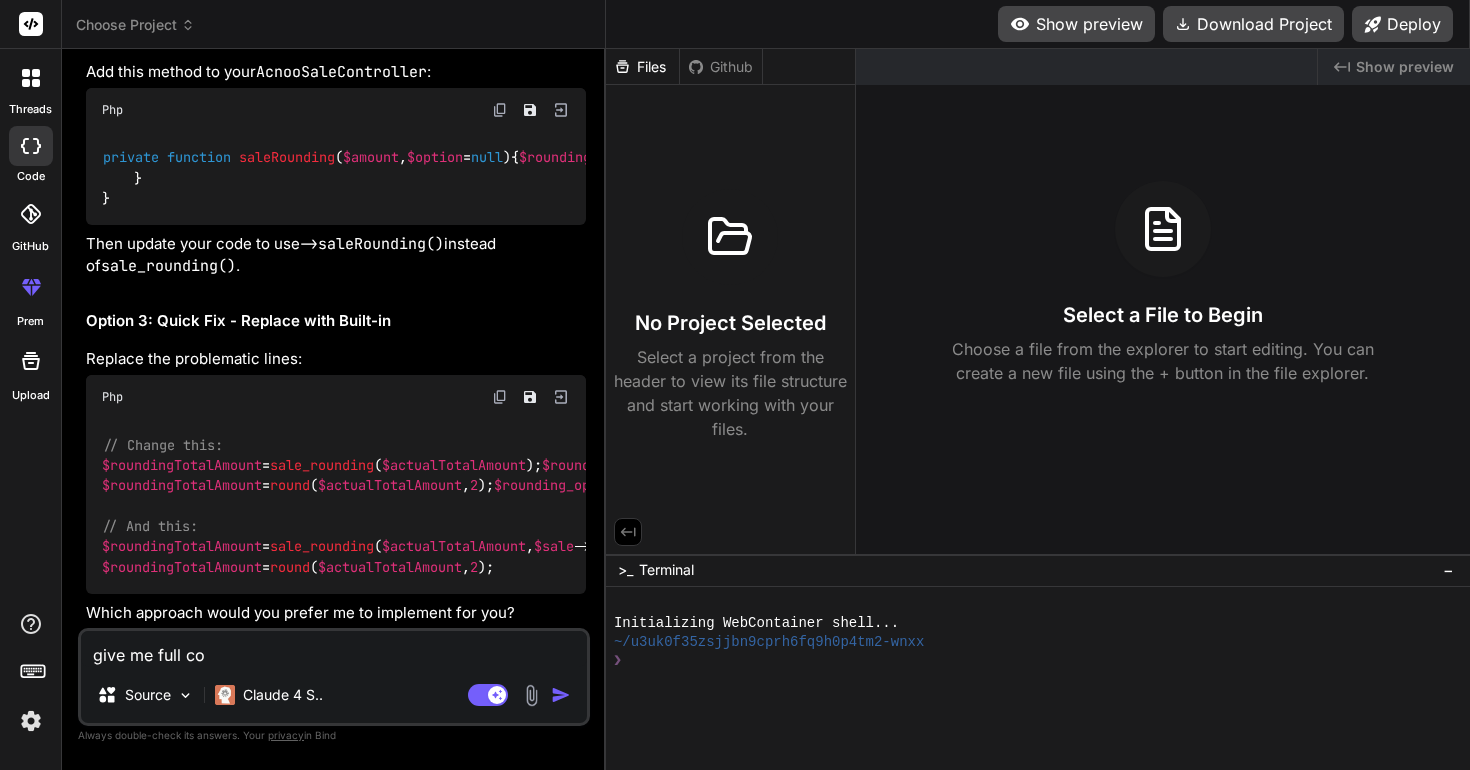 type on "give me full cod" 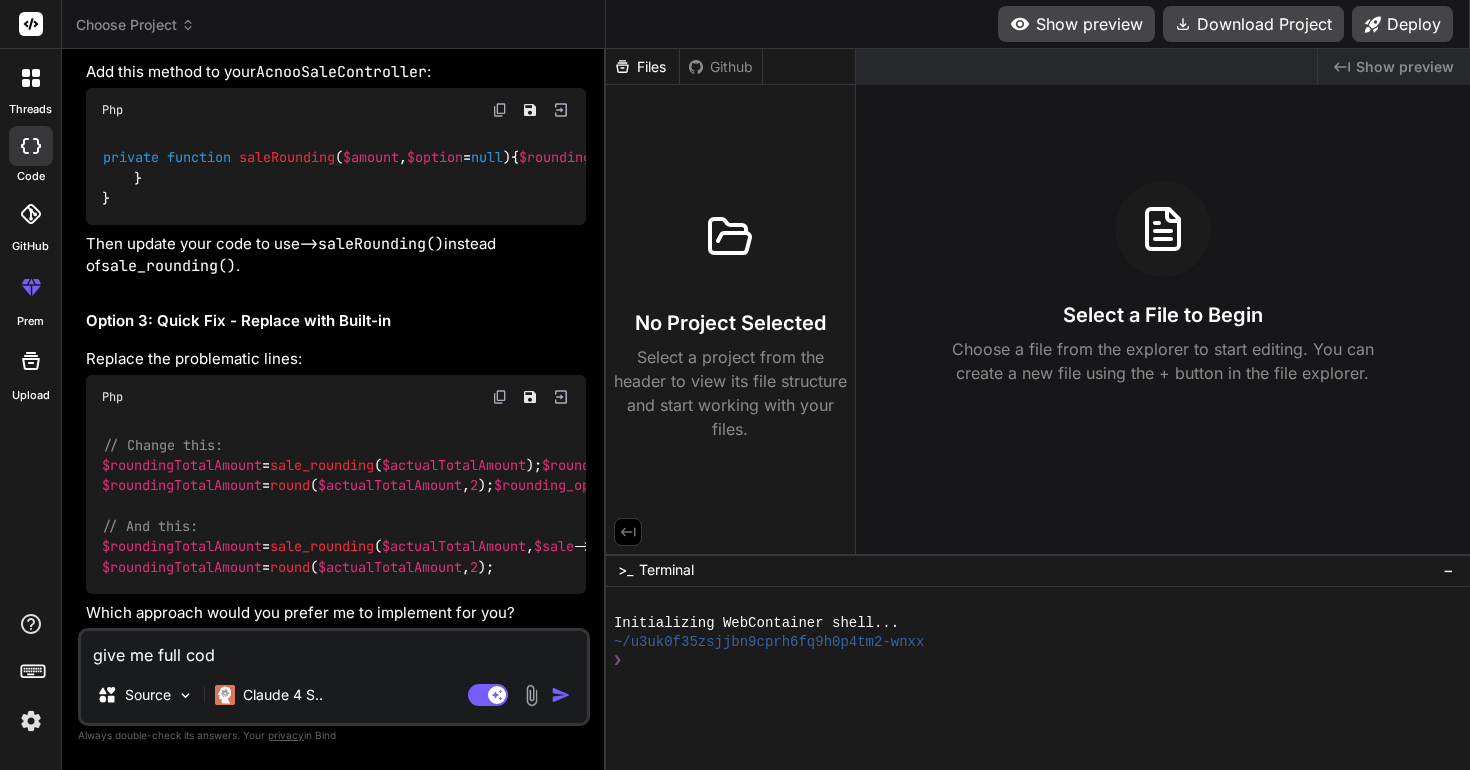 type on "give me full code" 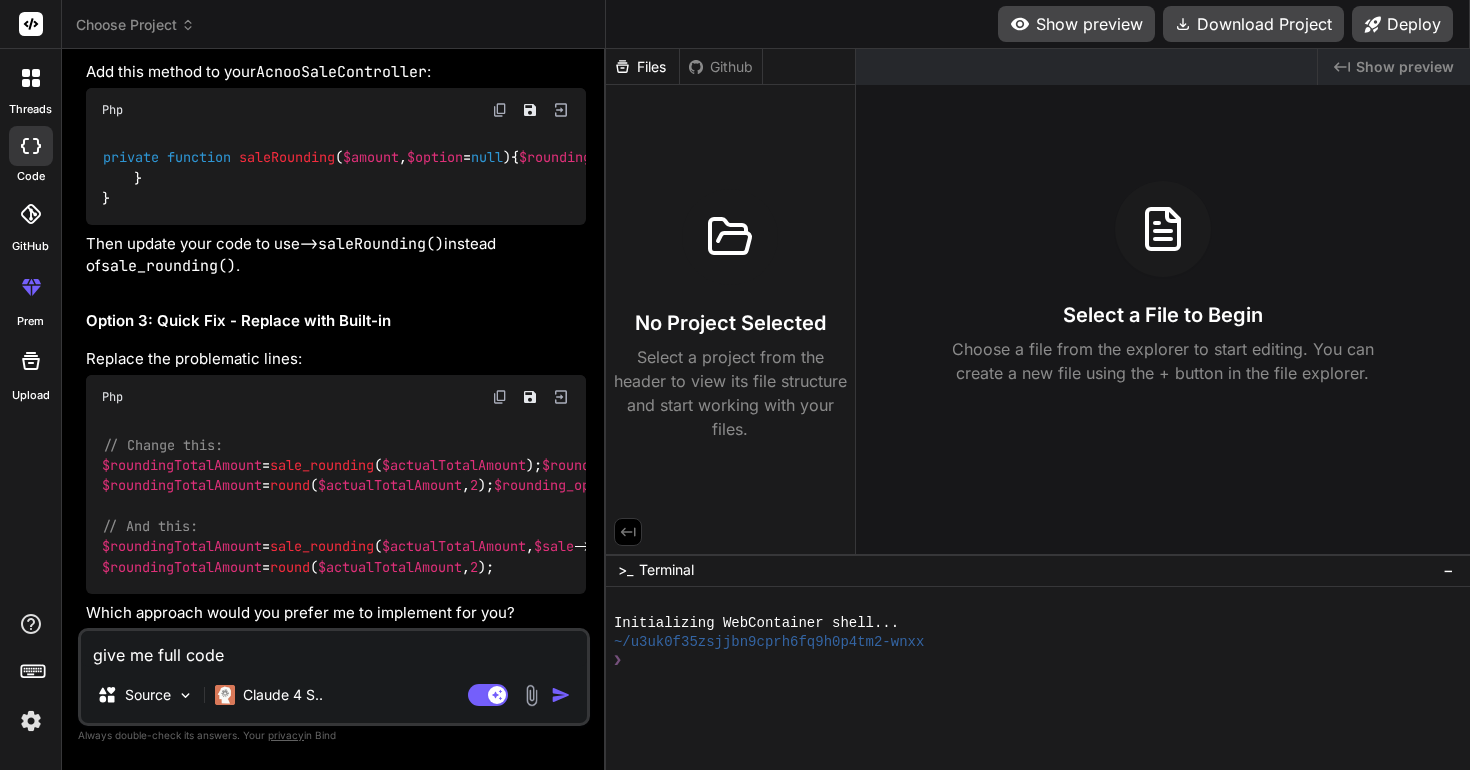 type on "give me full code" 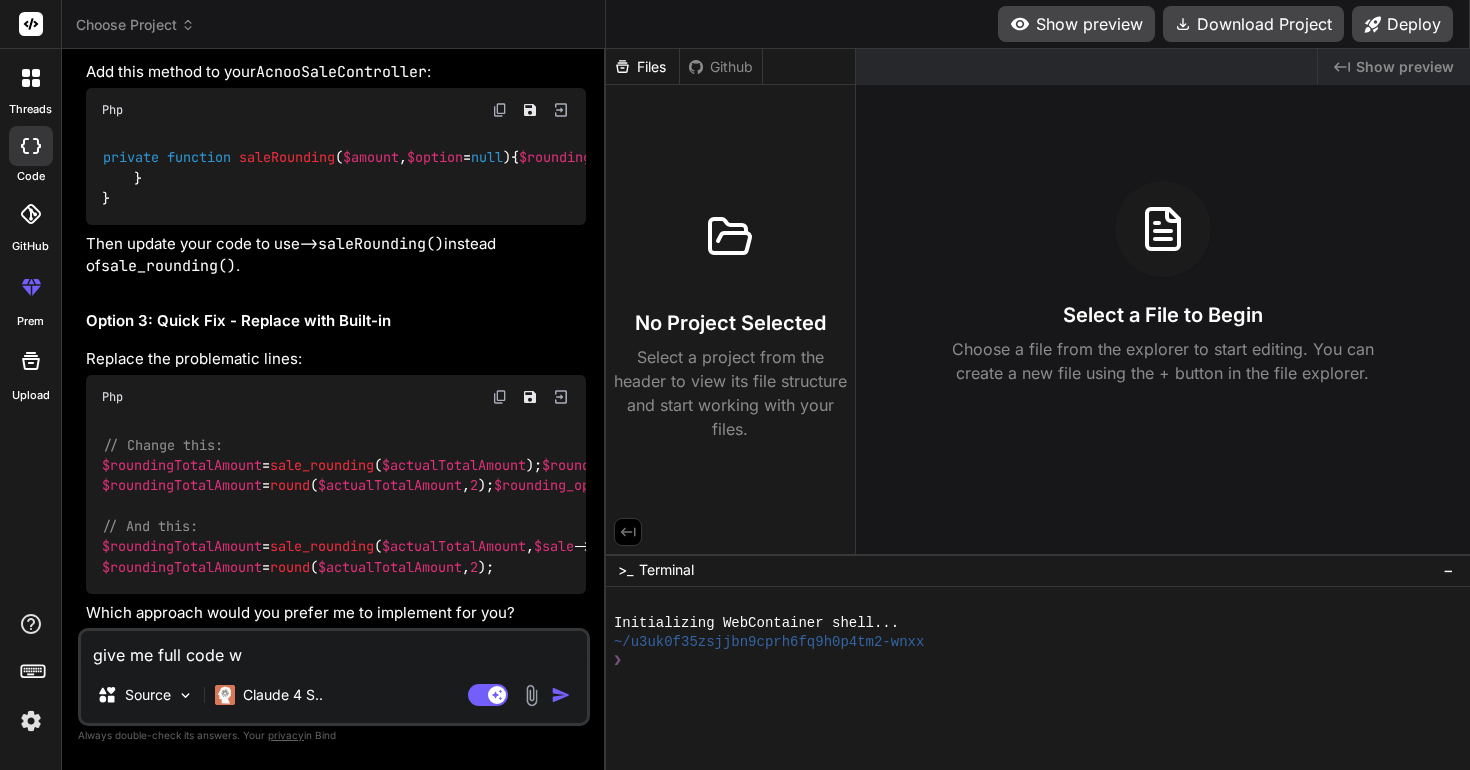 type on "give me full code wit" 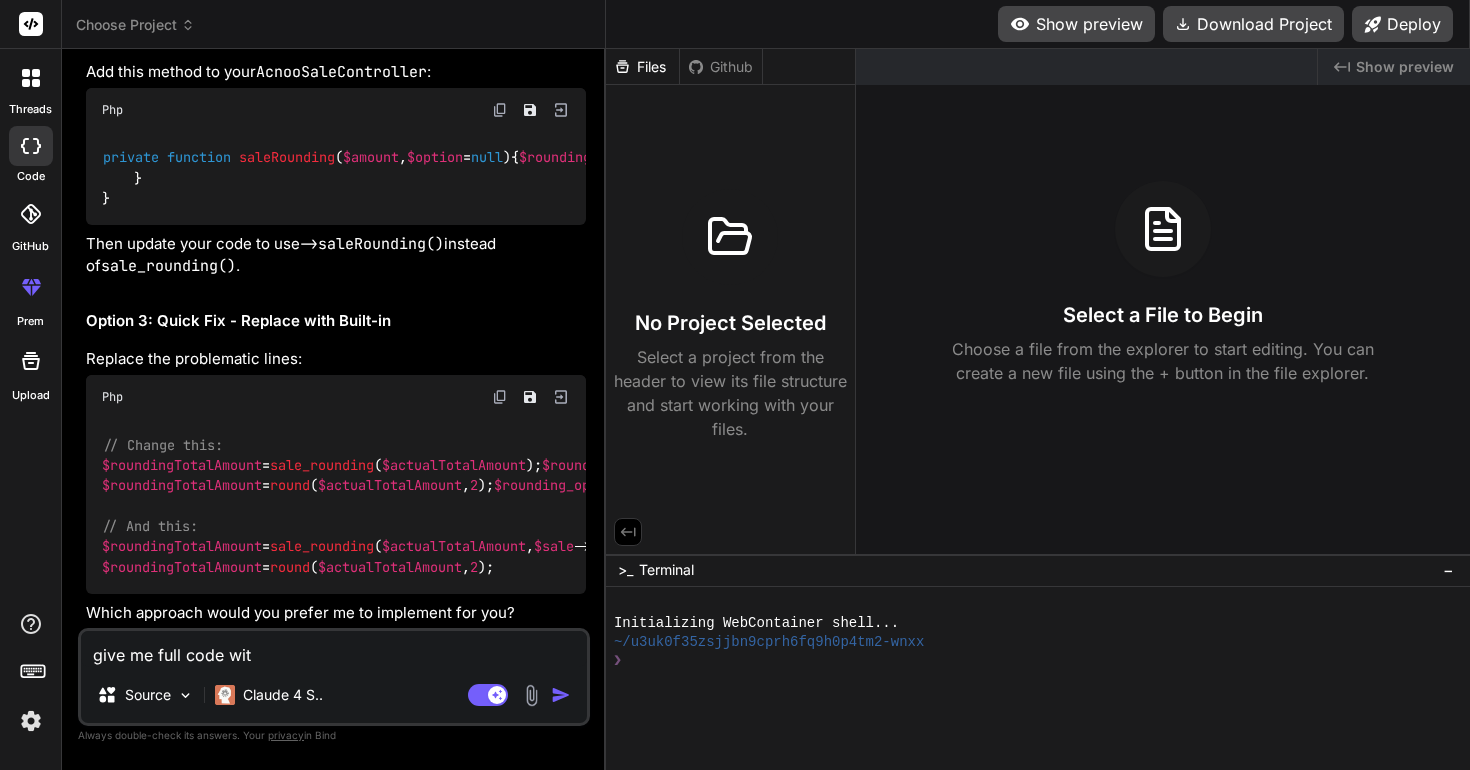 type on "give me full code wit" 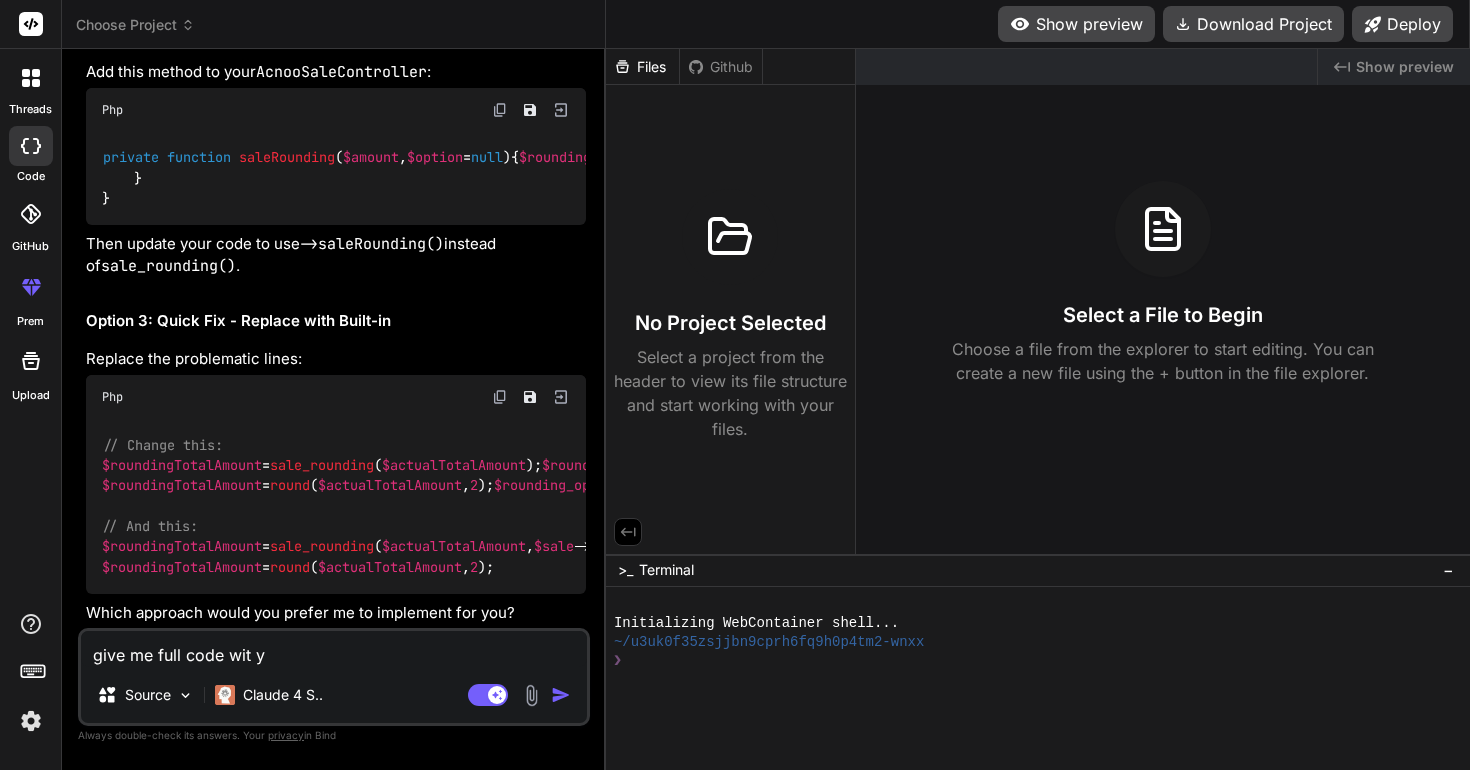 type on "give me full code wit y" 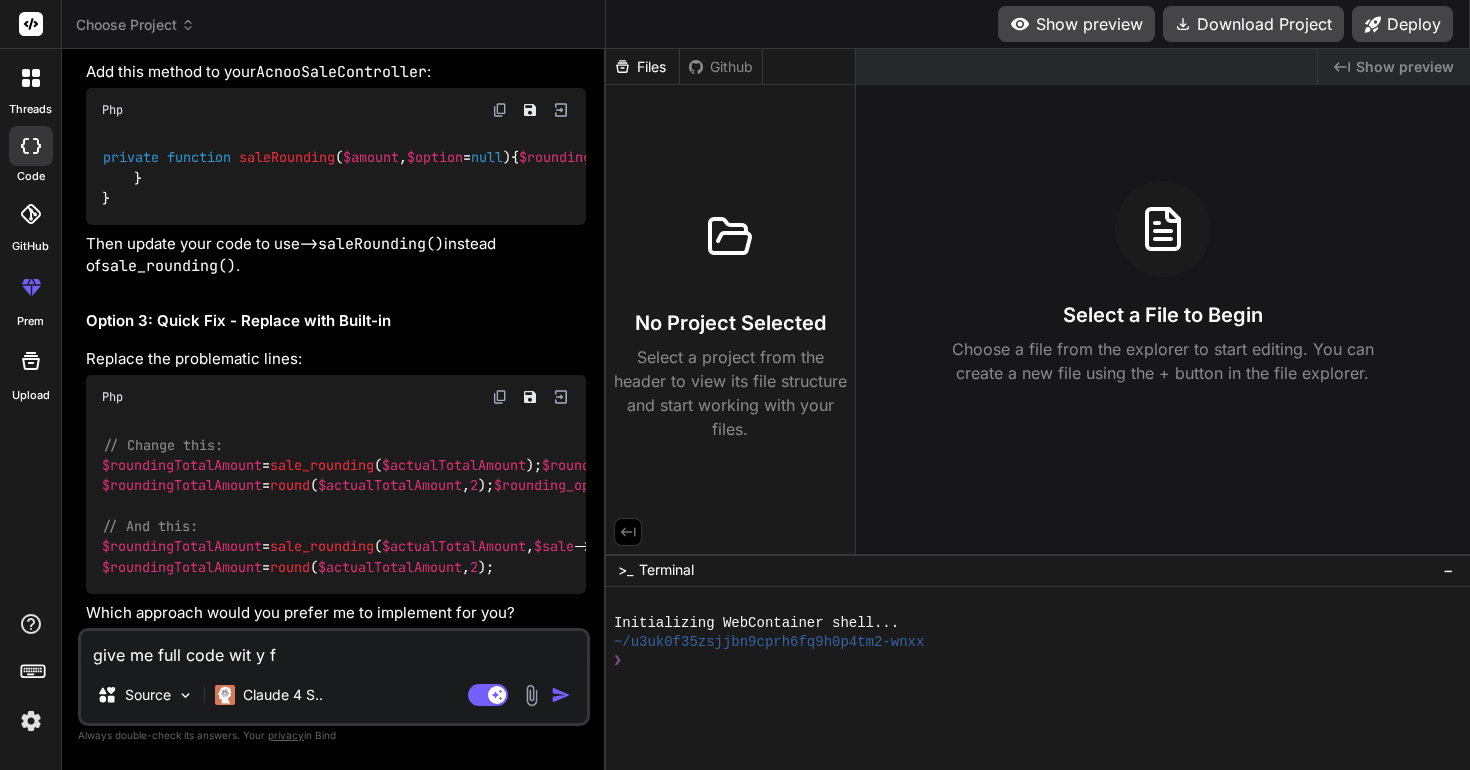 type on "give me full code wit y fi" 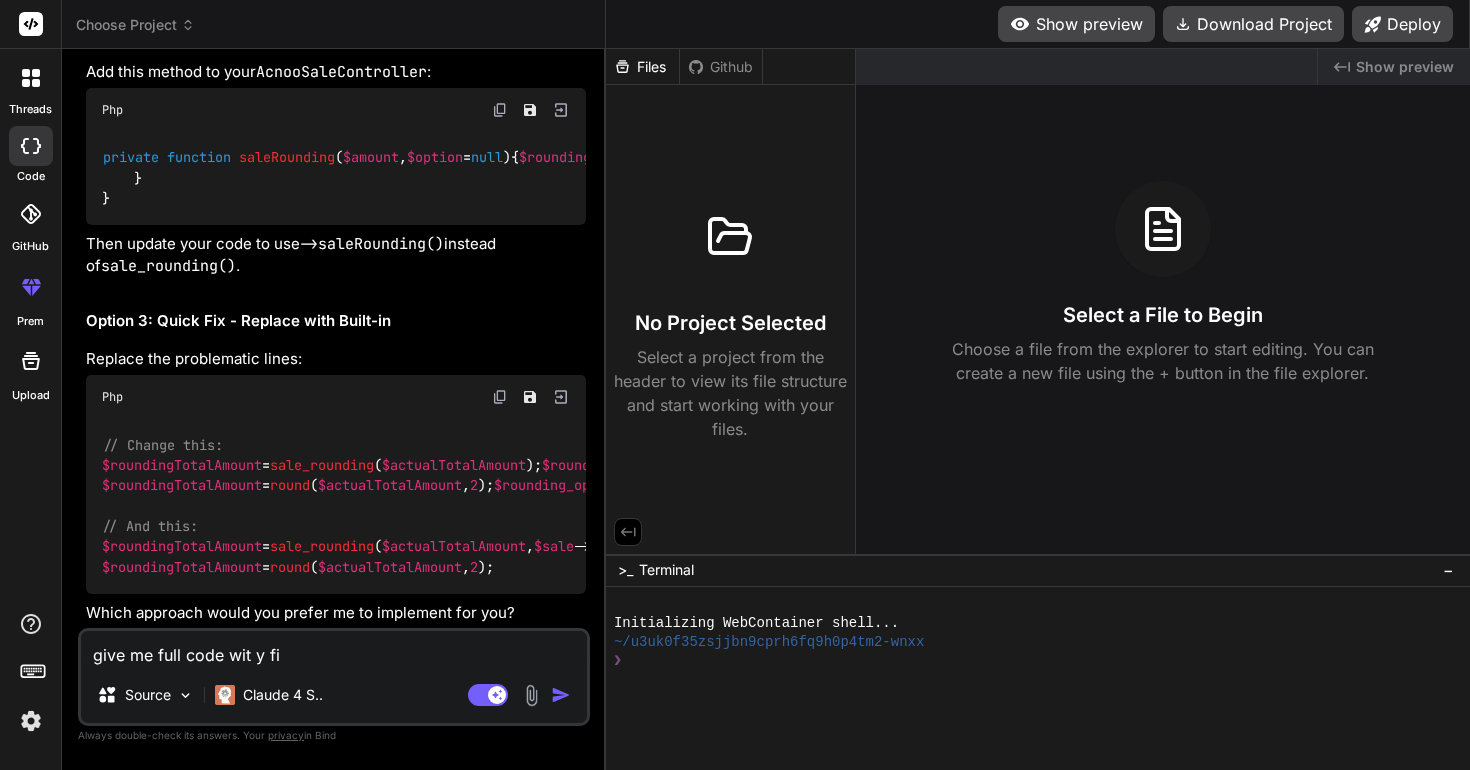 type on "give me full code wit y fix" 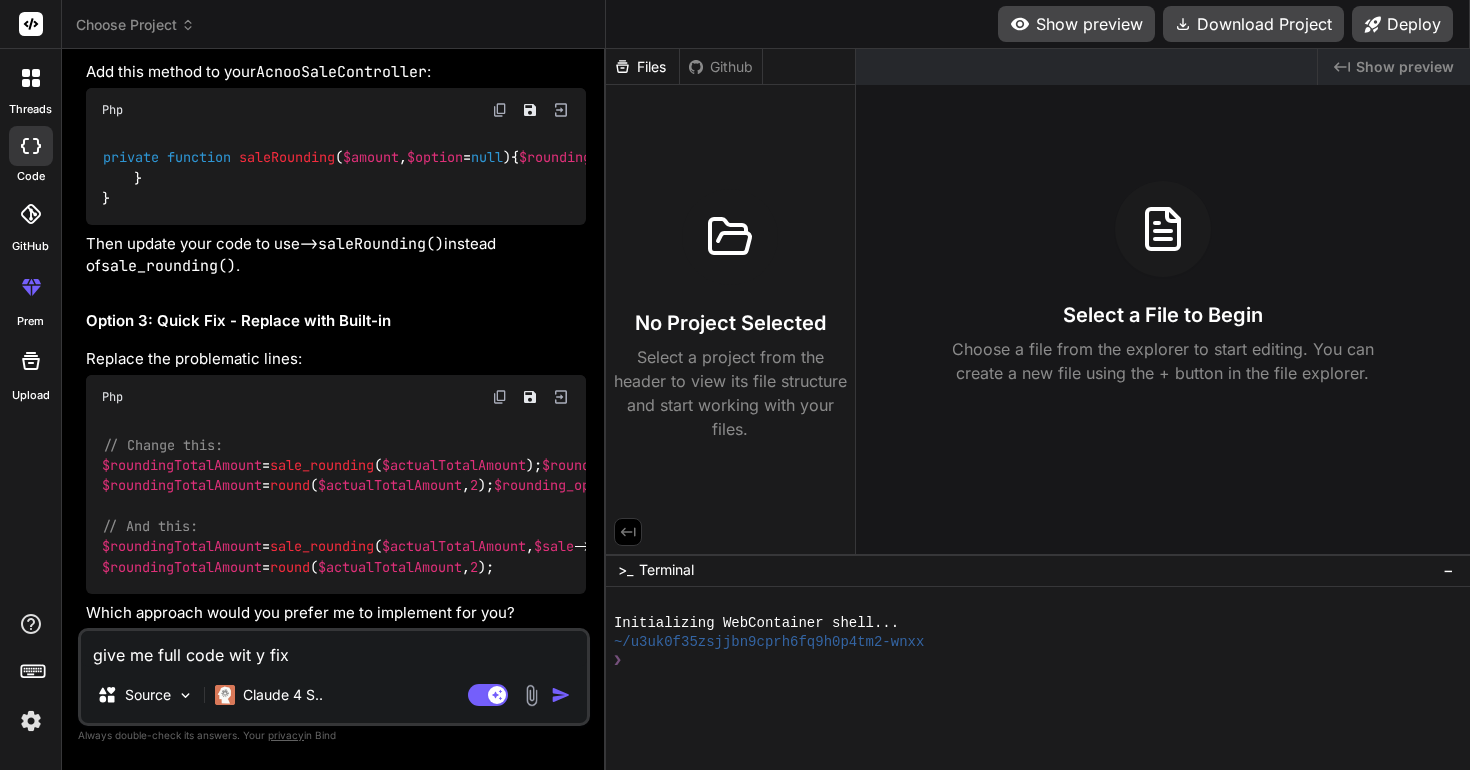 type on "x" 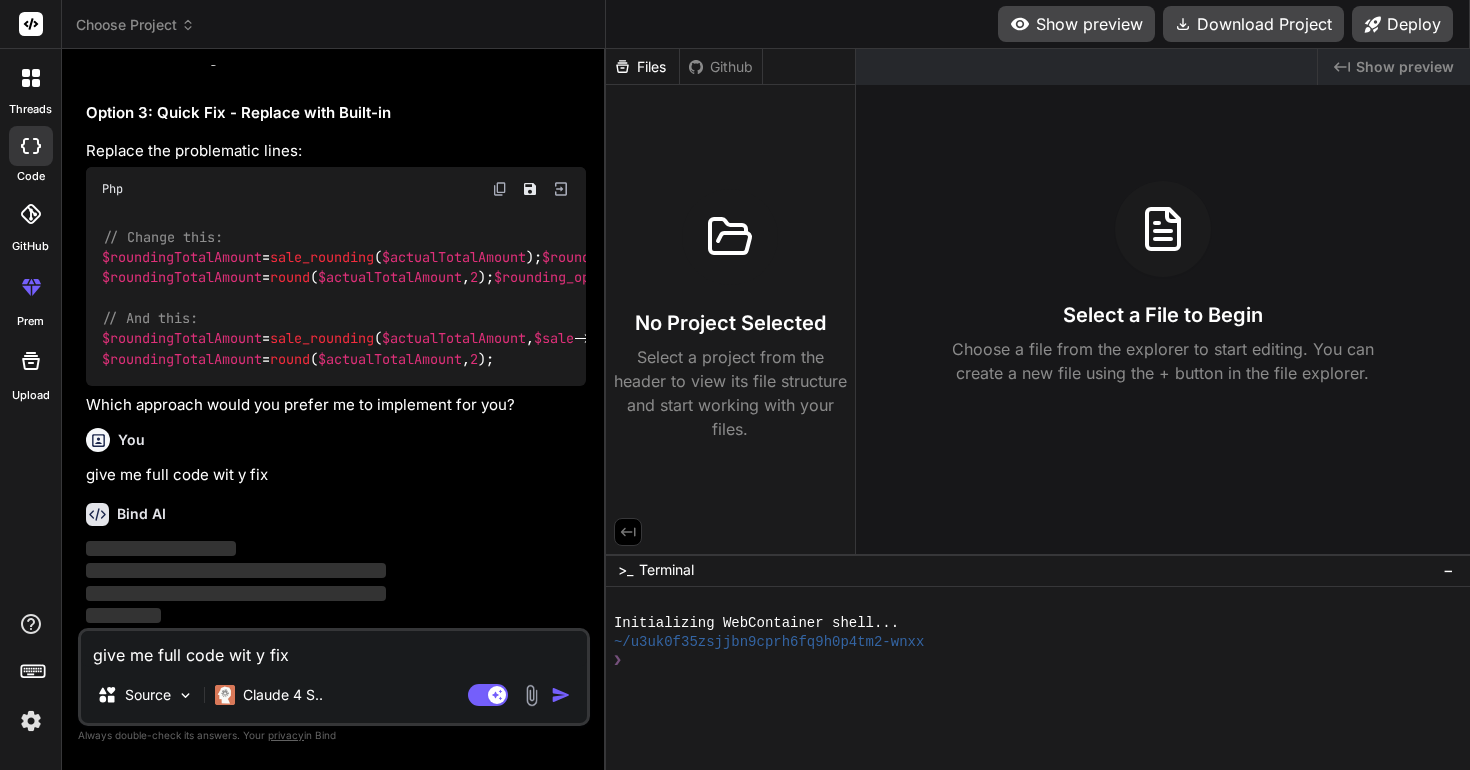 type 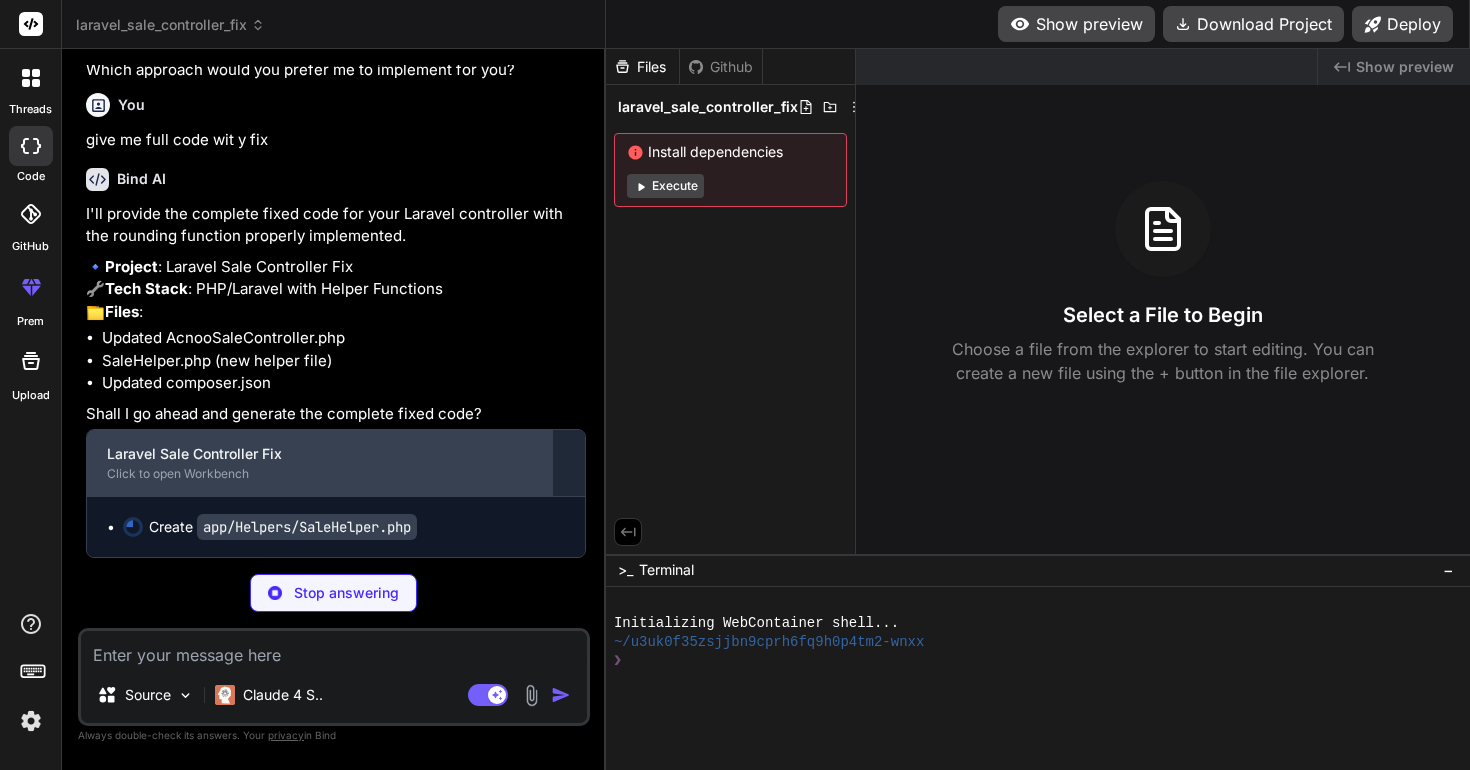 scroll, scrollTop: 12712, scrollLeft: 0, axis: vertical 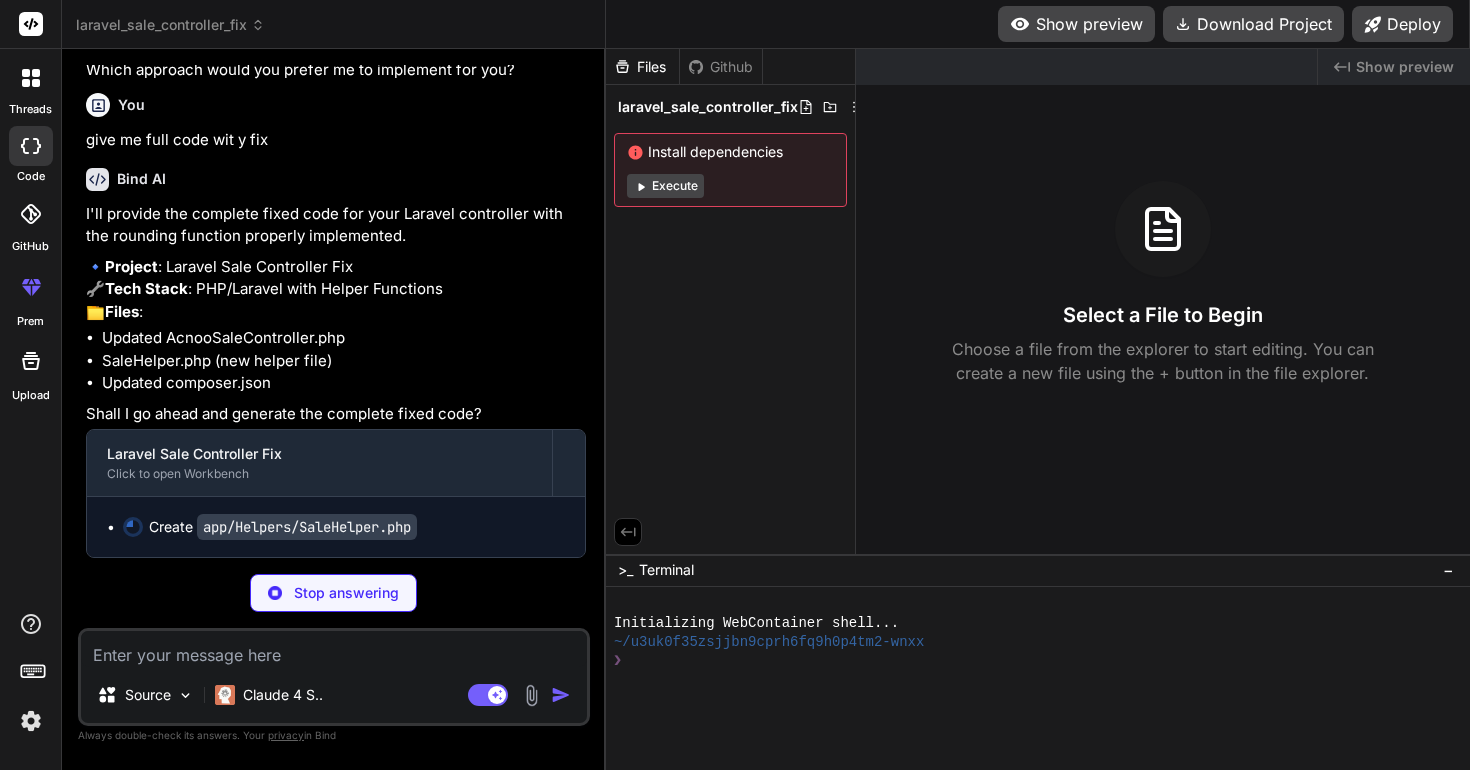 drag, startPoint x: 98, startPoint y: 376, endPoint x: 538, endPoint y: 381, distance: 440.0284 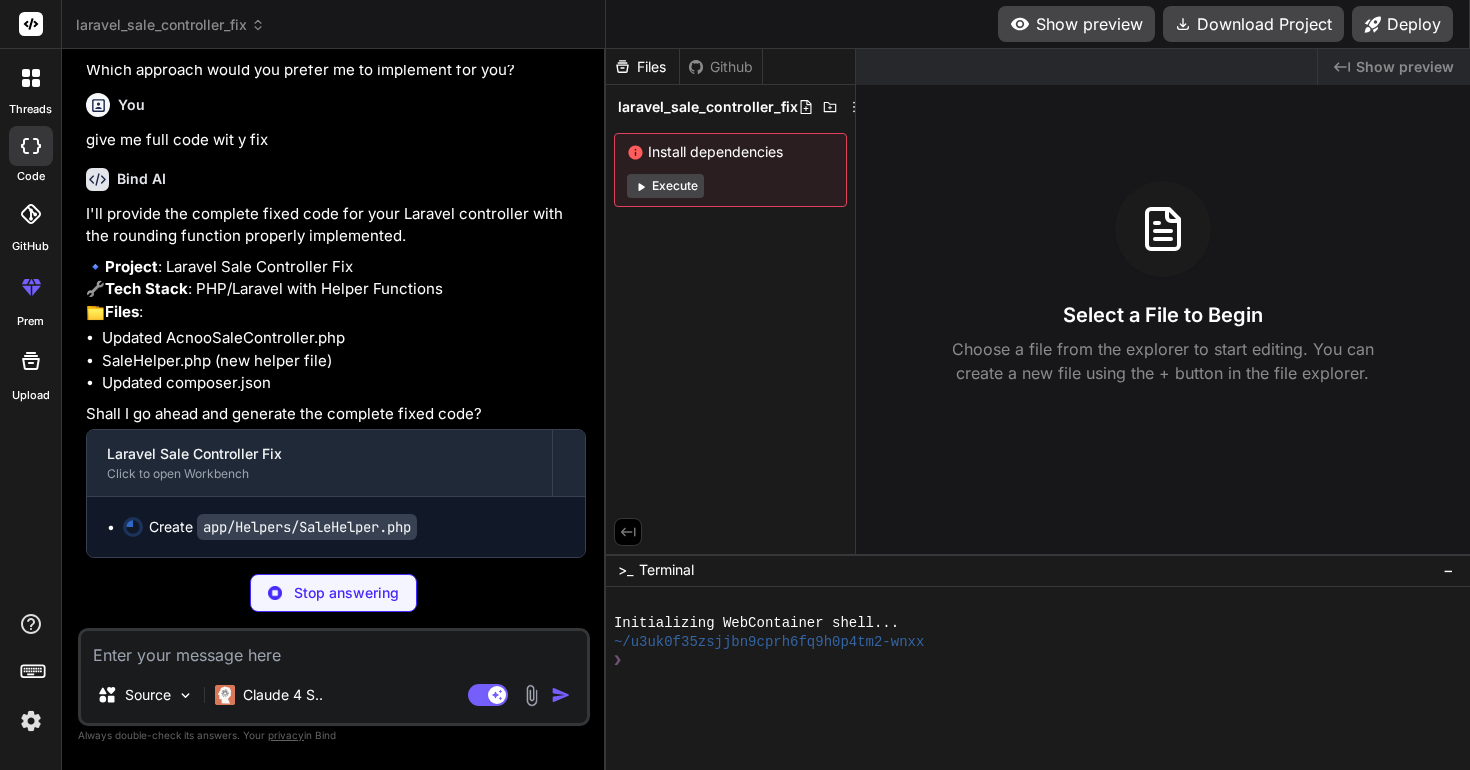 click on "// Change this:
$roundingTotalAmount  =  sale_rounding ( $actualTotalAmount );
$rounding_option  =  sale_rounding ();
// To this:
$roundingTotalAmount  =  round ( $actualTotalAmount ,  2 );
$rounding_option  =  'round' ;  // or get from config
// And this:
$roundingTotalAmount  =  sale_rounding ( $actualTotalAmount ,  $sale ->rounding_option);
// To this:
$roundingTotalAmount  =  round ( $actualTotalAmount ,  2 );" at bounding box center [336, -37] 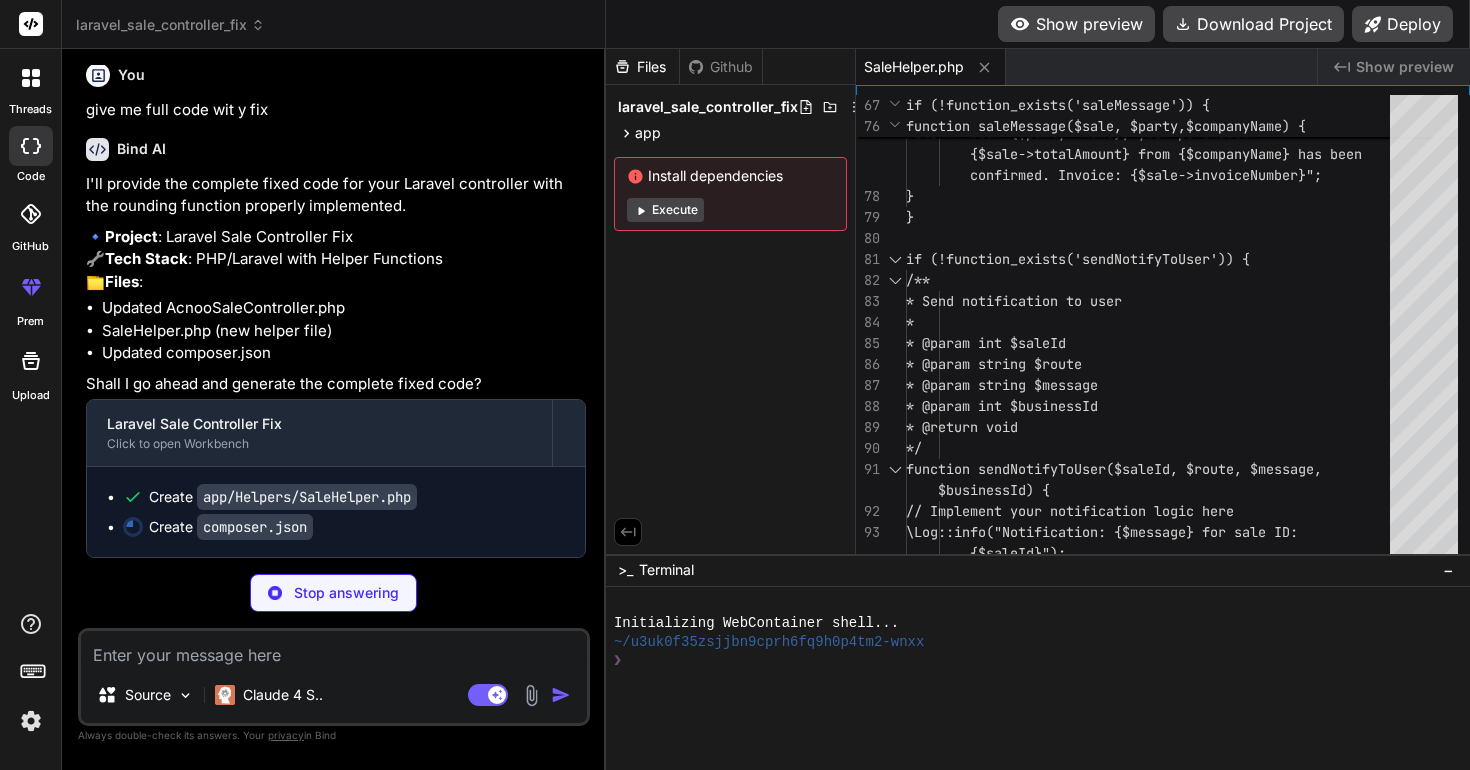 scroll, scrollTop: 13146, scrollLeft: 0, axis: vertical 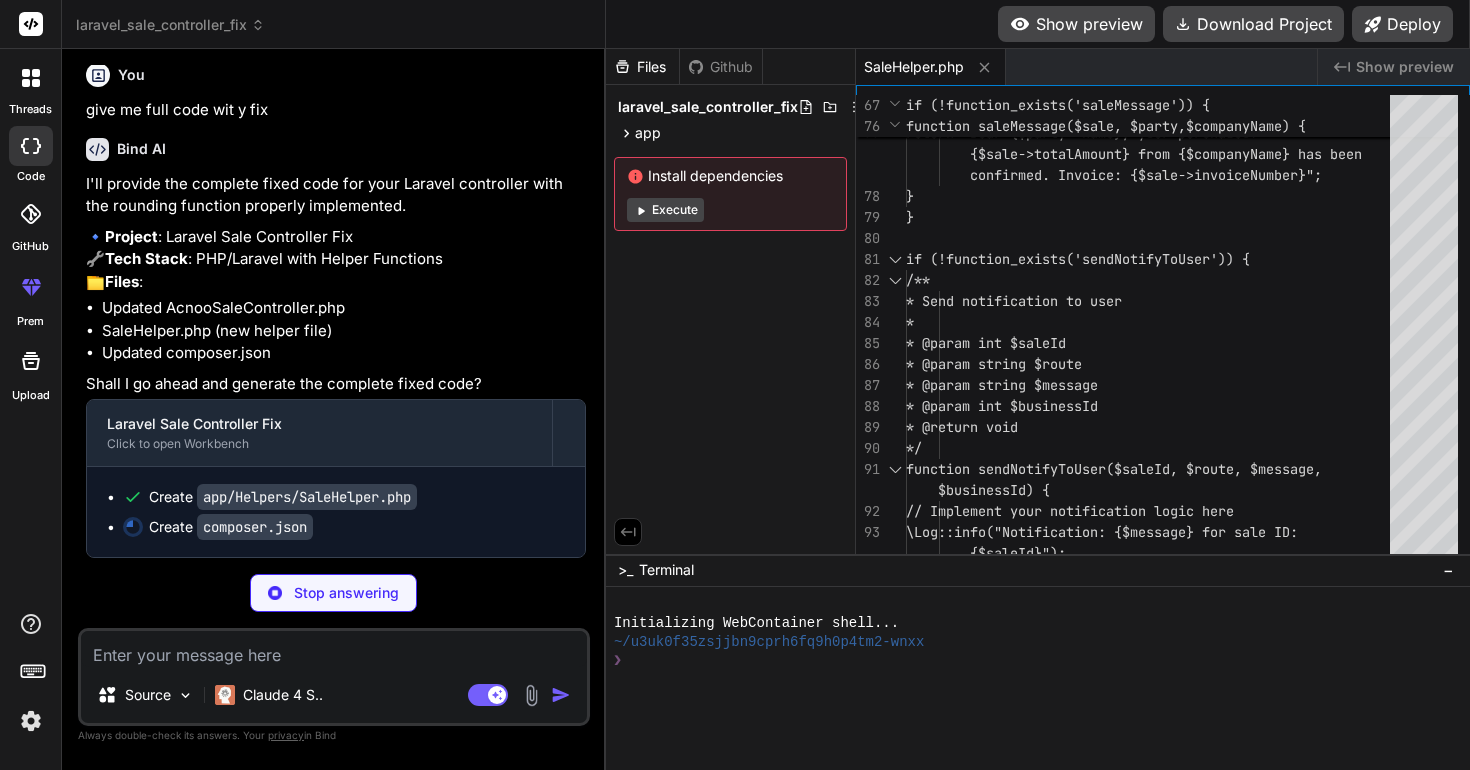 type on "x" 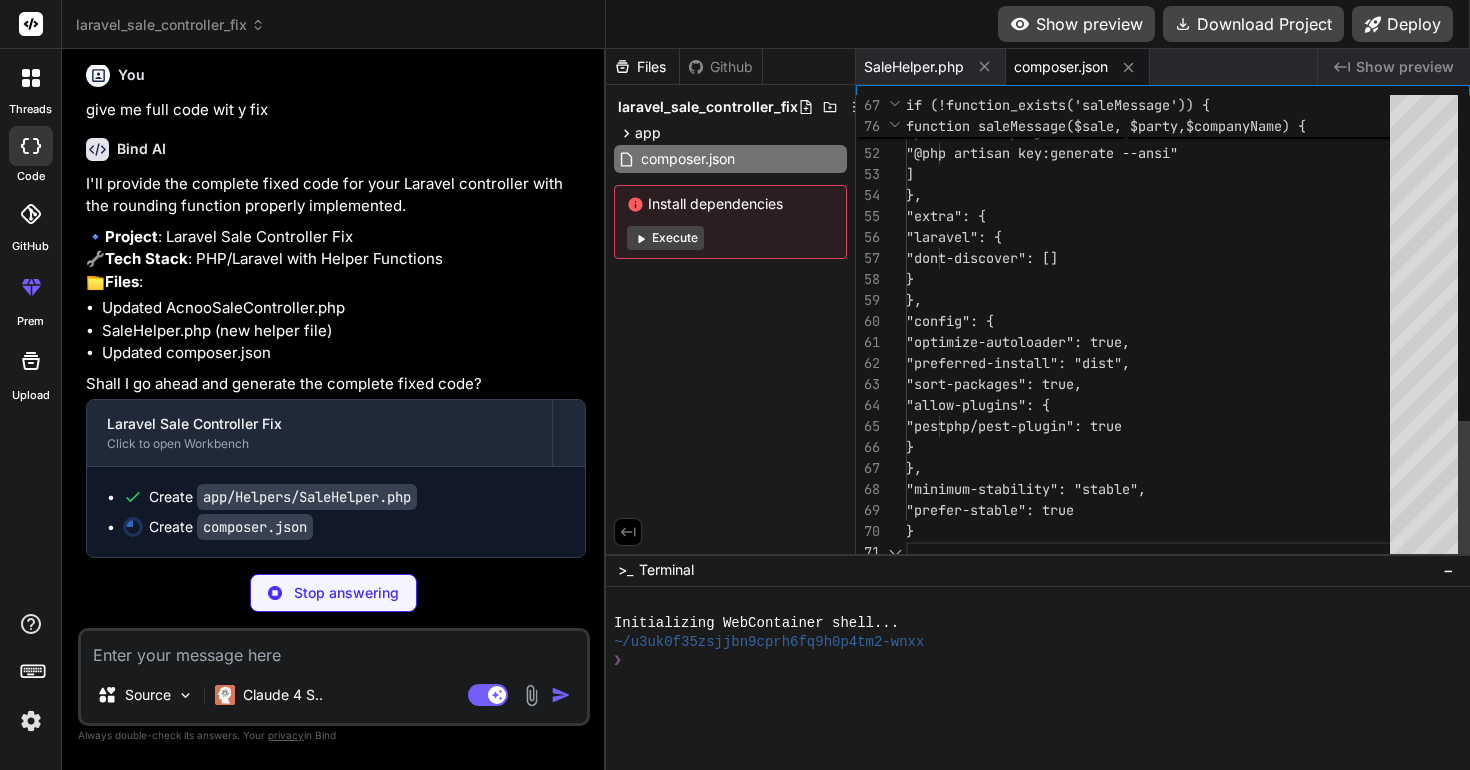 scroll, scrollTop: 42, scrollLeft: 0, axis: vertical 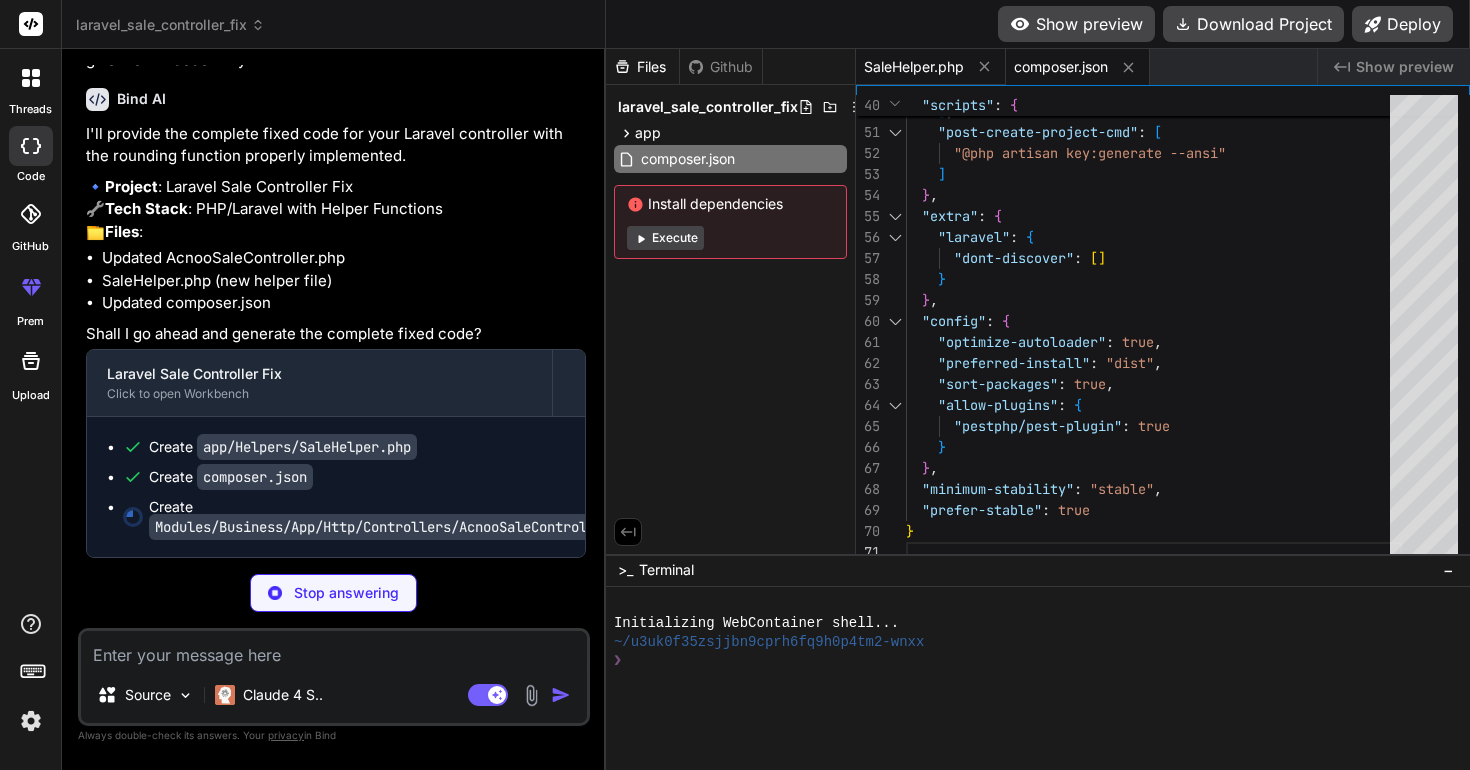 type on "x" 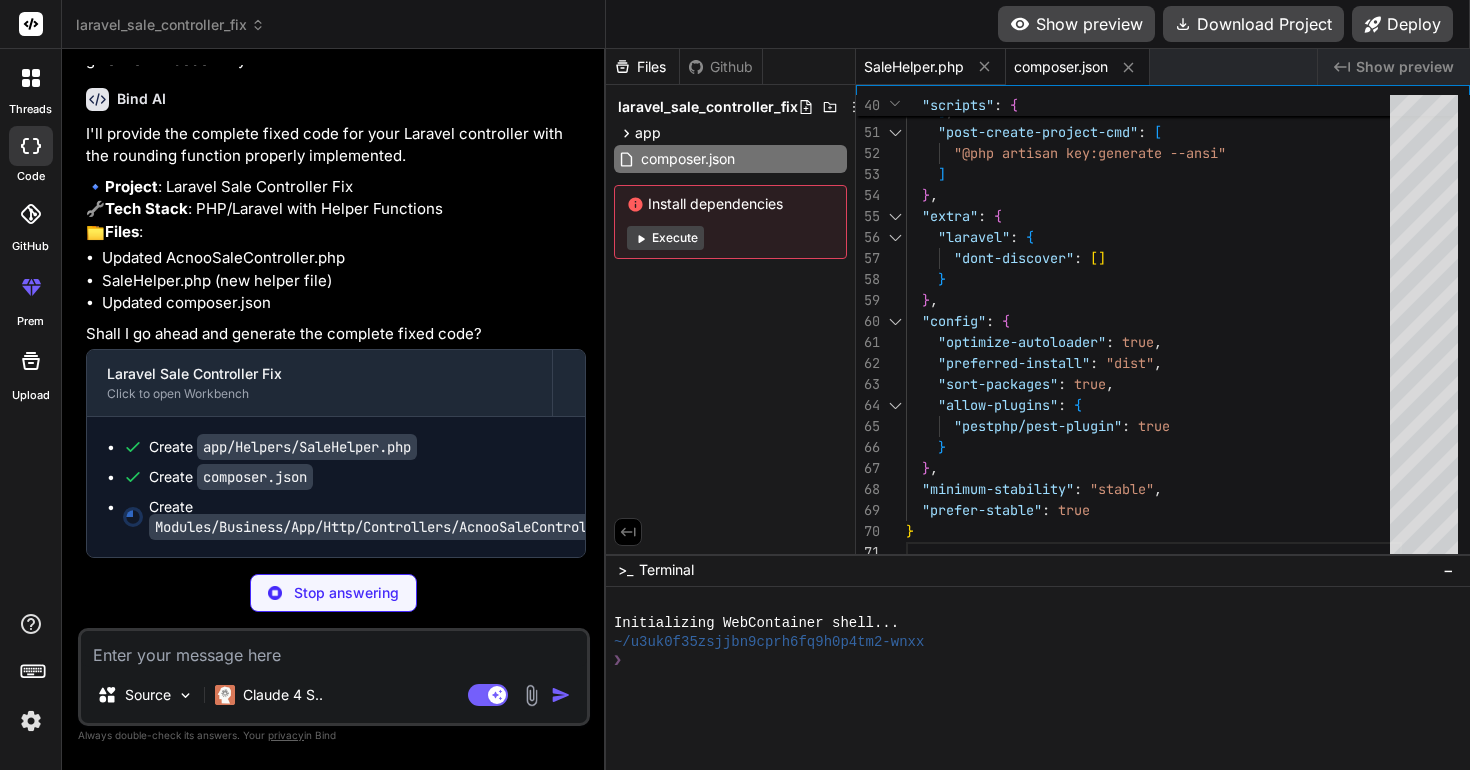 click on "SaleHelper.php" at bounding box center [914, 67] 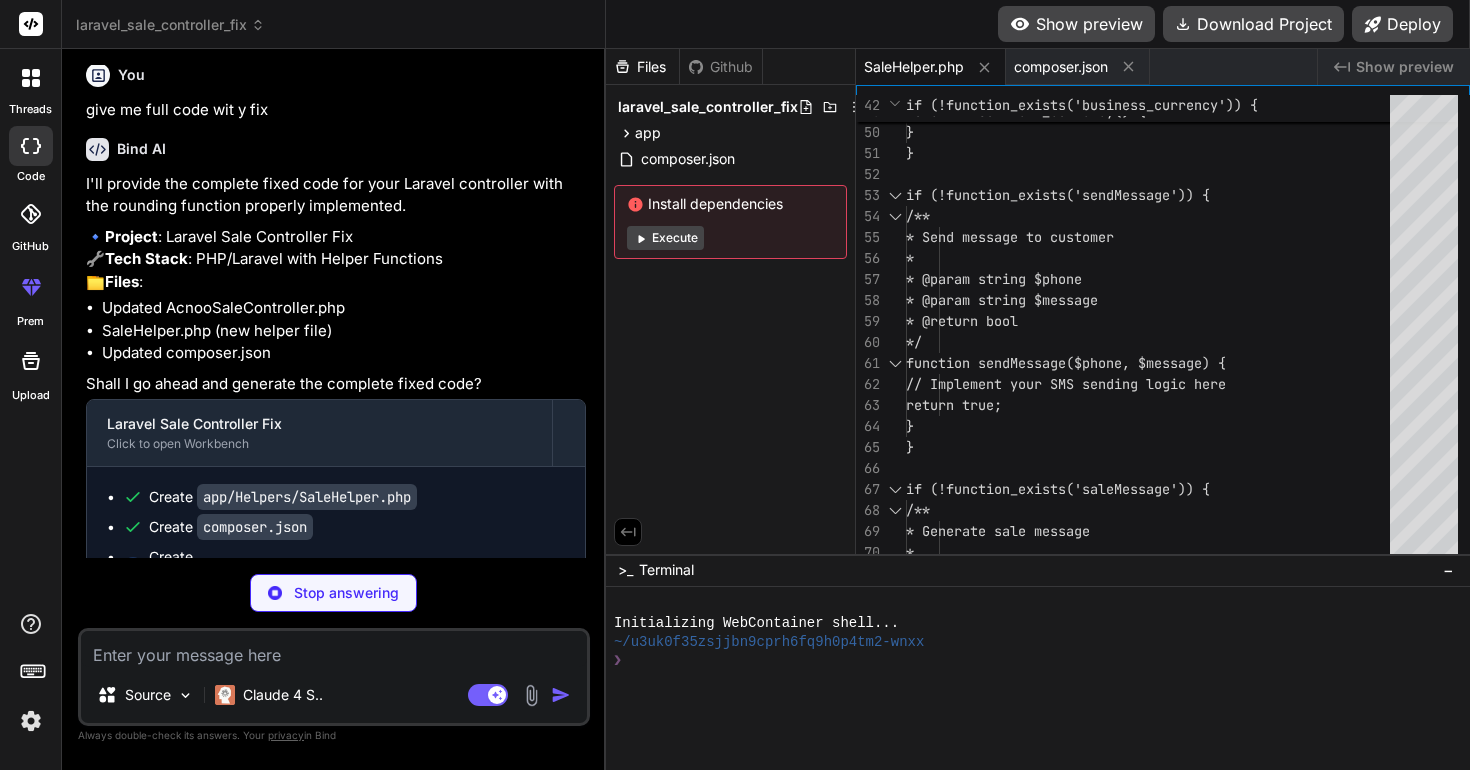 scroll, scrollTop: 12651, scrollLeft: 0, axis: vertical 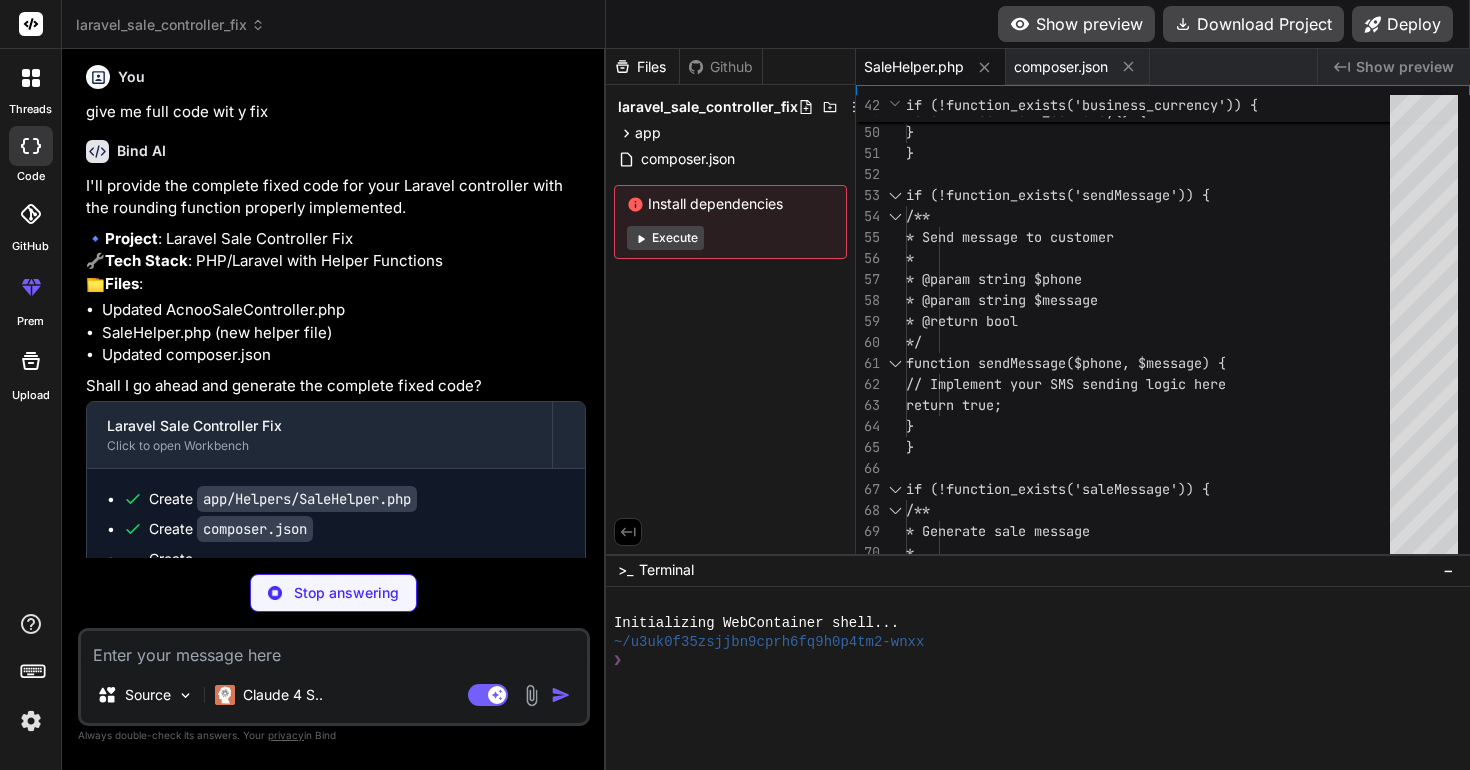 drag, startPoint x: 99, startPoint y: 378, endPoint x: 592, endPoint y: 391, distance: 493.17136 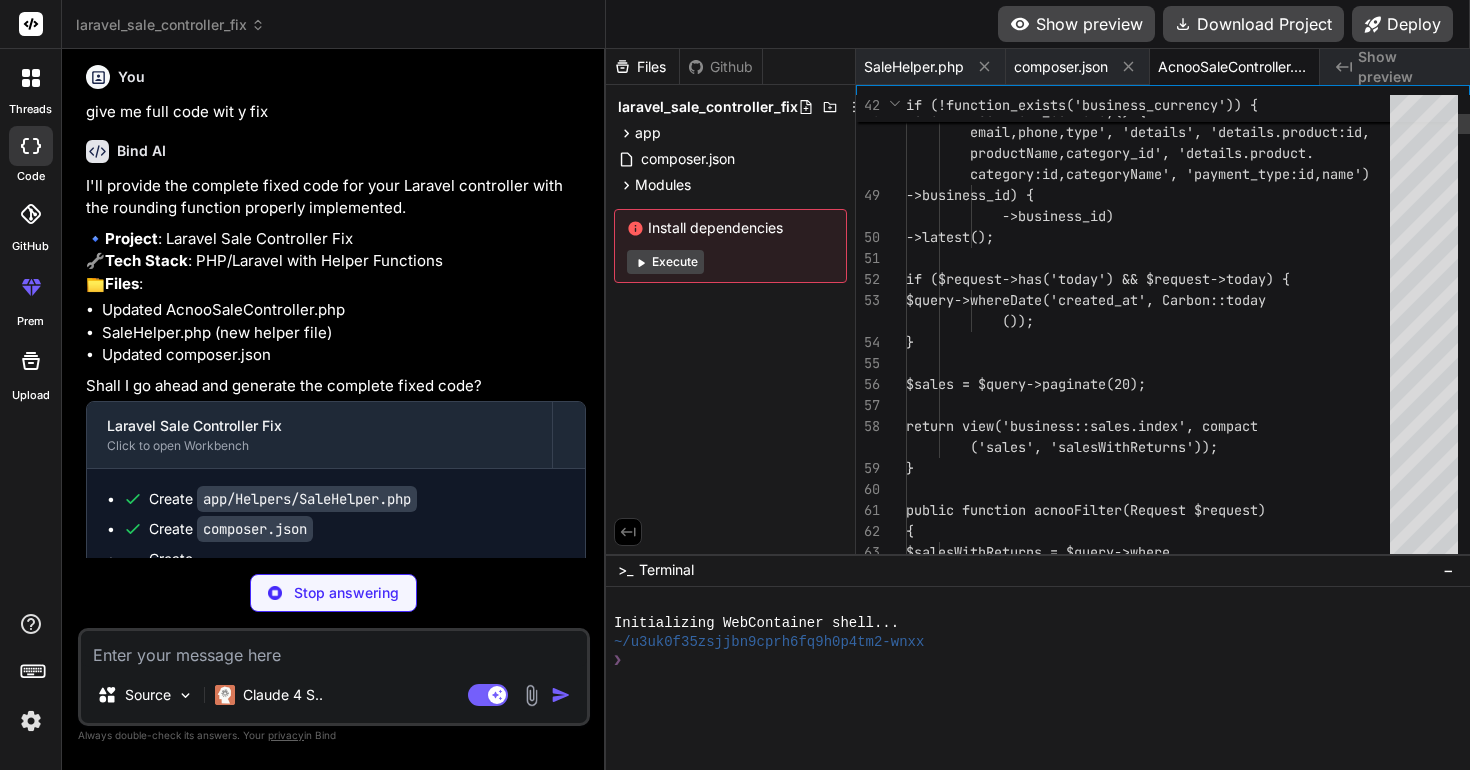 scroll, scrollTop: 0, scrollLeft: 35, axis: horizontal 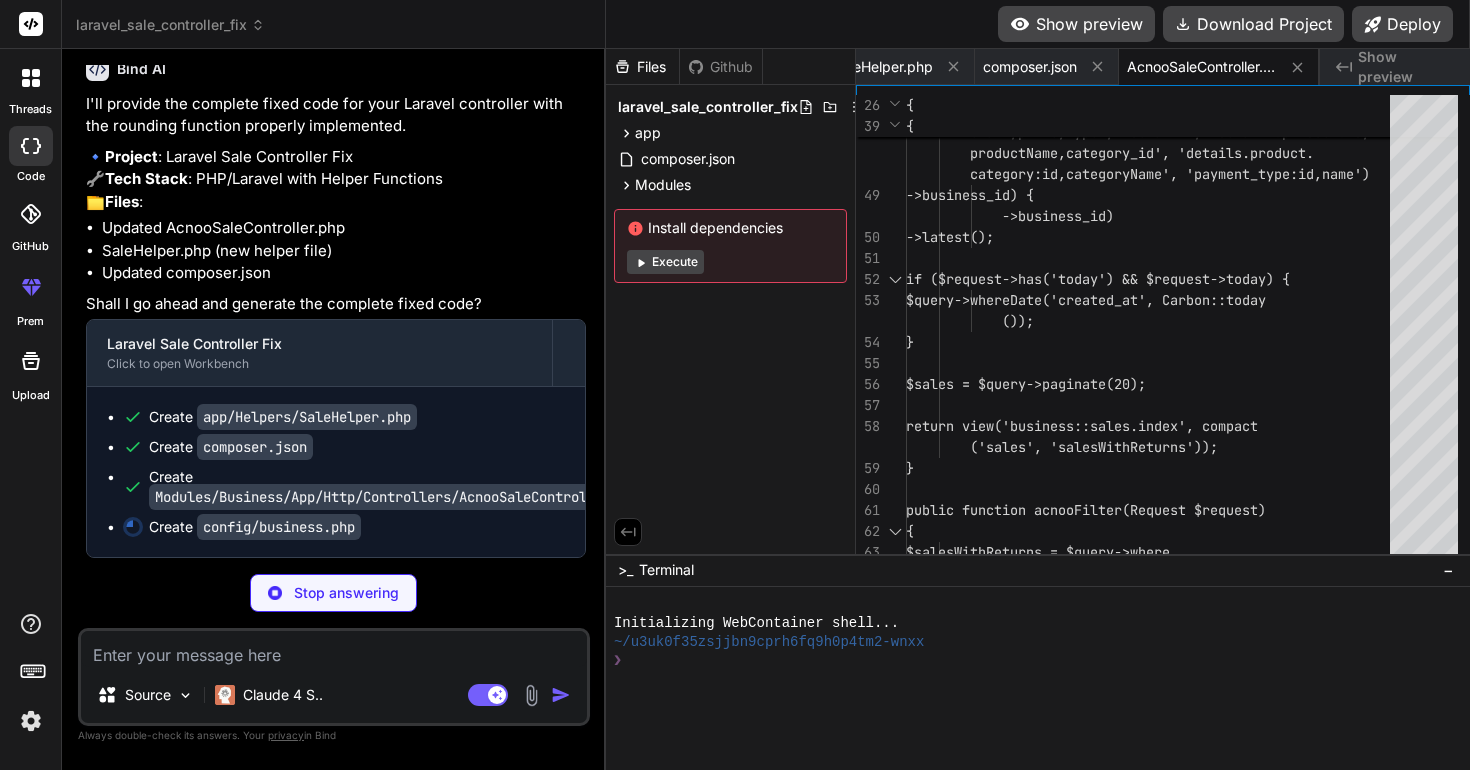 type on "x" 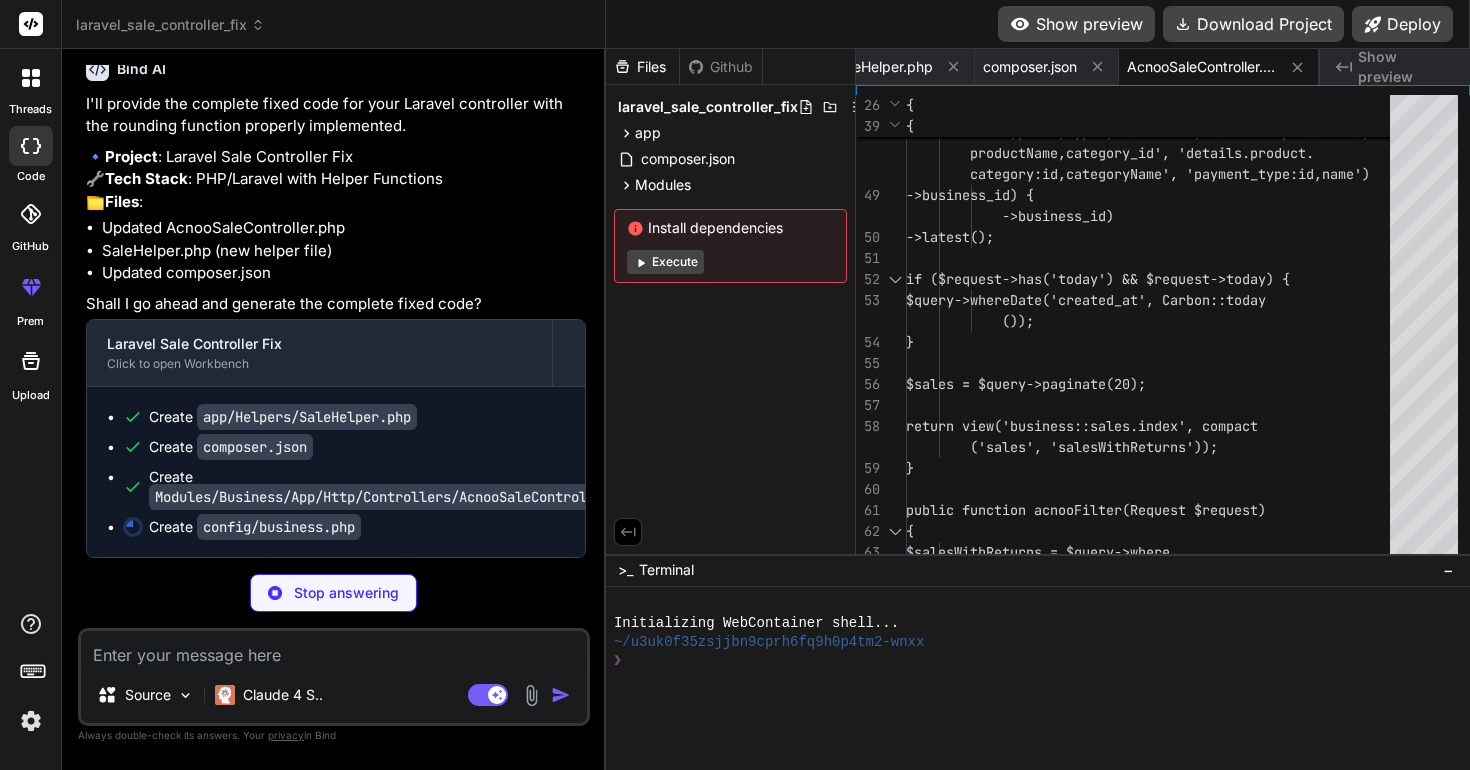 type on "'round'), // Options: 'round', 'up', 'down'
'message_enabled' => env('MESSAGE_ENABLED', false),
'notification_enabled' => env('NOTIFICATION_ENABLED', true),
];" 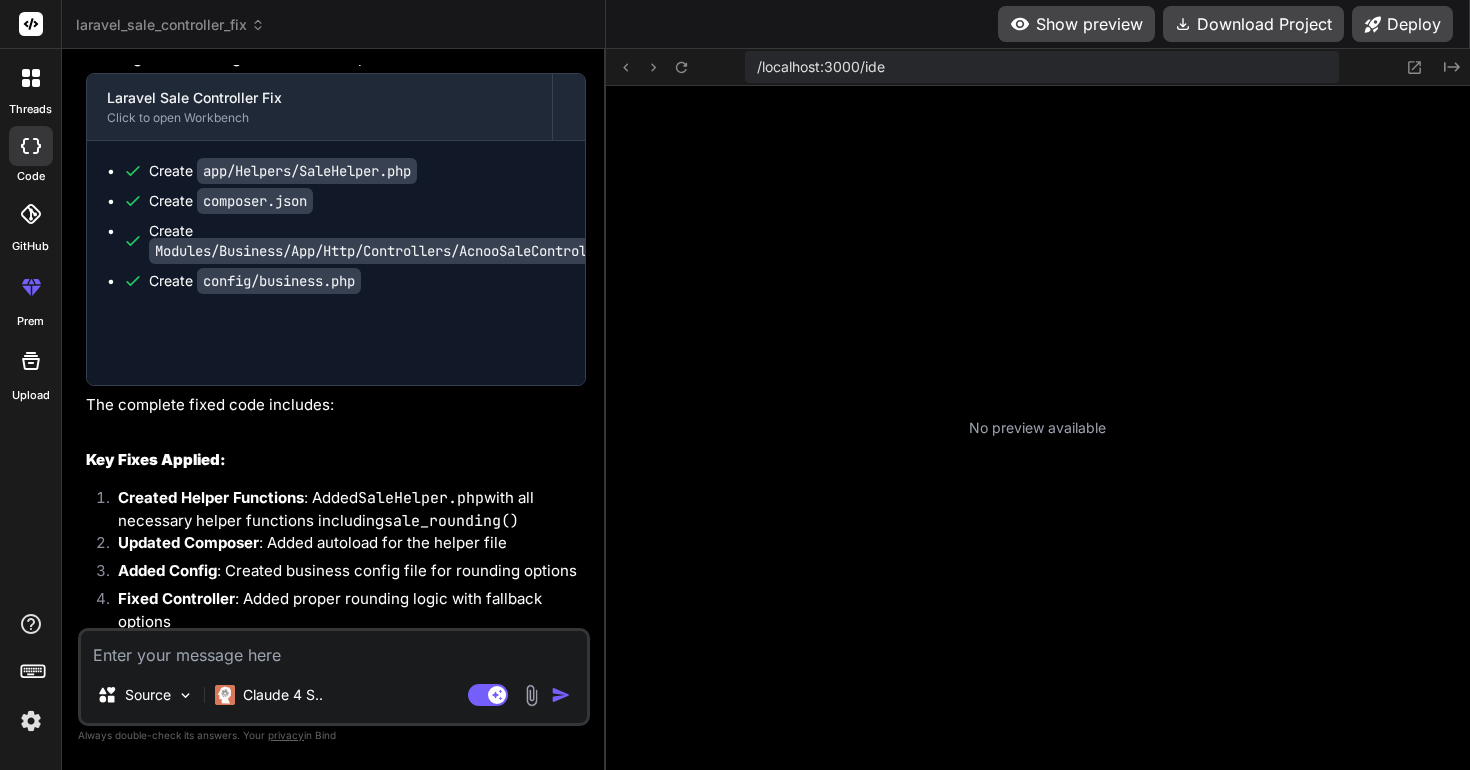 type on "x" 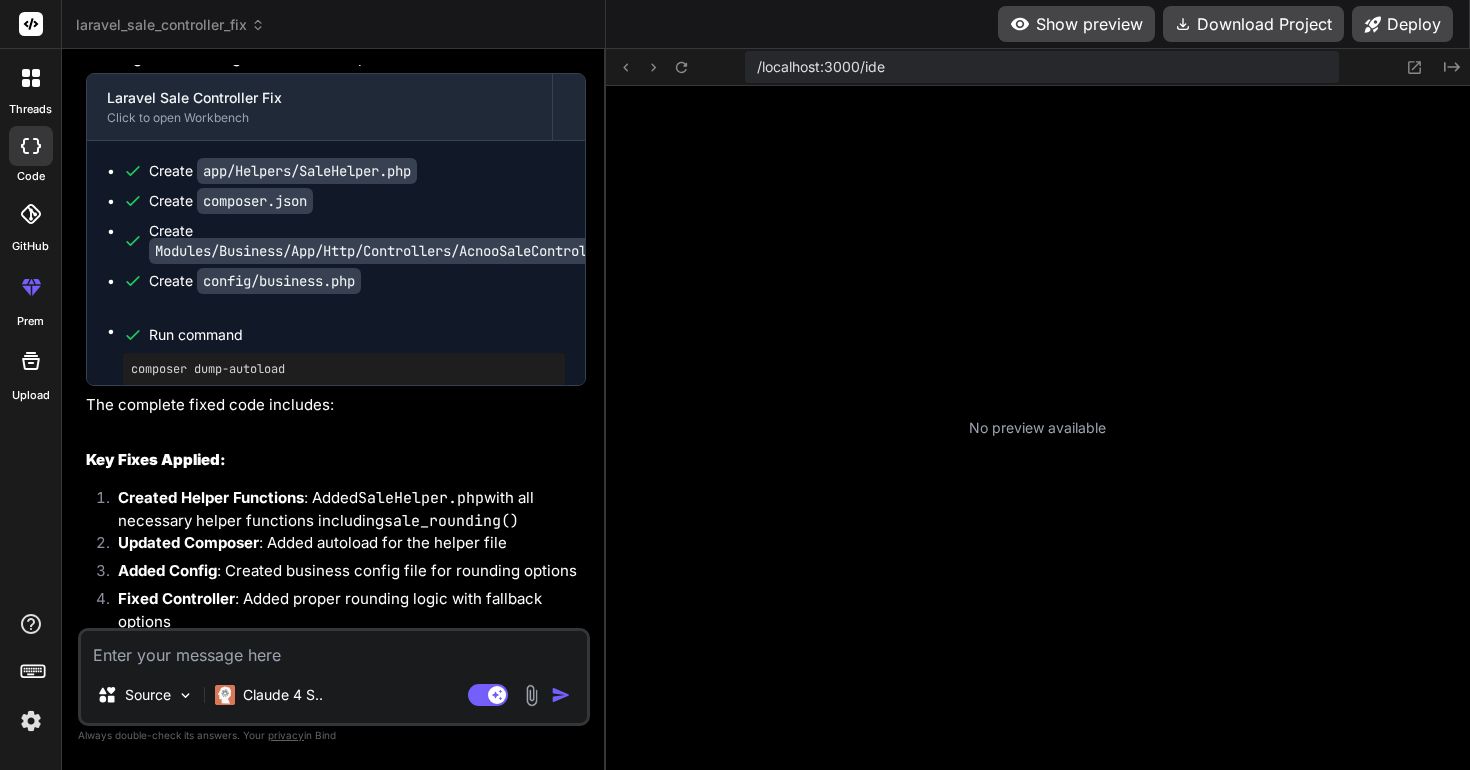 scroll, scrollTop: 0, scrollLeft: 173, axis: horizontal 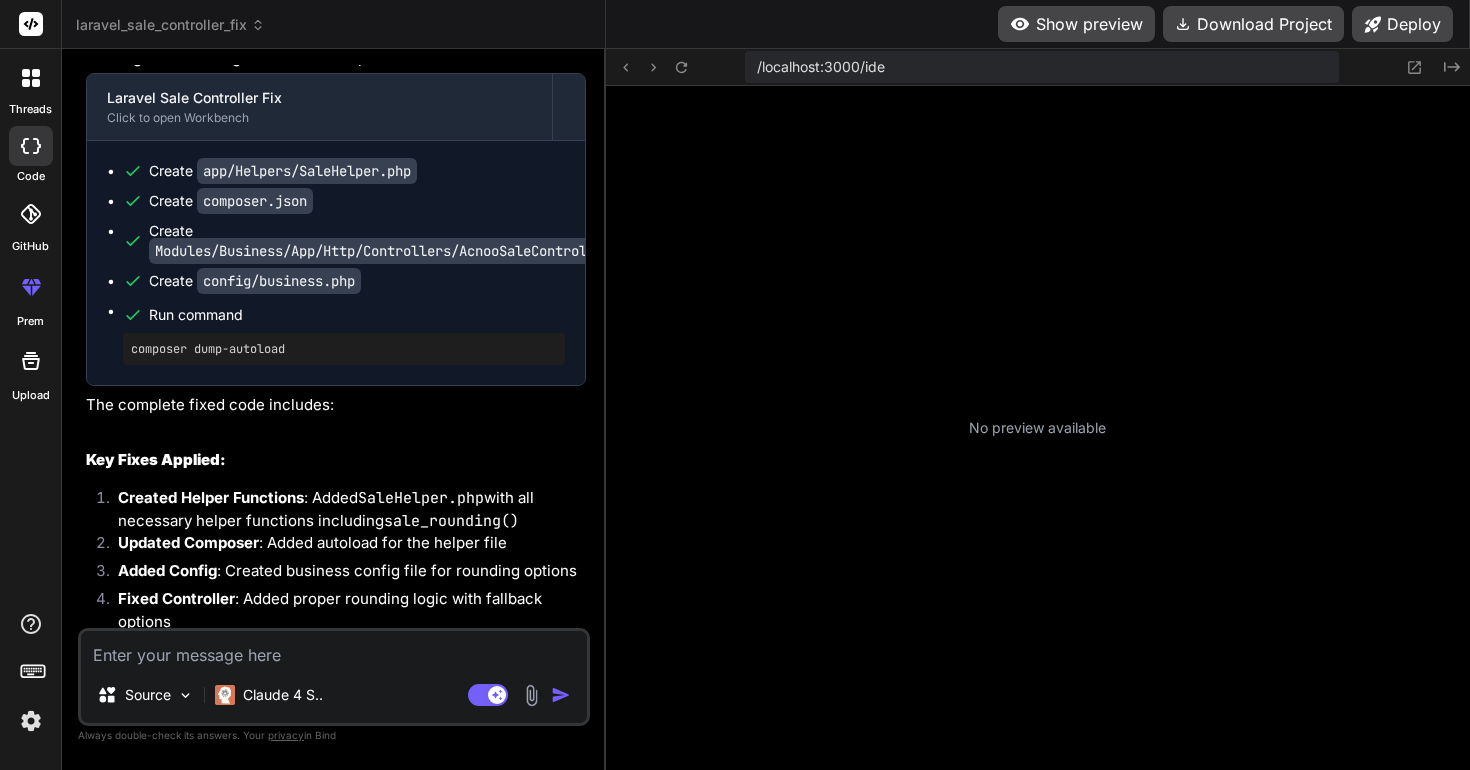 click at bounding box center [334, 649] 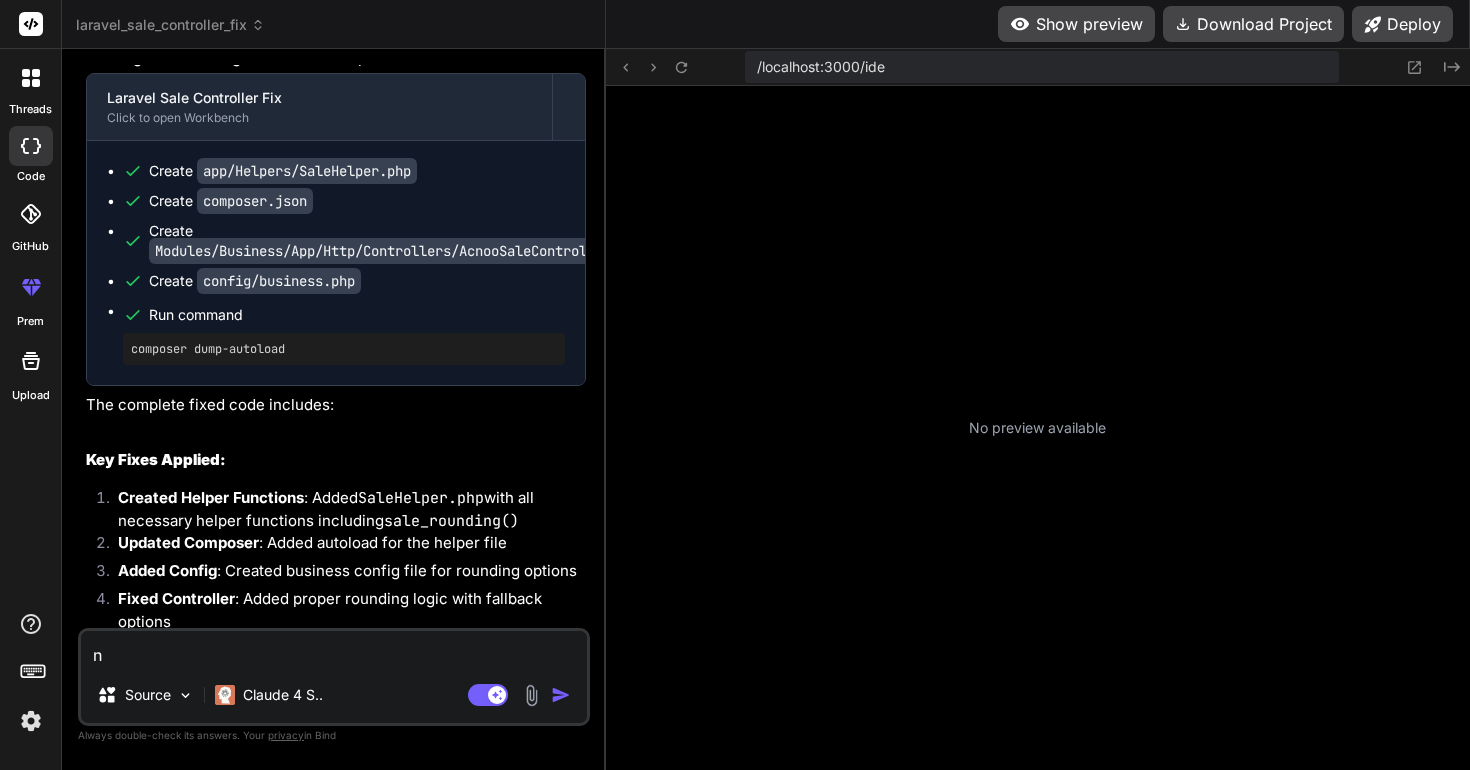 type on "no" 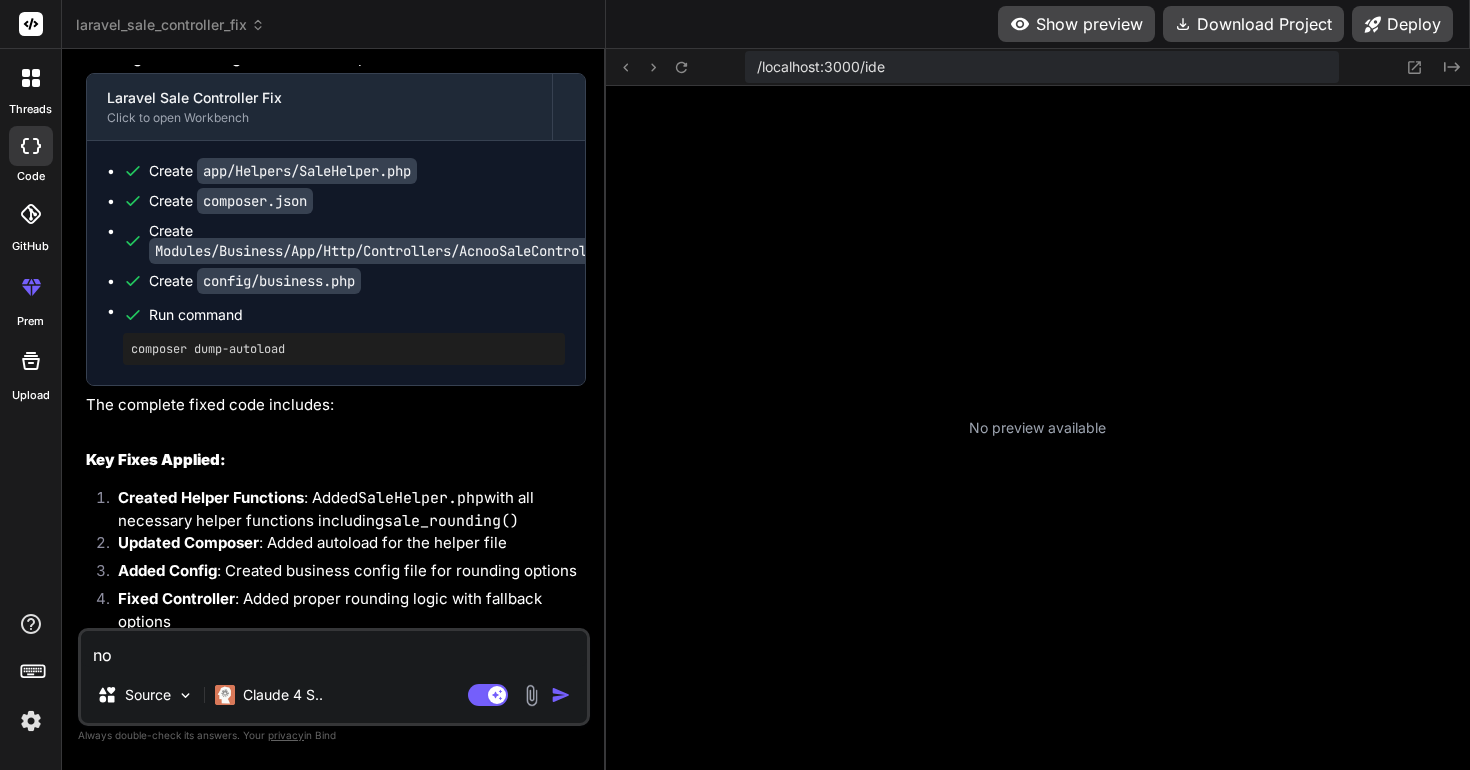 type on "now" 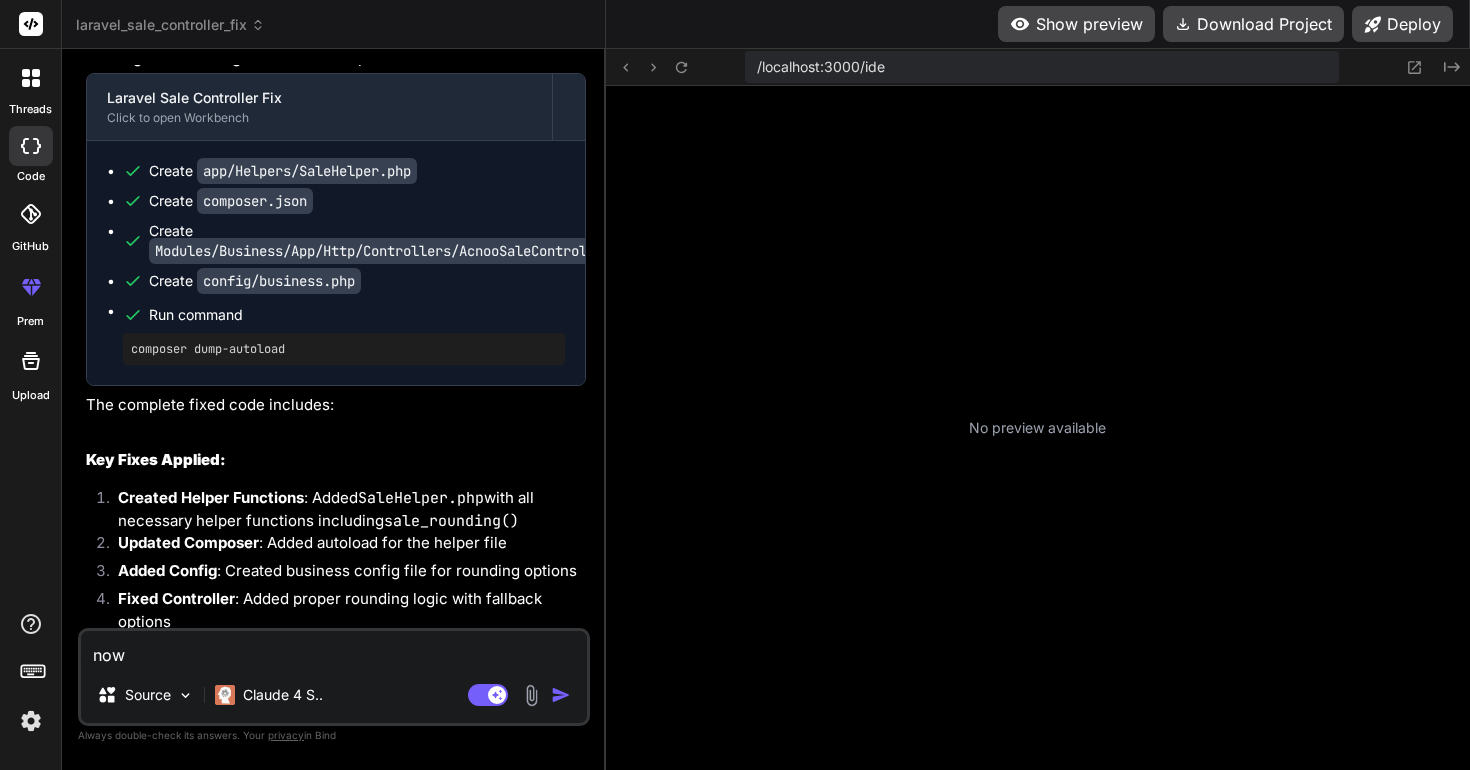 type on "now" 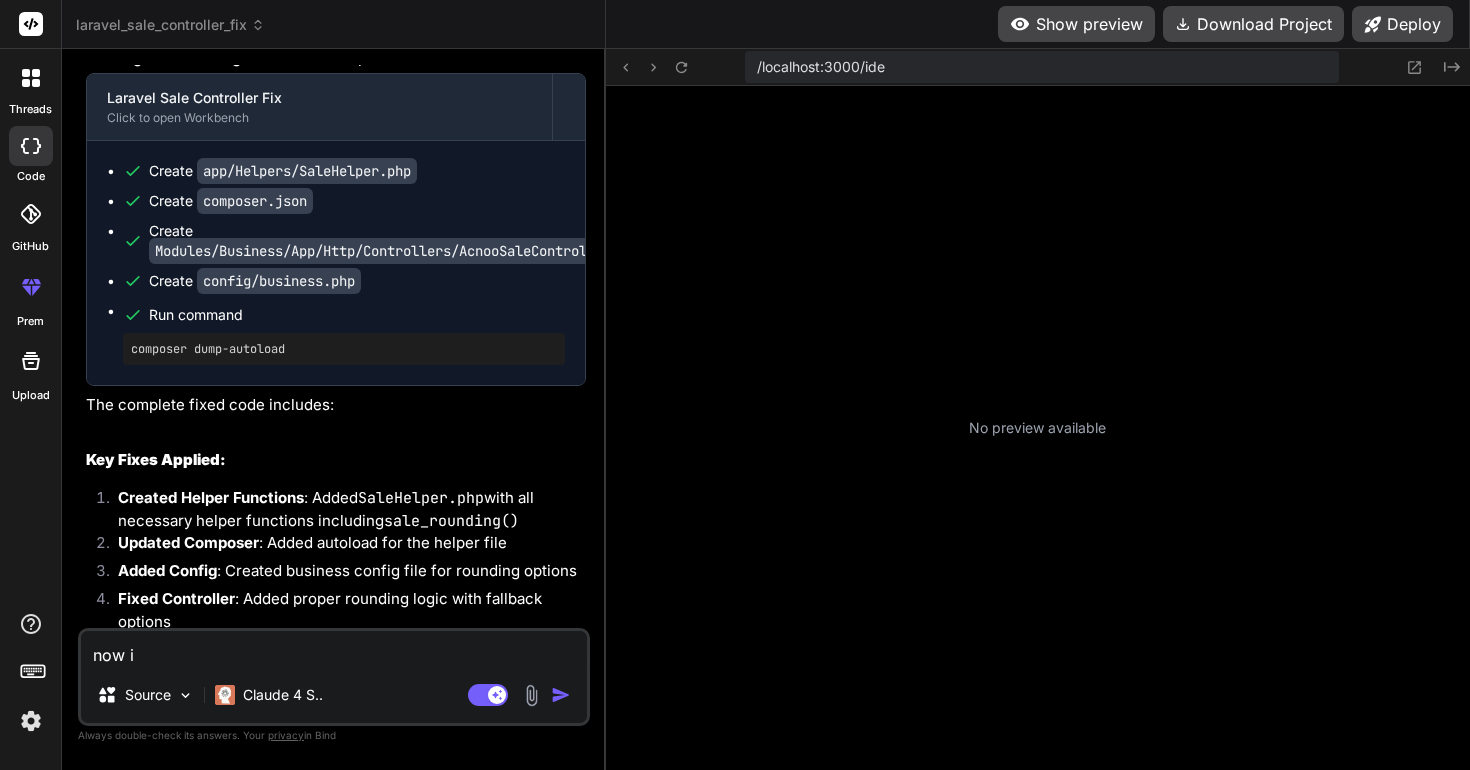 type on "now in" 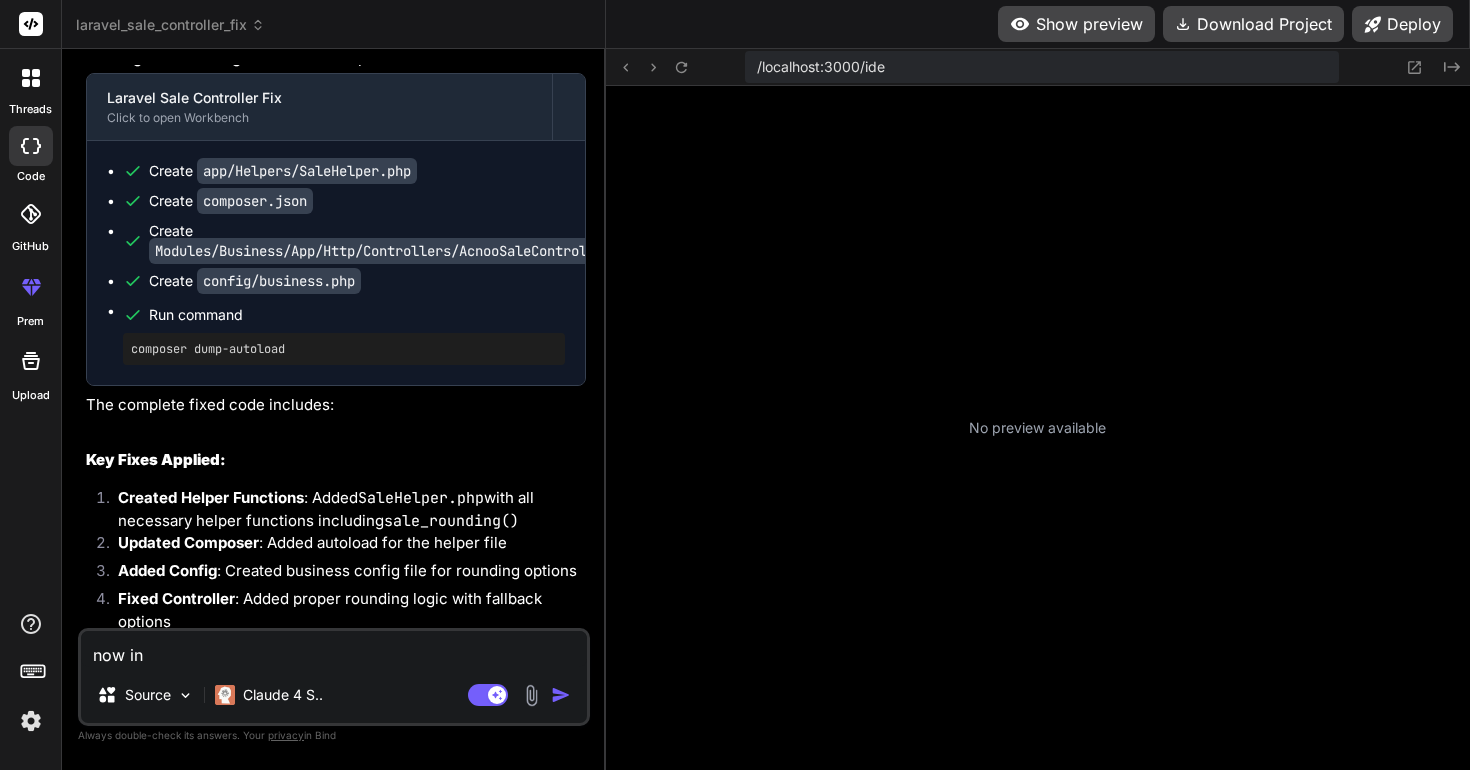 type on "now in" 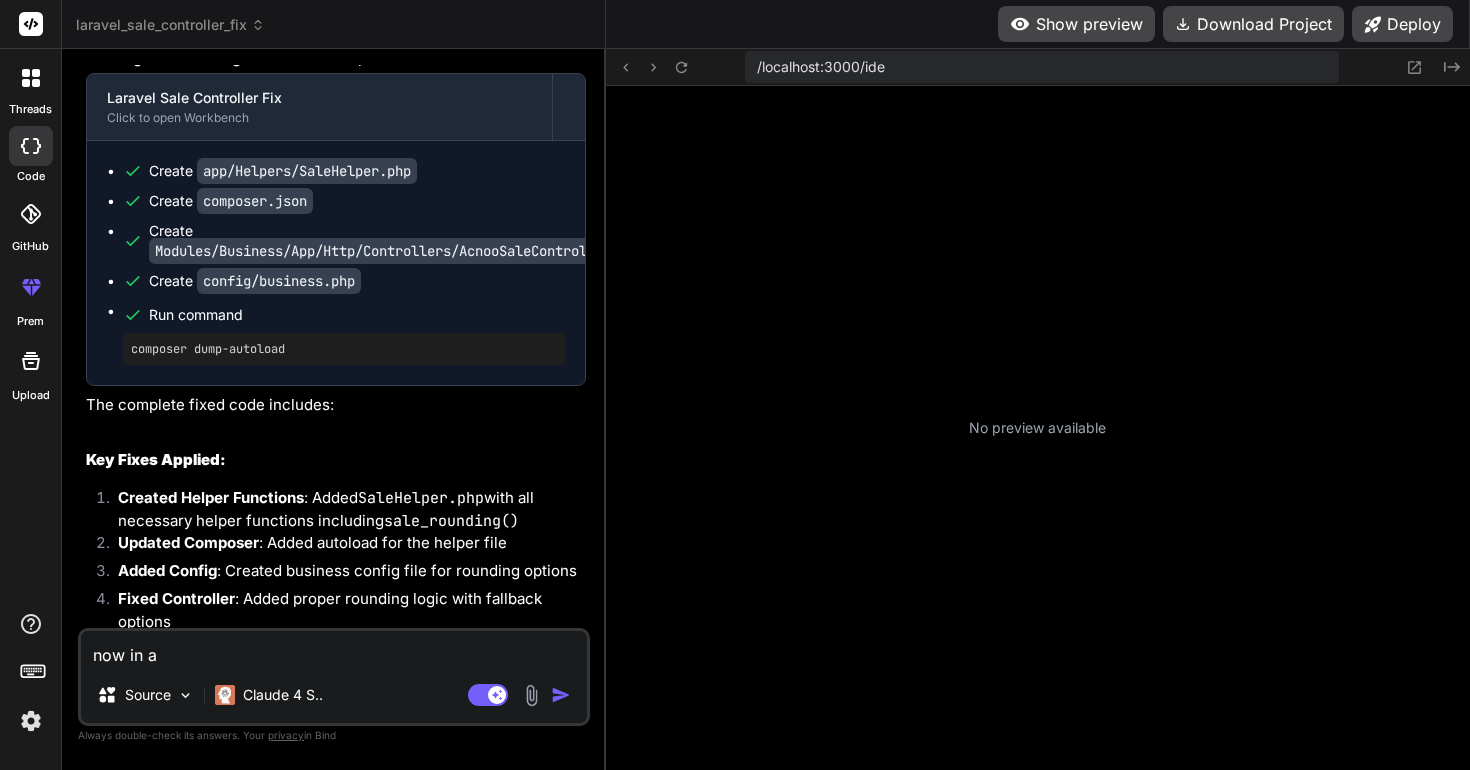 type on "now in ap" 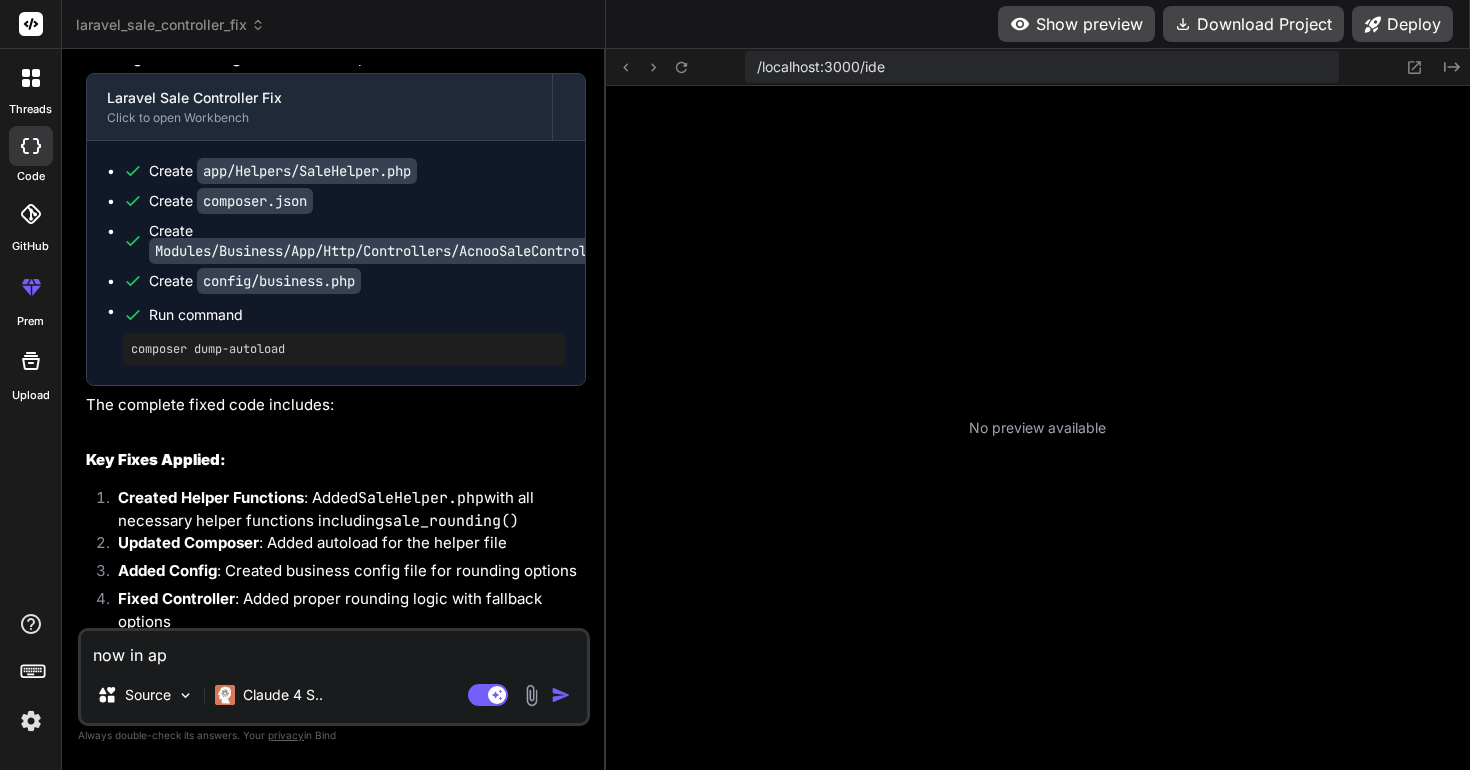 type on "now in app" 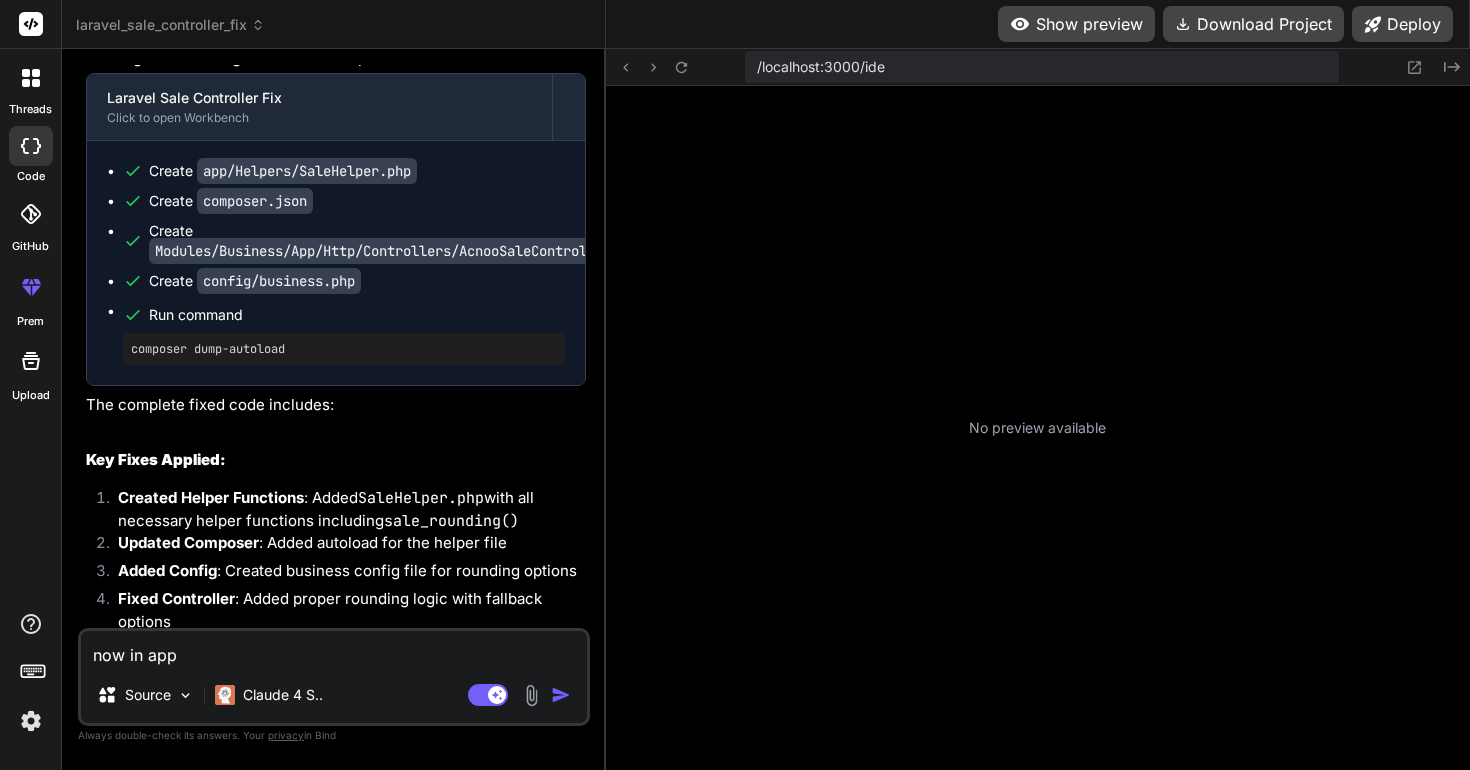 type on "now in app" 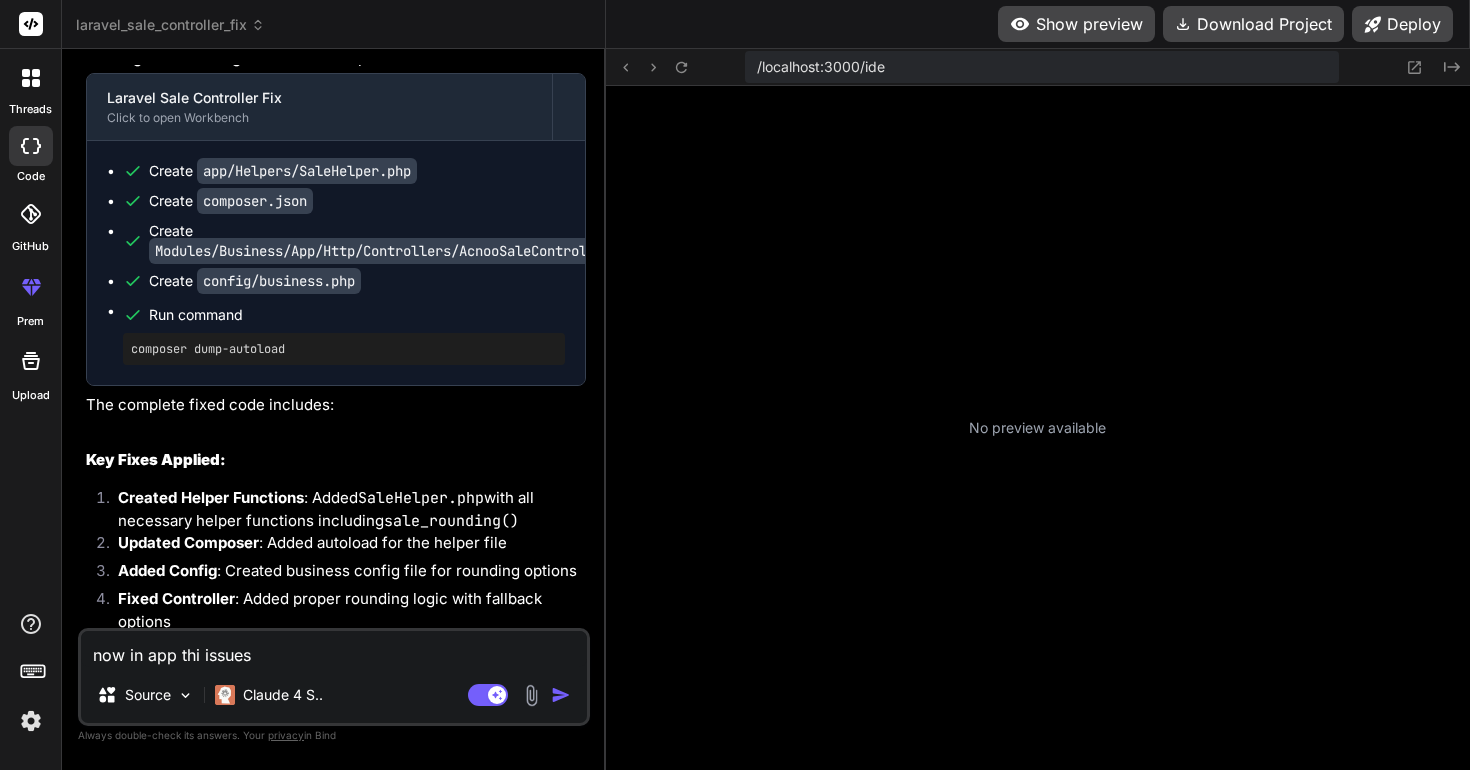 paste on "The following _TypeError was thrown building Consumer(dirty, dependencies: [UncontrolledProviderScope], state: _ConsumerState#c0fb5):
type 'String' is not a subtype of type 'num?'
The relevant error-causing widget was:
Consumer Consumer:file:///Users/alice/Downloads/pospro/app-with-laravel-admin-panel/ledger-app-main/lib/Screens/Home/home.dart:77:14
When the exception was thrown, this was the stack:
#1      AsyncError.value (package:riverpod/src/common.dart:495:7)" 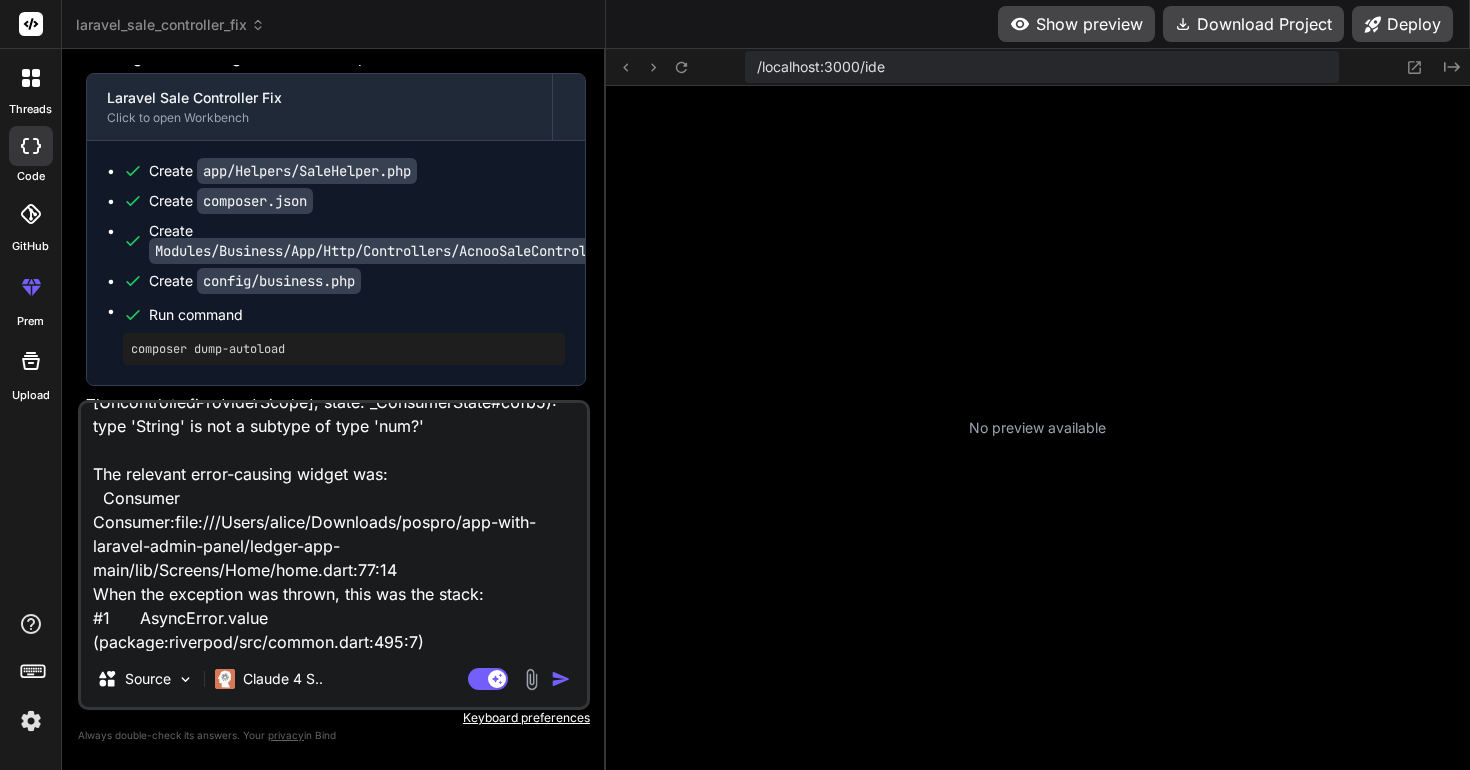 scroll, scrollTop: 0, scrollLeft: 0, axis: both 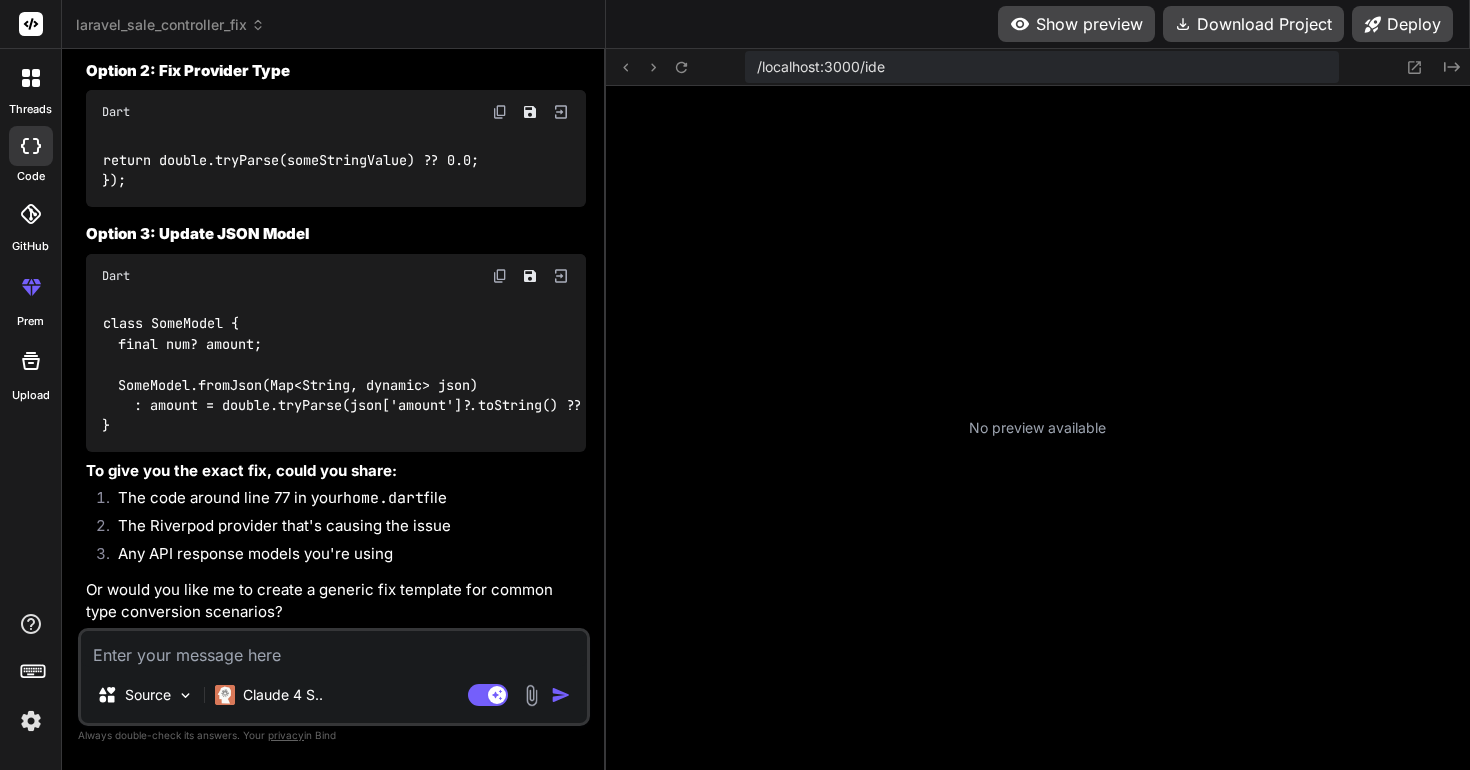 click at bounding box center (334, 649) 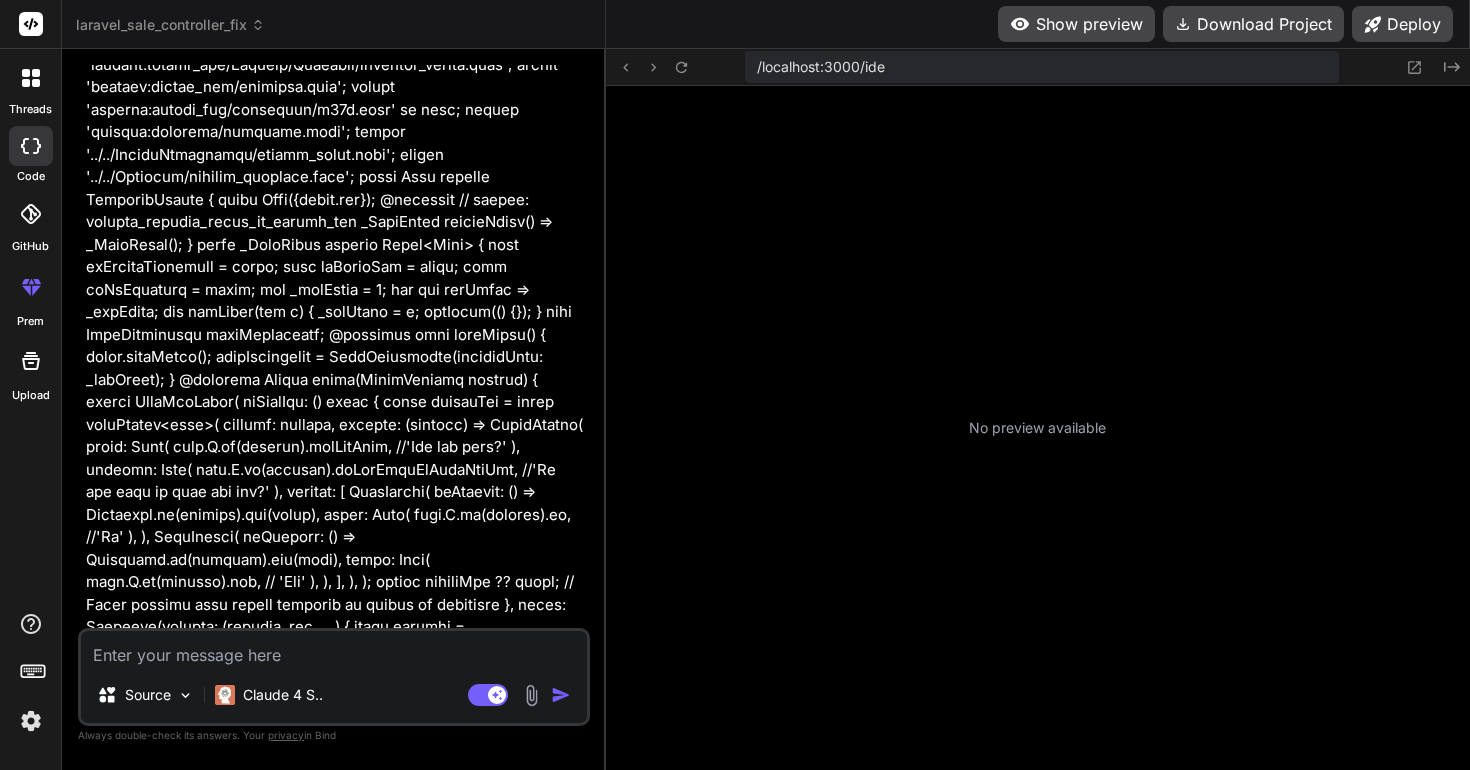 scroll, scrollTop: 0, scrollLeft: 0, axis: both 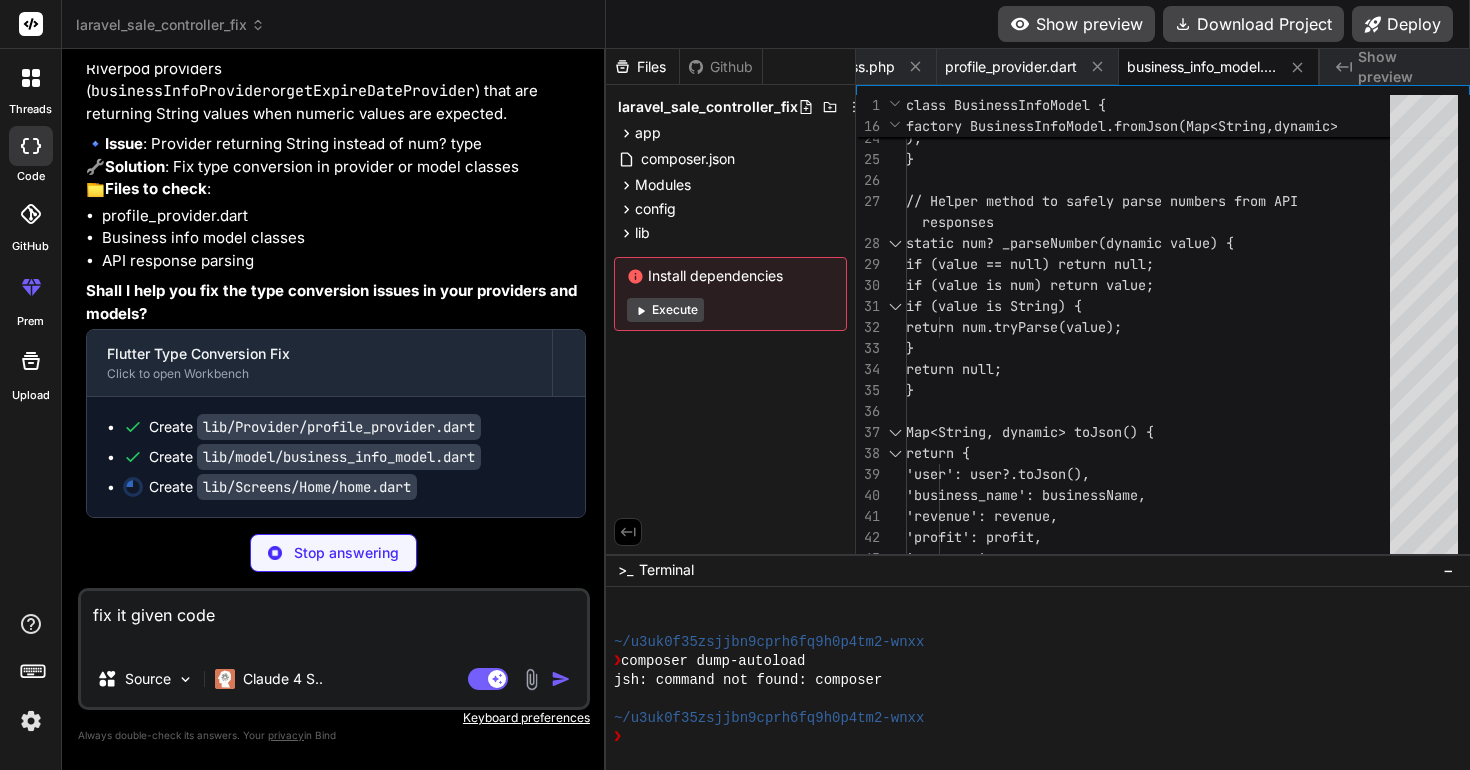 click on "lib/Provider/profile_provider.dart" at bounding box center [339, 427] 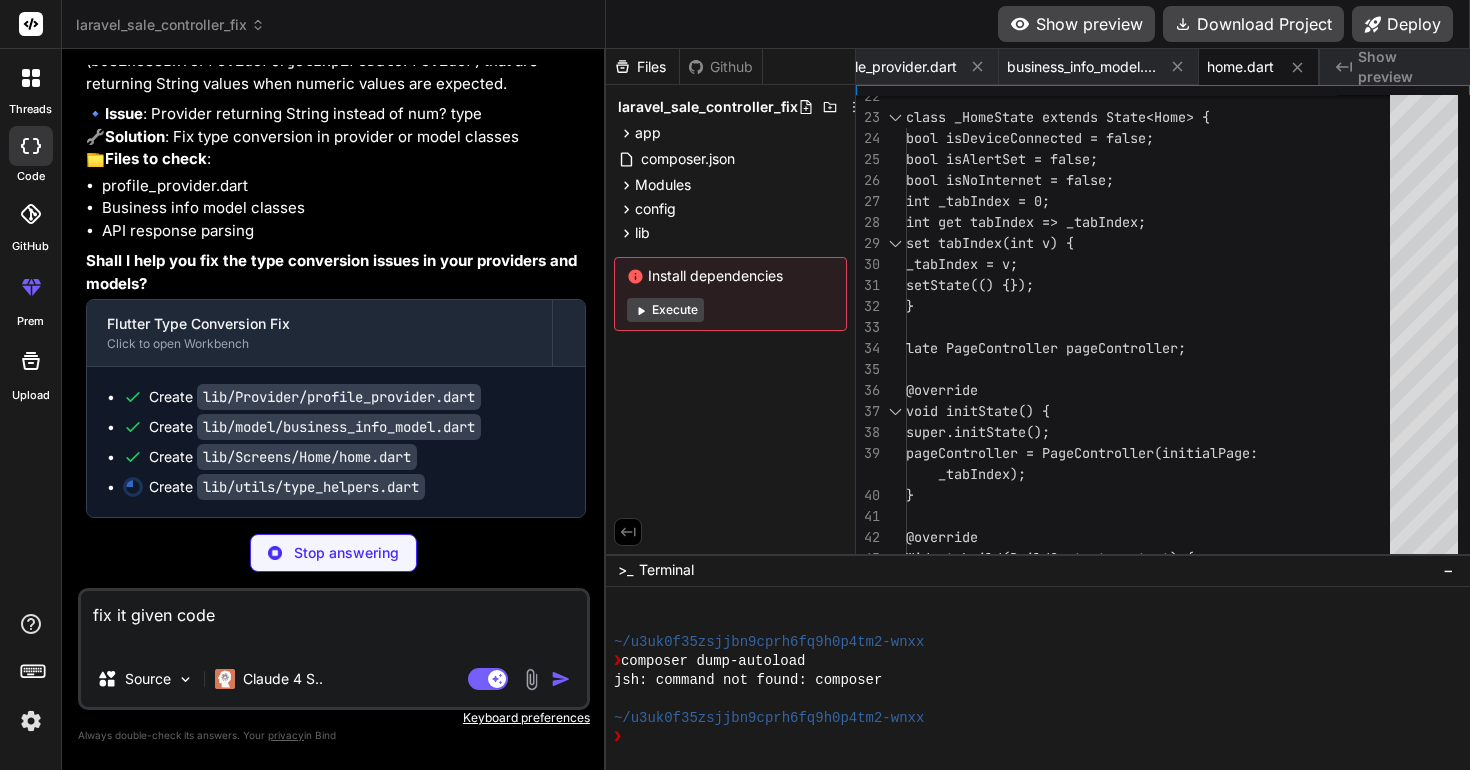 scroll, scrollTop: 0, scrollLeft: 843, axis: horizontal 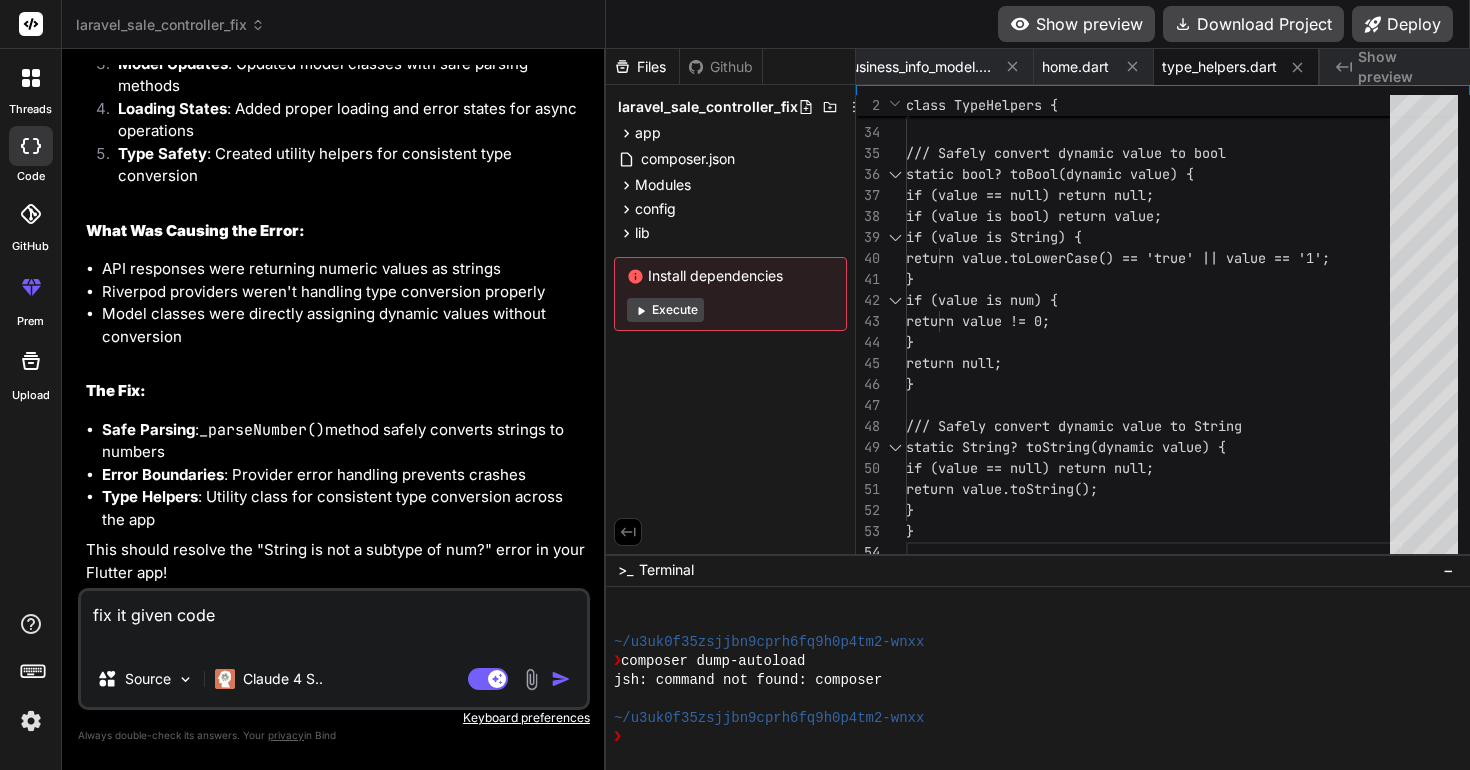 click on "fix it given code" at bounding box center [334, 621] 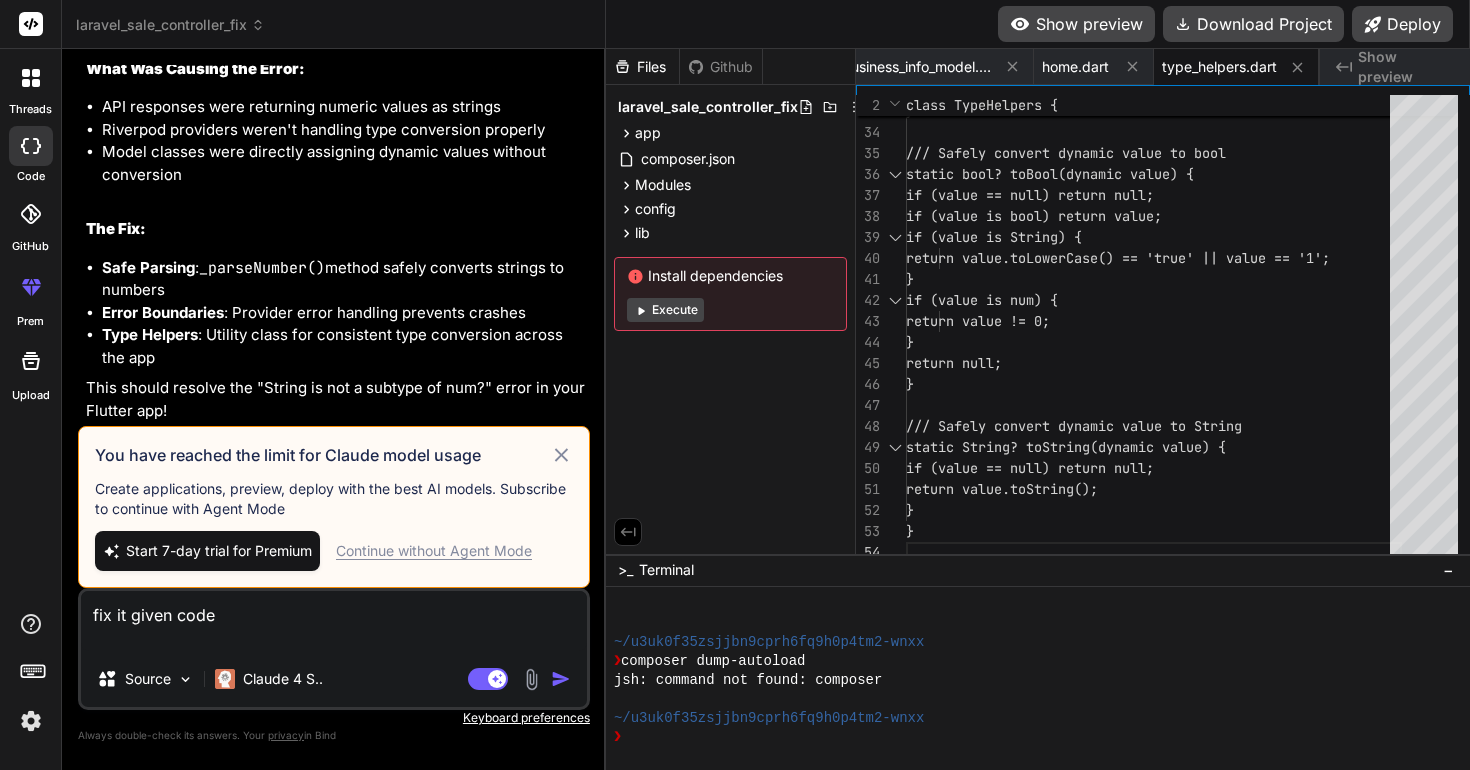 click on "Continue without Agent Mode" at bounding box center (434, 551) 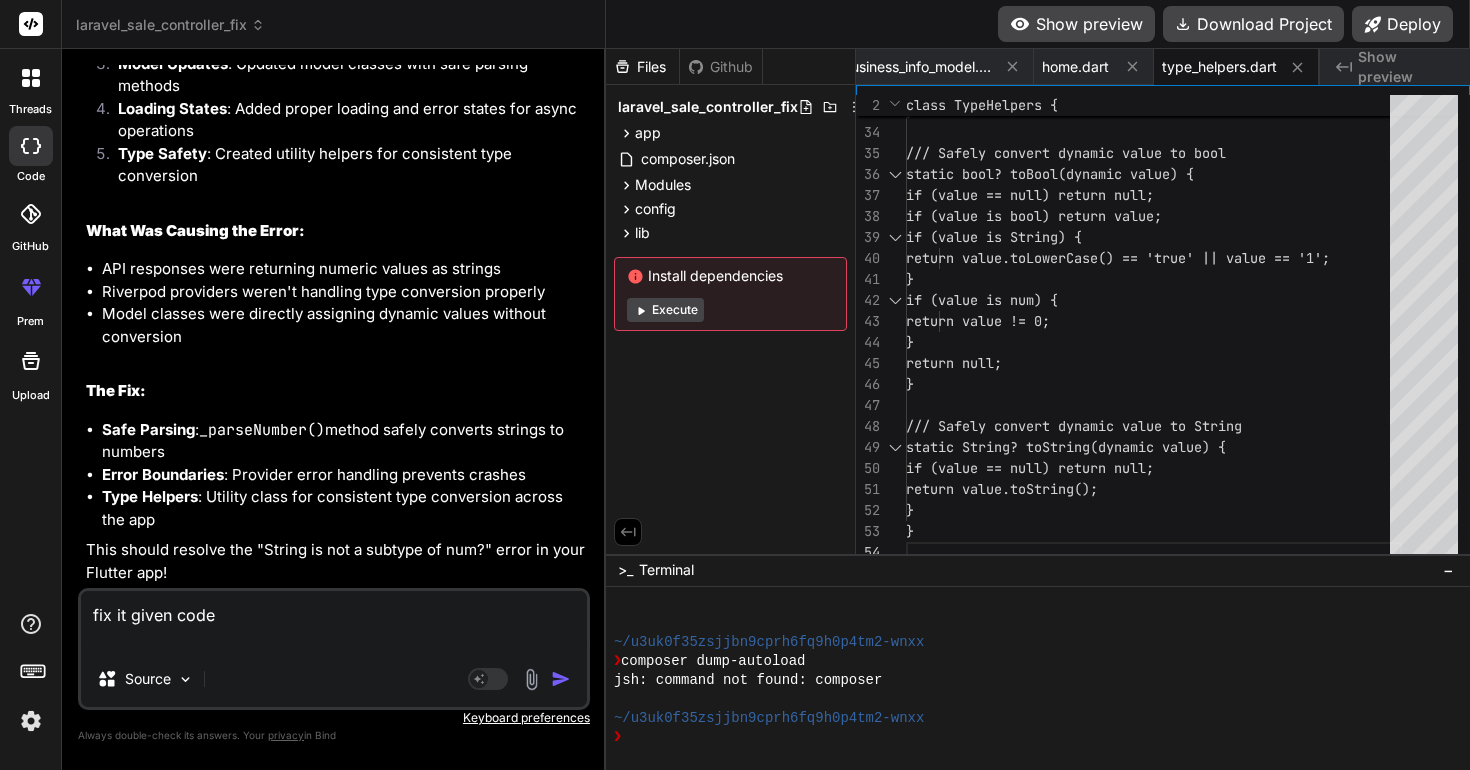 click on "fix it given code" at bounding box center (334, 621) 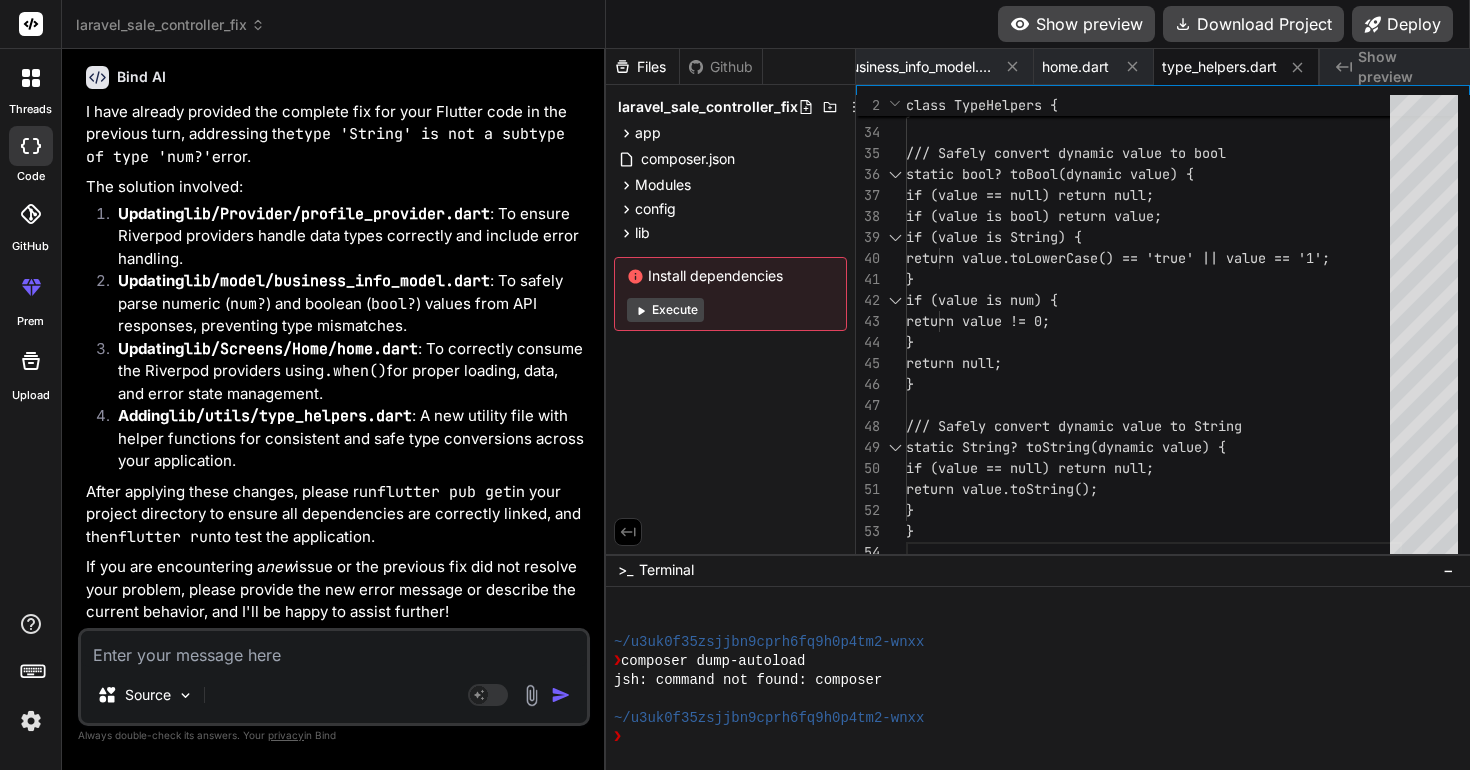 scroll, scrollTop: 20652, scrollLeft: 0, axis: vertical 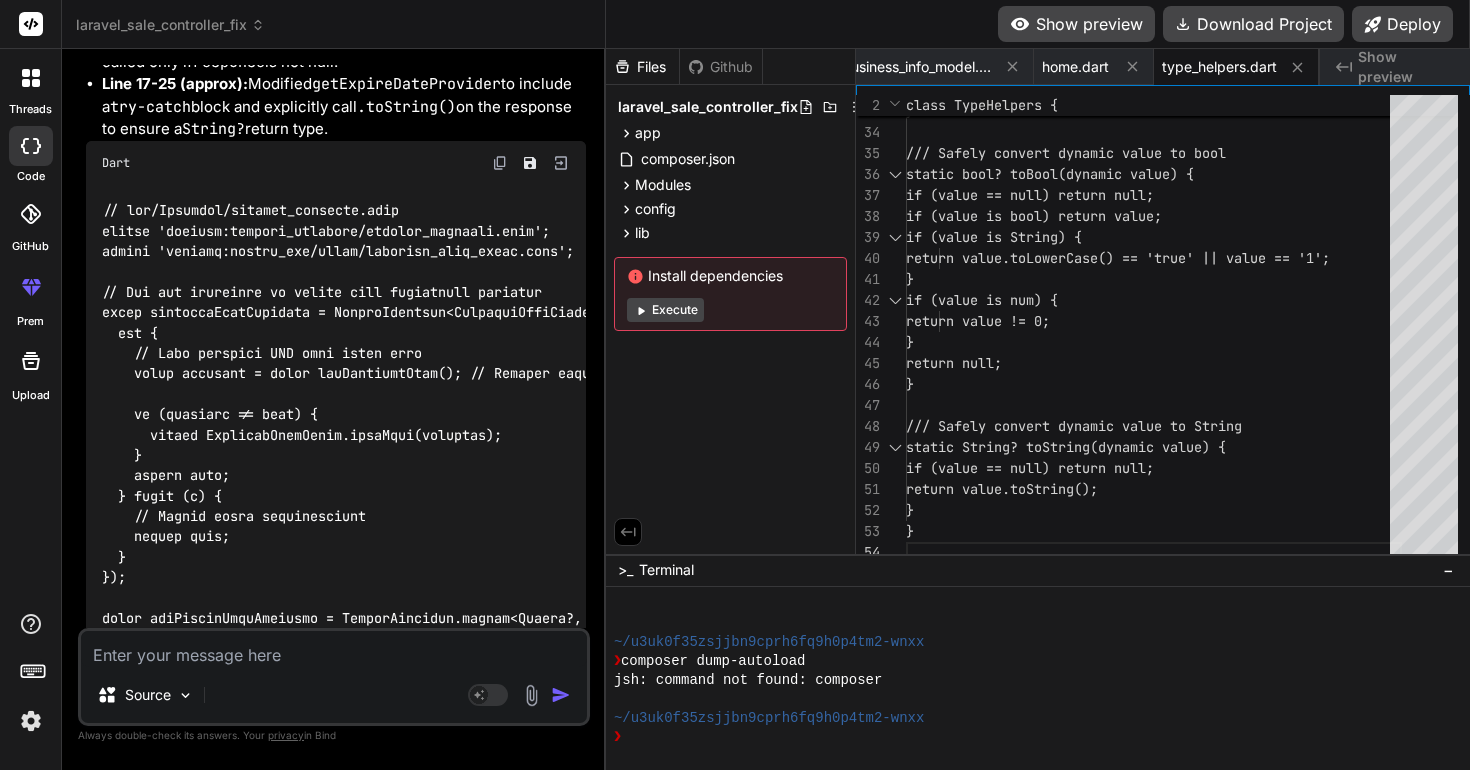 click at bounding box center (334, 649) 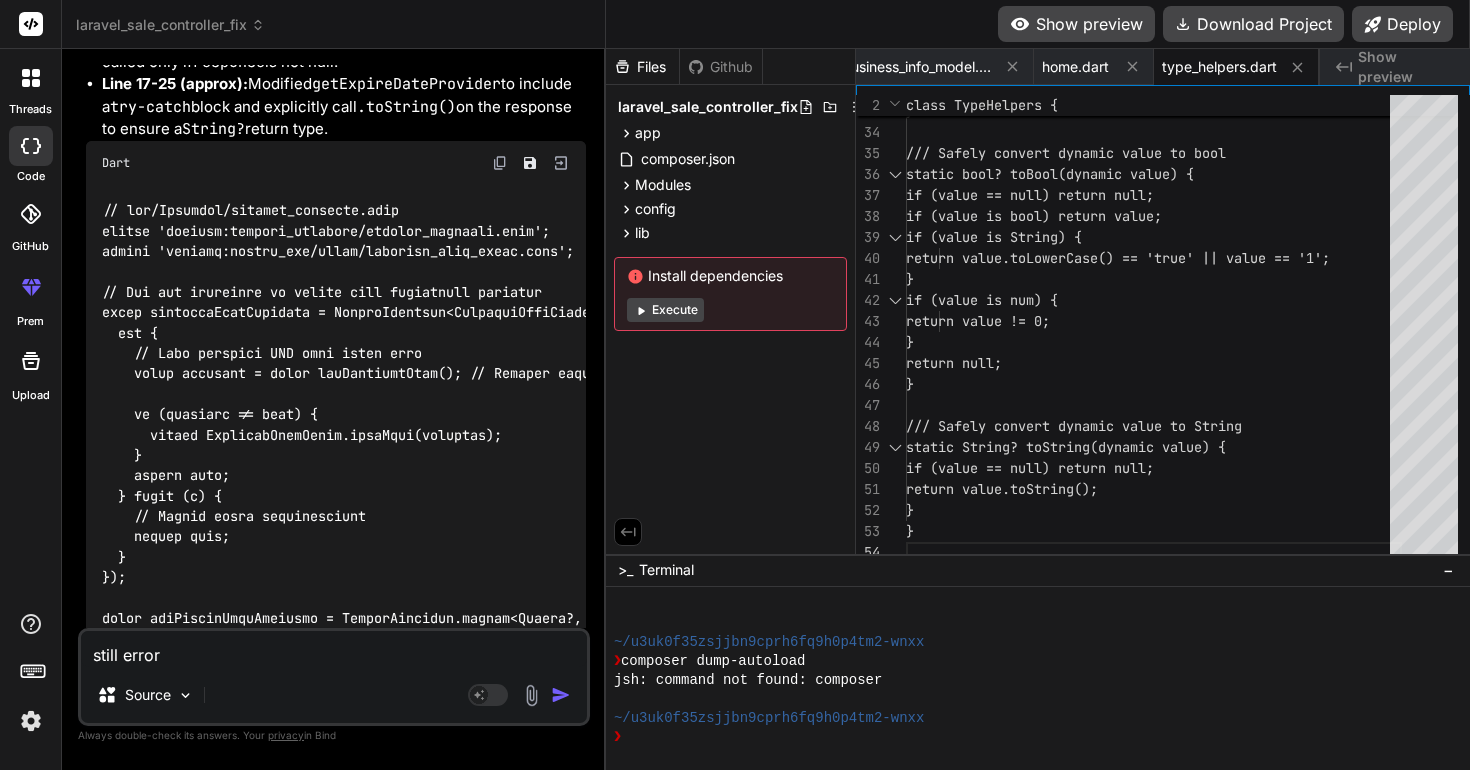 paste on "child: Consumer(builder: (context, ref, __) {
final profile = ref.watch(businessInfoProvider);
ref.watch(getExpireDateProvider(ref));
return GlobalPopup(
child: UpgradeAlert(
showIgnore: false,
child: Scaffold(
body: PageView(
controller: pageController,
onPageChanged: (v) {
tabIndex = v;
},
children: (profile.value?.user?.visibility?.dashboardPermission == true)
? const [HomeScreen(), DashboardScreen(), Reports(), SettingScreen()]
: const [HomeScreen(), Reports(), SettingScreen()],
),
bottomNavigationBar: BottomNavigationBar(
currentIndex: _tabIndex,
backgroundColor: Colors.white,
onTap: (index) {
setState(() {
_tabIndex = index;
pageController.jumpToPage(index);
});
..." 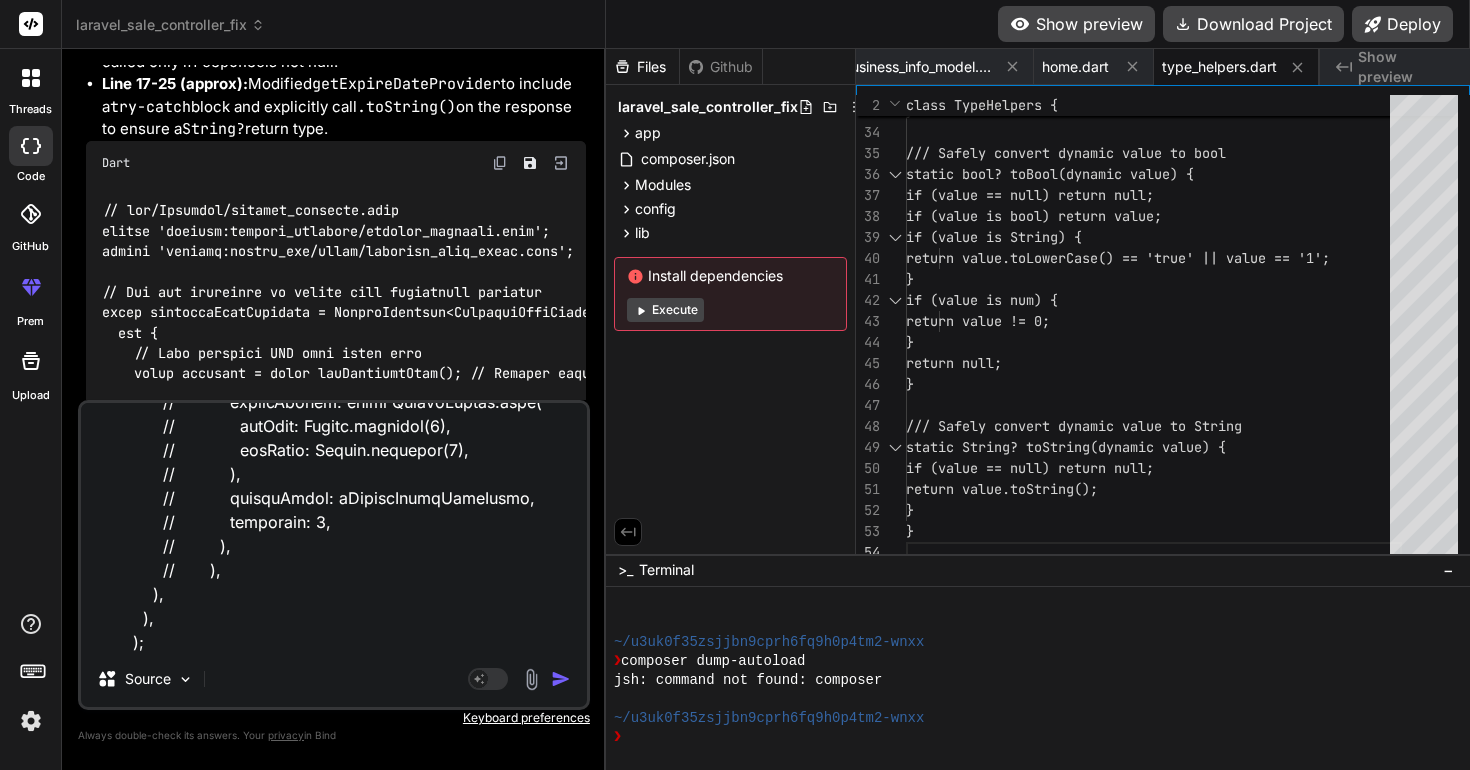 scroll, scrollTop: 0, scrollLeft: 0, axis: both 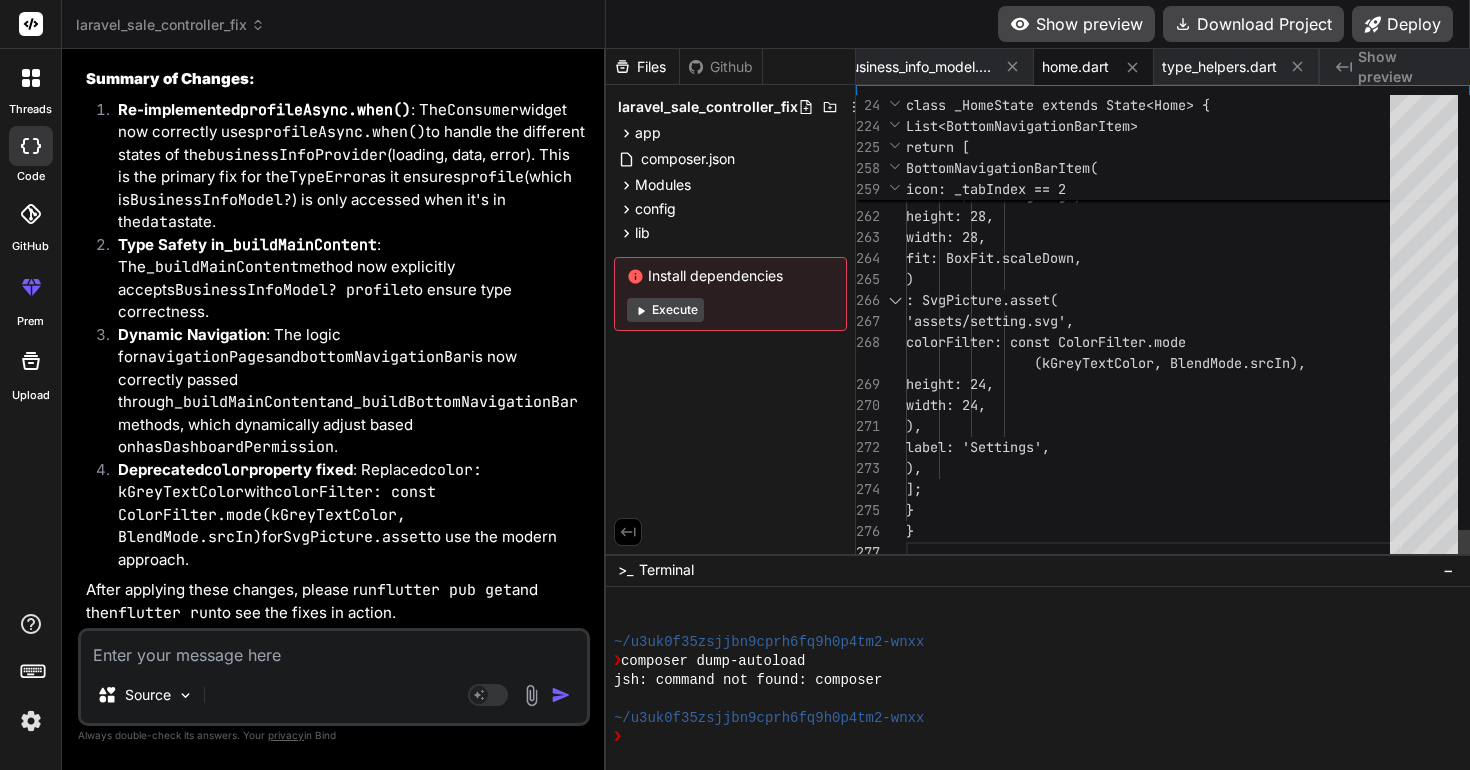 click on "label: 'Reports',
),
BottomNavigationBarItem(
icon: _tabIndex == 2
? SvgPicture.asset(
'assets/cSetting.svg',
height: 28,
width: 28,
fit: BoxFit.scaleDown,
)
: SvgPicture.asset(
'assets/setting.svg',
colorFilter: const ColorFilter.mod e
(kGreyTextColor, BlendMode.srcIn),
height: 24,
width: 24,
),
label: 'Settings',
),
];
}
}" at bounding box center (1154, -2682) 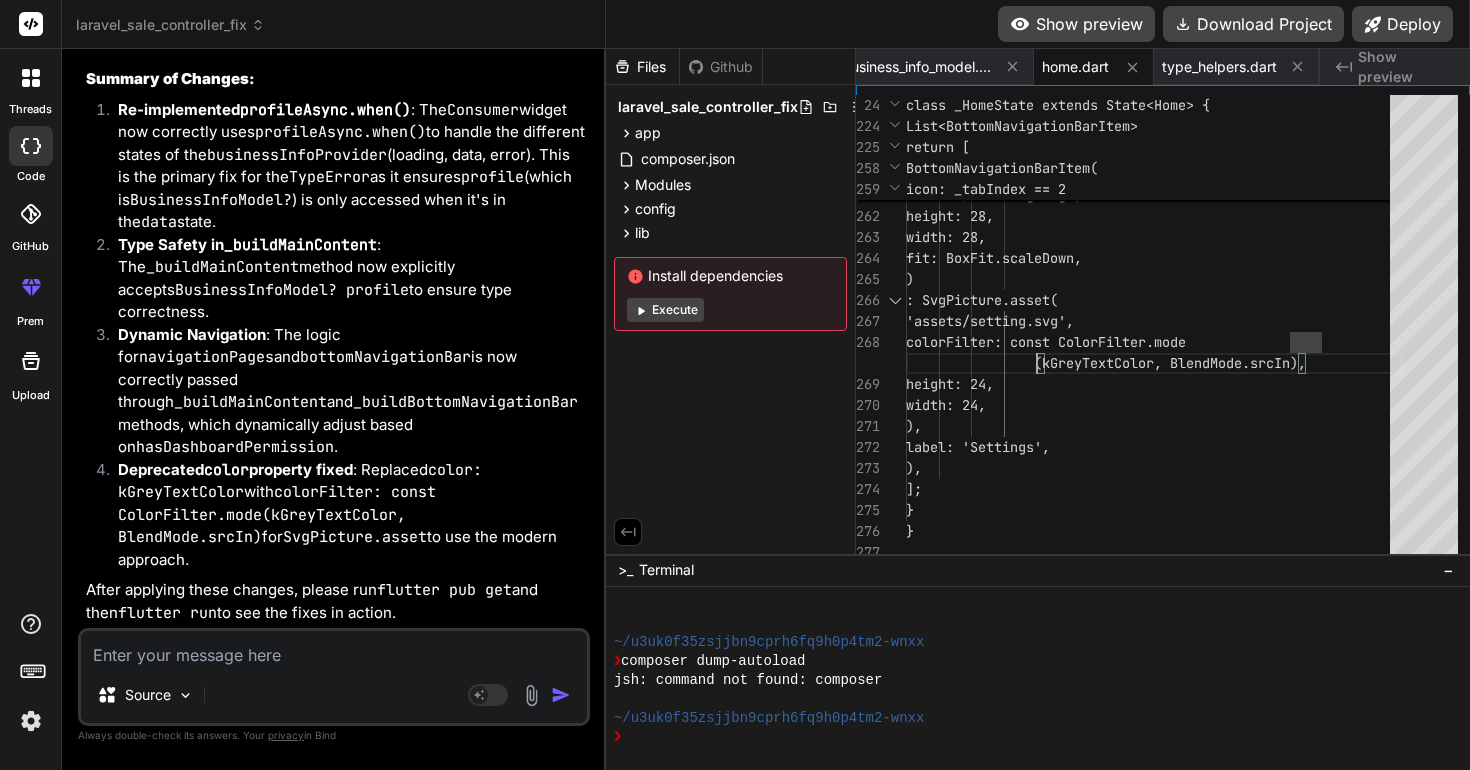 click on "Source Agent Mode. When this toggle is activated, AI automatically makes decisions, reasons, creates files, and runs terminal commands. Almost full autopilot." at bounding box center (334, 677) 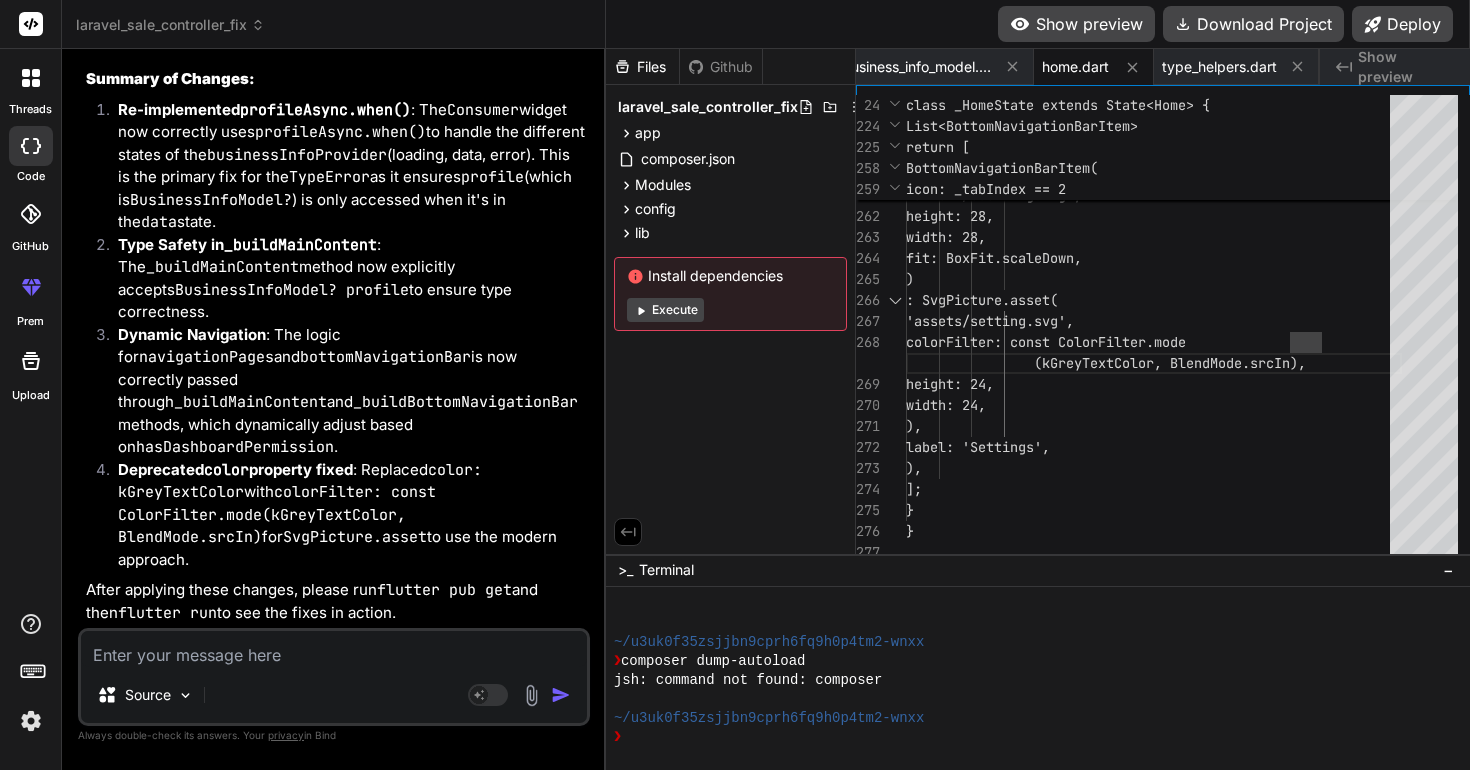 click on "Source" at bounding box center [334, 699] 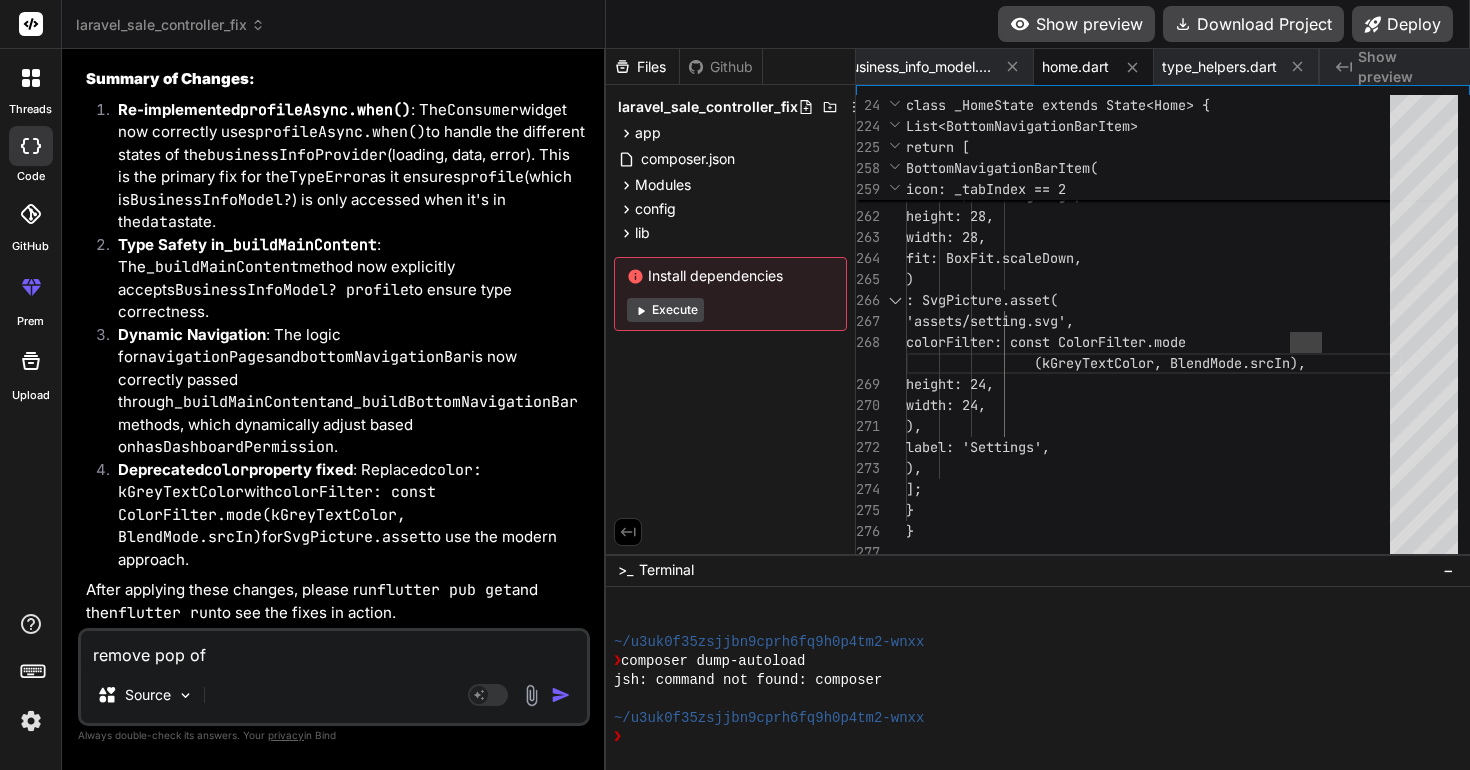 paste on "import 'dart:io';
import 'package:flutter/material.dart';
import 'package:internet_connection_checker_plus/internet_connection_checker_plus.dart';
import 'package:mobile_pos/Screens/SplashScreen/on_board.dart';
import 'package:mobile_pos/constant.dart';
import 'package:mobile_pos/generated/l10n.dart' as lang;
import 'package:mobile_pos/model/business_info_model.dart';
import 'package:nb_utils/nb_utils.dart' as SystemNavigator;
import 'package:nb_utils/nb_utils.dart';
import 'package:permission_handler/permission_handler.dart';
import 'package:provider/provider.dart';
import 'package:shared_preferences/shared_preferences.dart';
import '../../Repository/API/business_info_repo.dart';
import '../../currency.dart';
import '../Authentication/Repo/licnese_repo.dart';
import '../Home/home.dart';
import '../language/language_provider.dart';
class SplashScreen extends StatefulWidget {
const SplashScreen({Key? key}) : super(key: key);
@override
SplashScreenState createState() => SplashScreenState();
}
clas..." 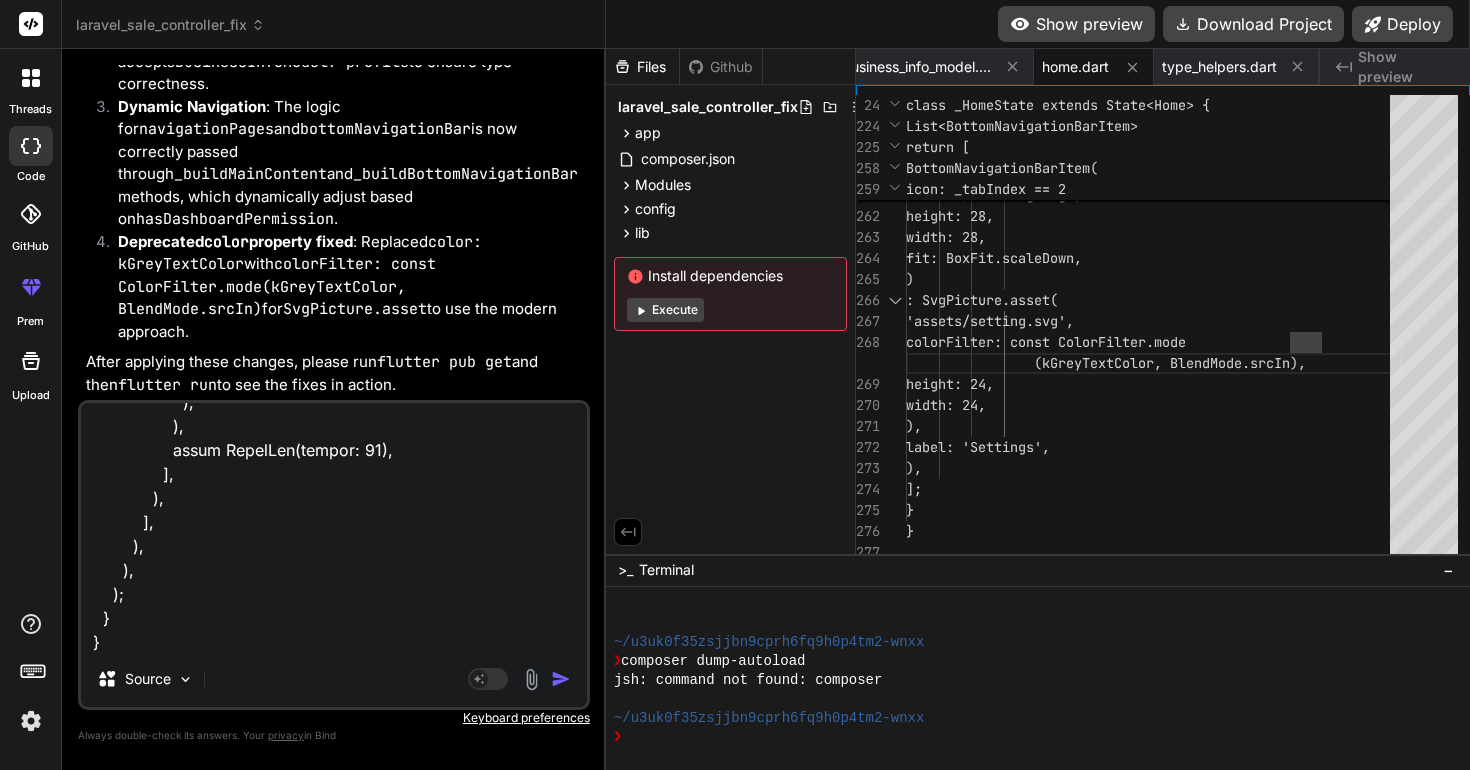 scroll, scrollTop: 0, scrollLeft: 0, axis: both 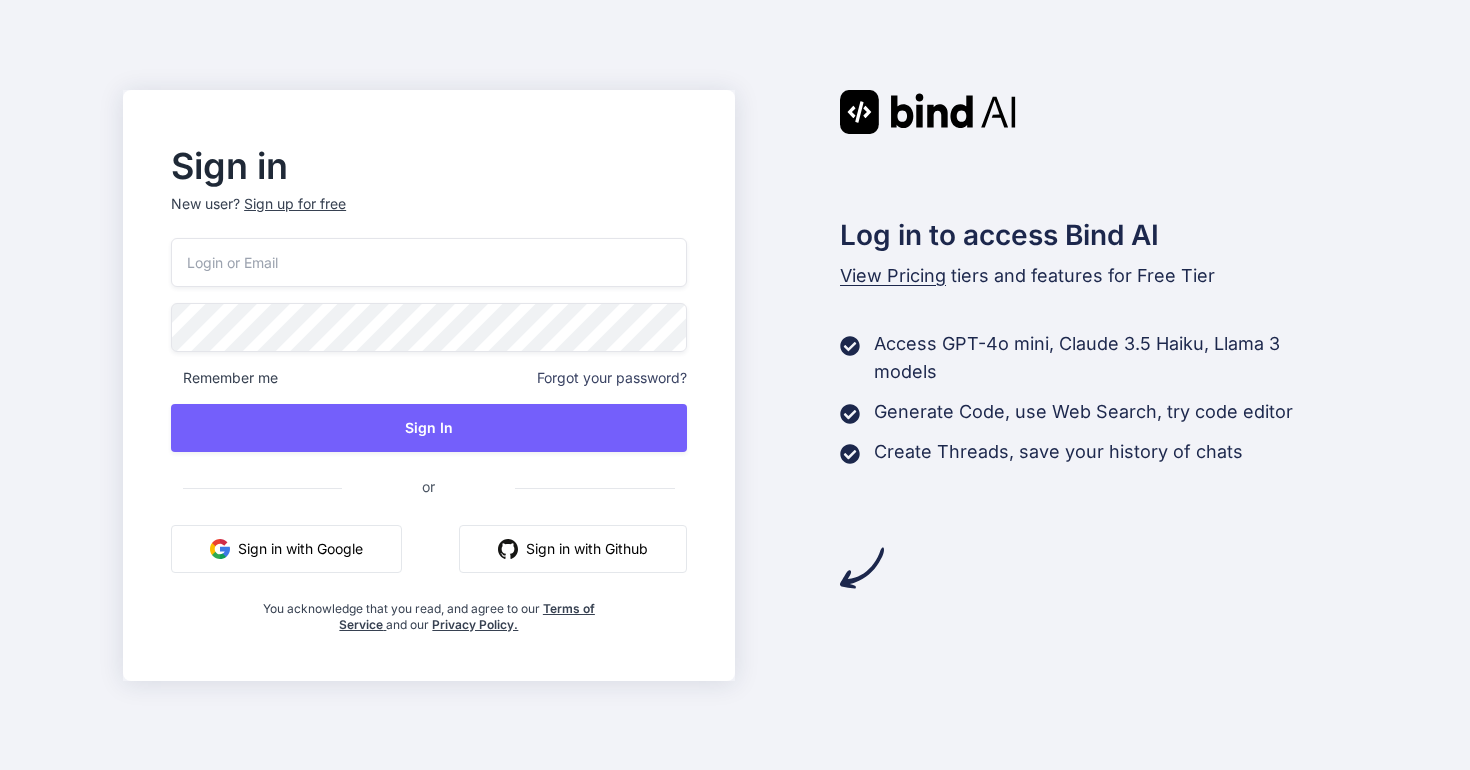 click at bounding box center [428, 262] 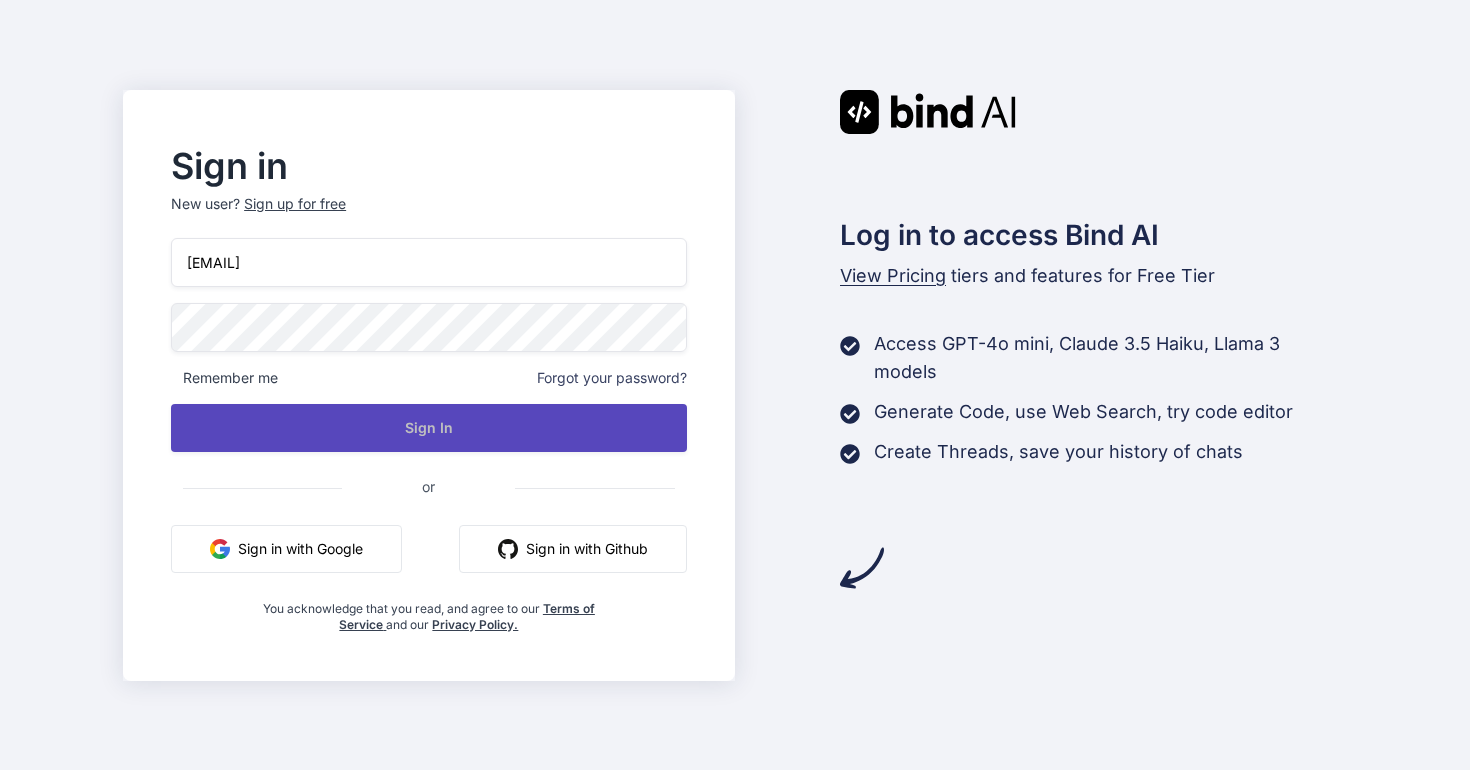 click on "Sign In" at bounding box center (428, 428) 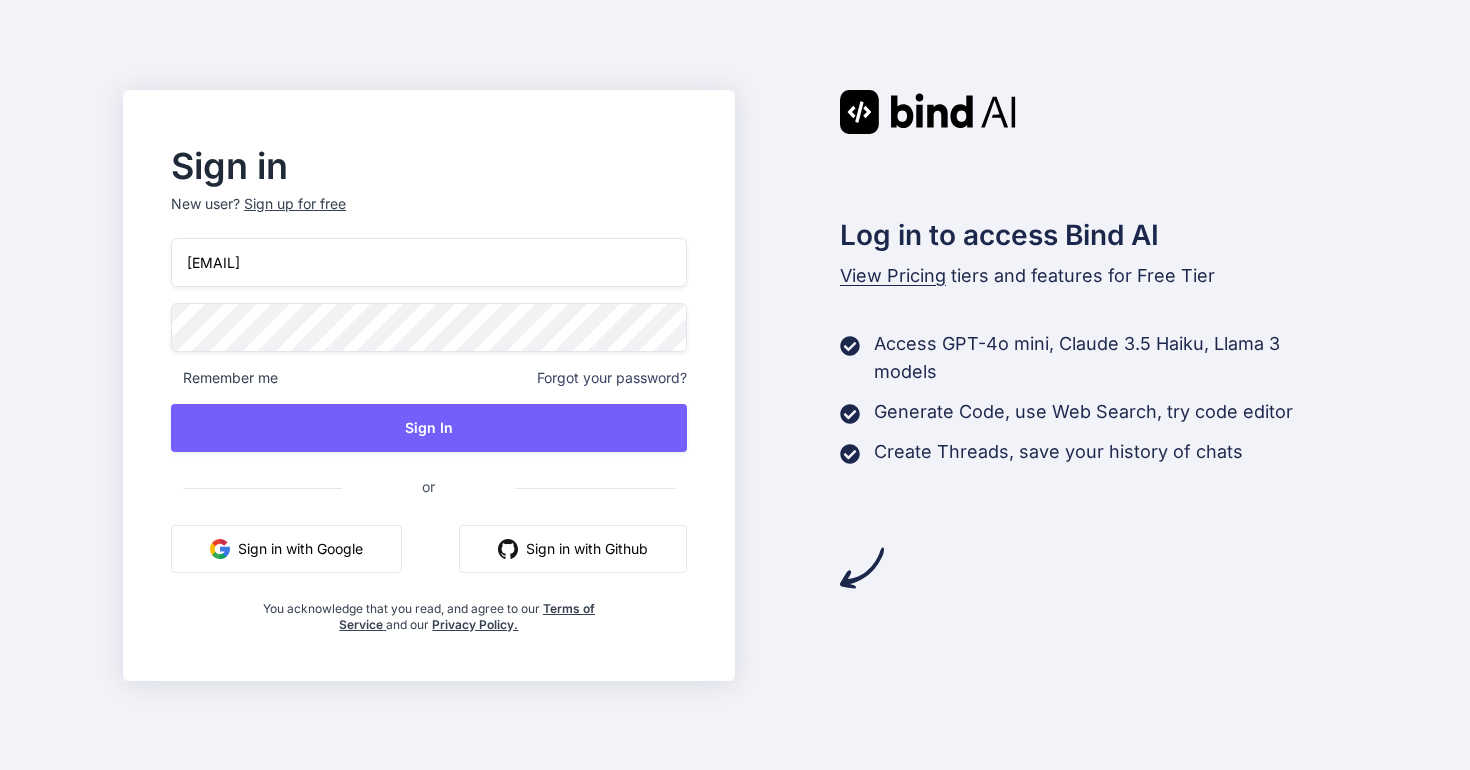click on "Sign up for free" at bounding box center [295, 204] 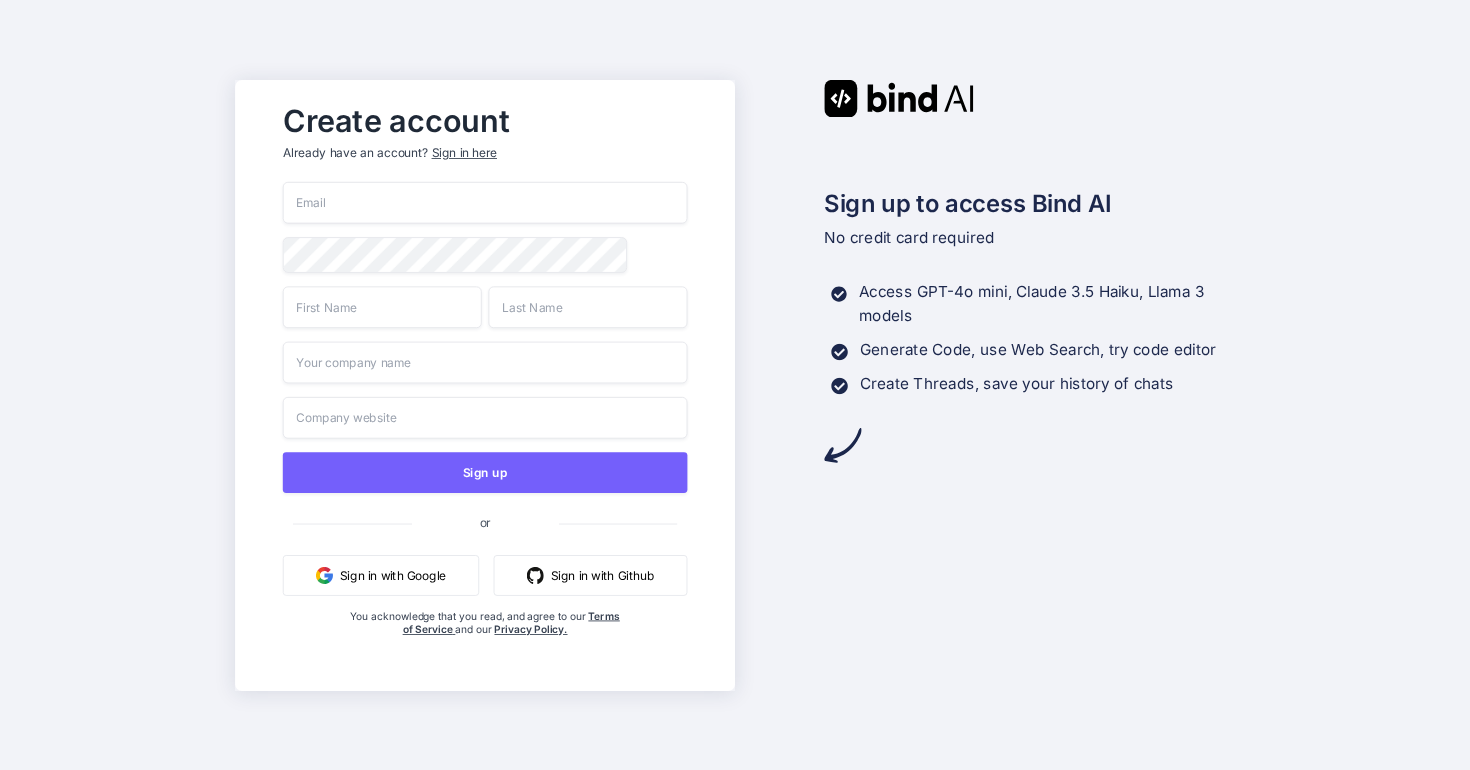 click at bounding box center (485, 203) 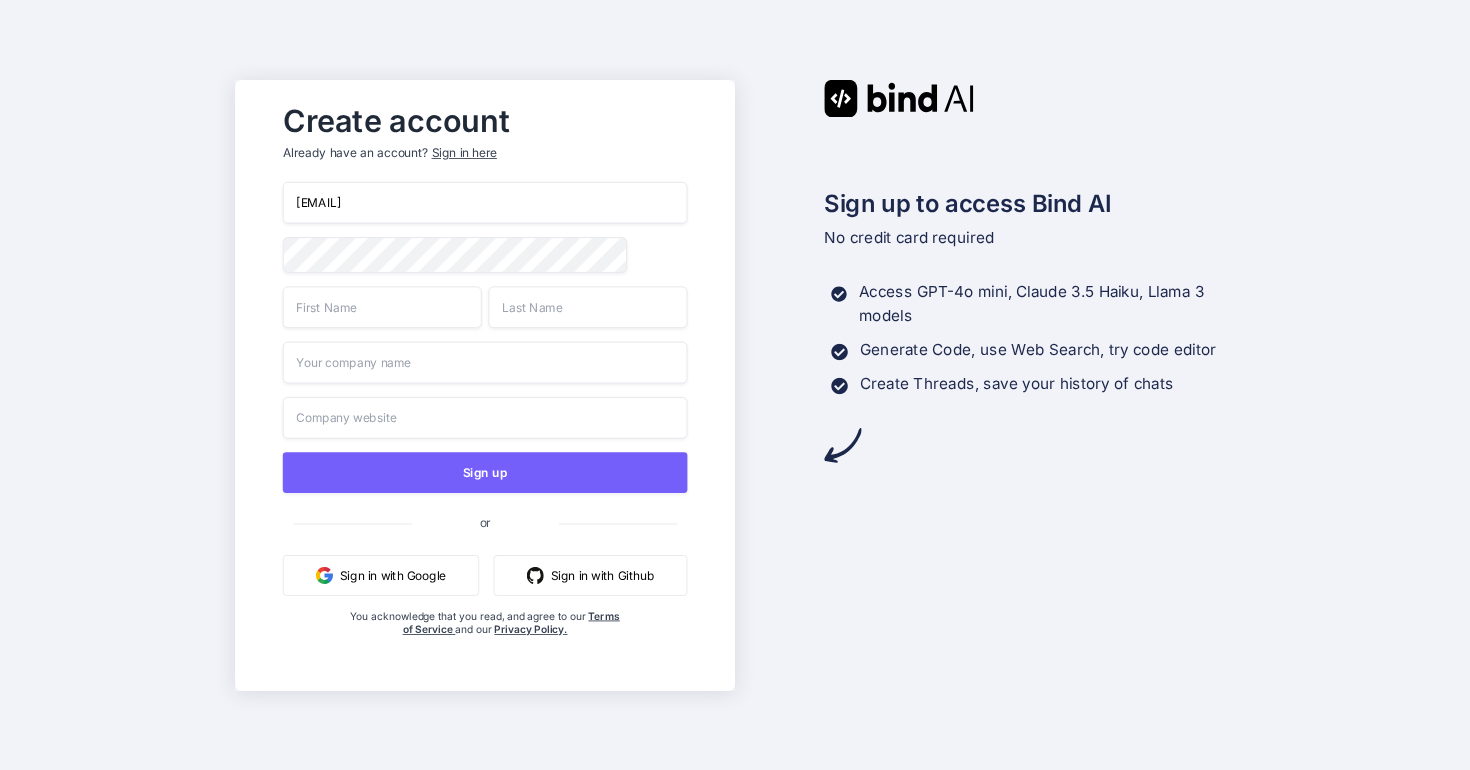 click on "[EMAIL]" at bounding box center (485, 203) 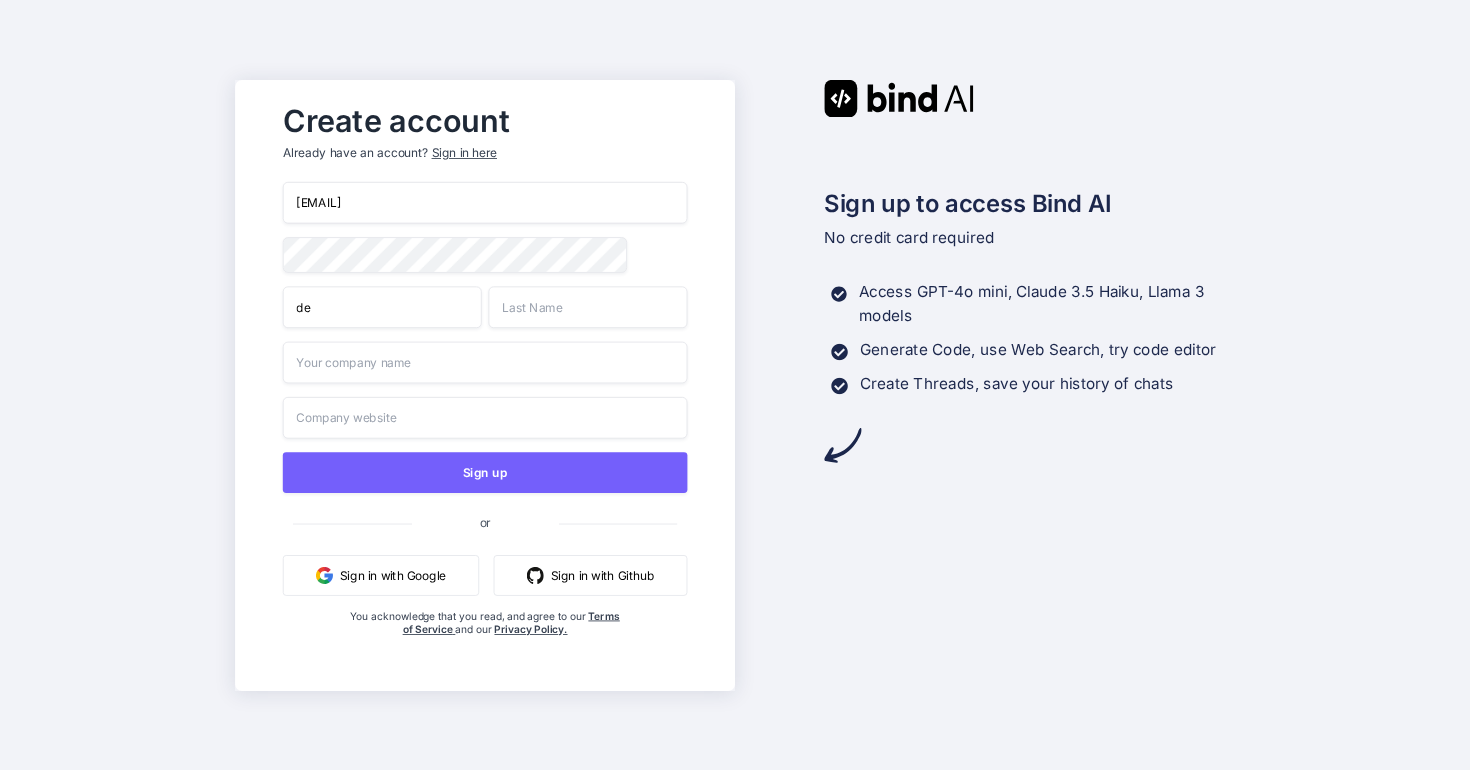type on "de" 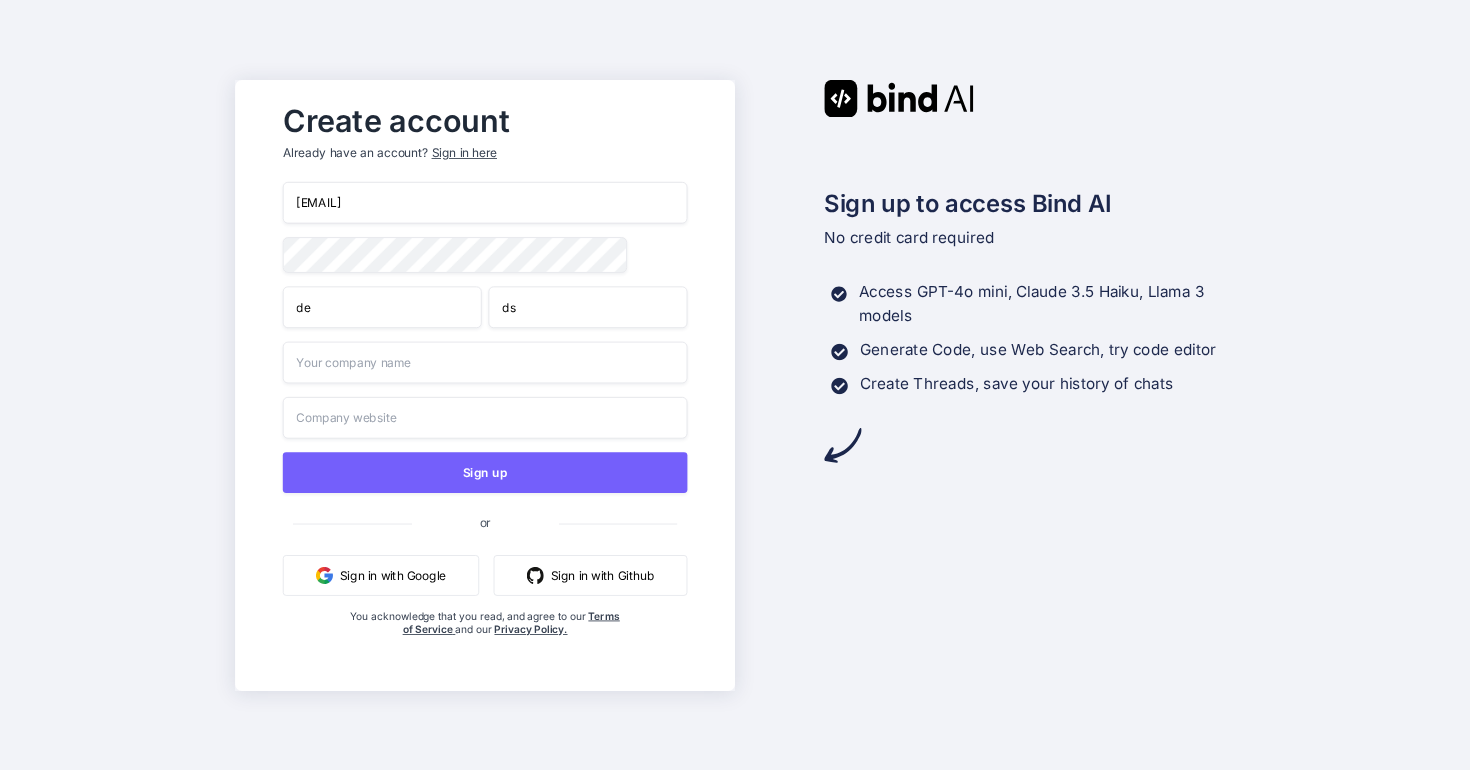 type on "ds" 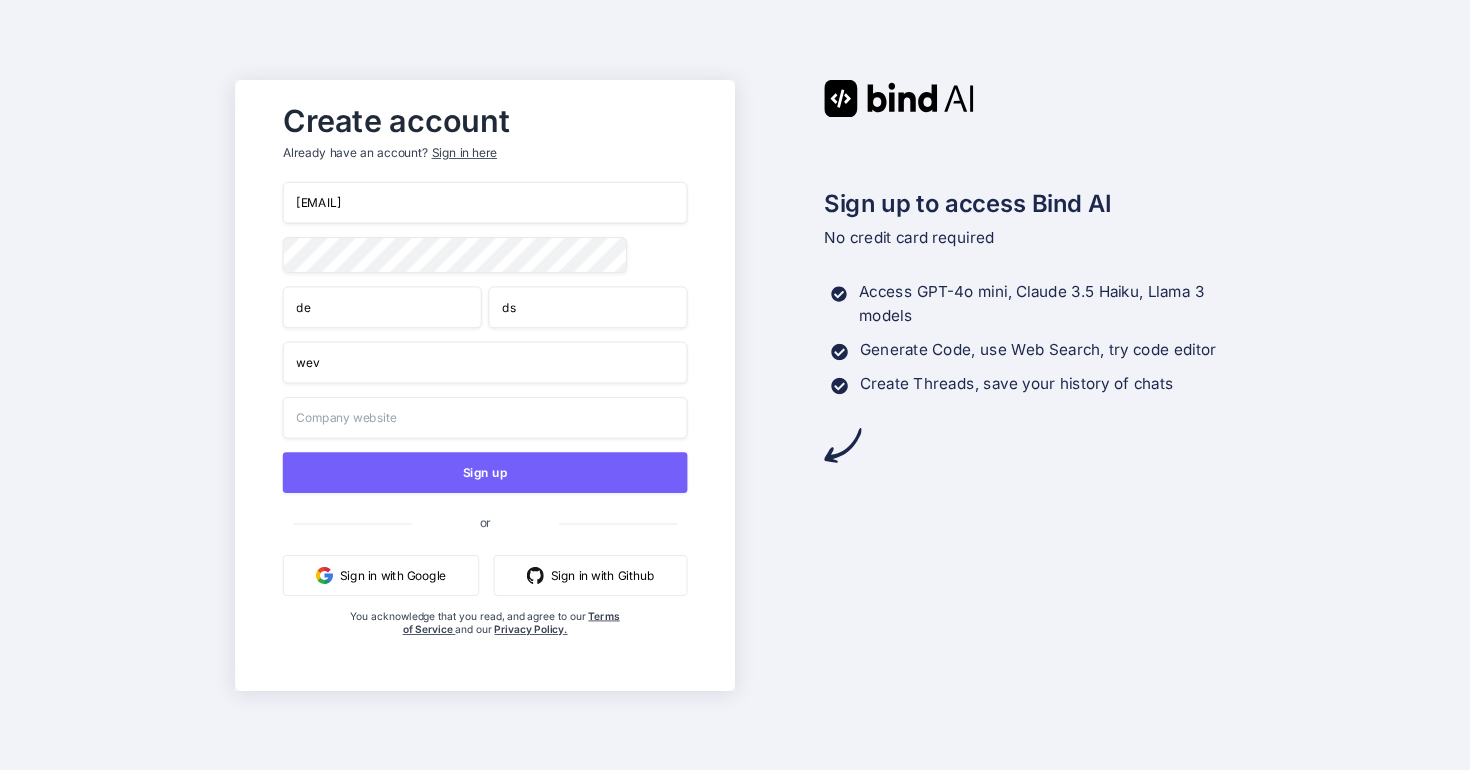 type on "wev" 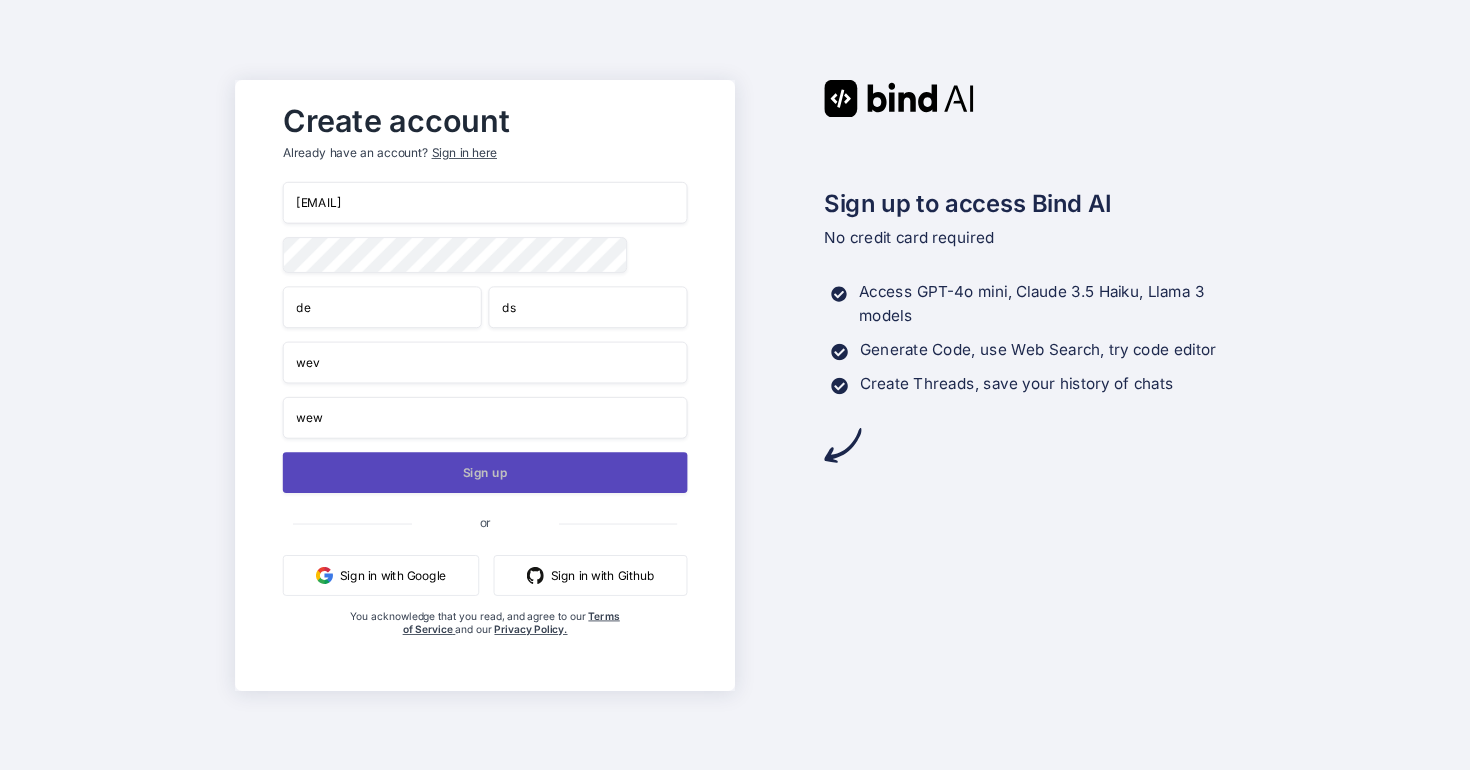 type on "wew" 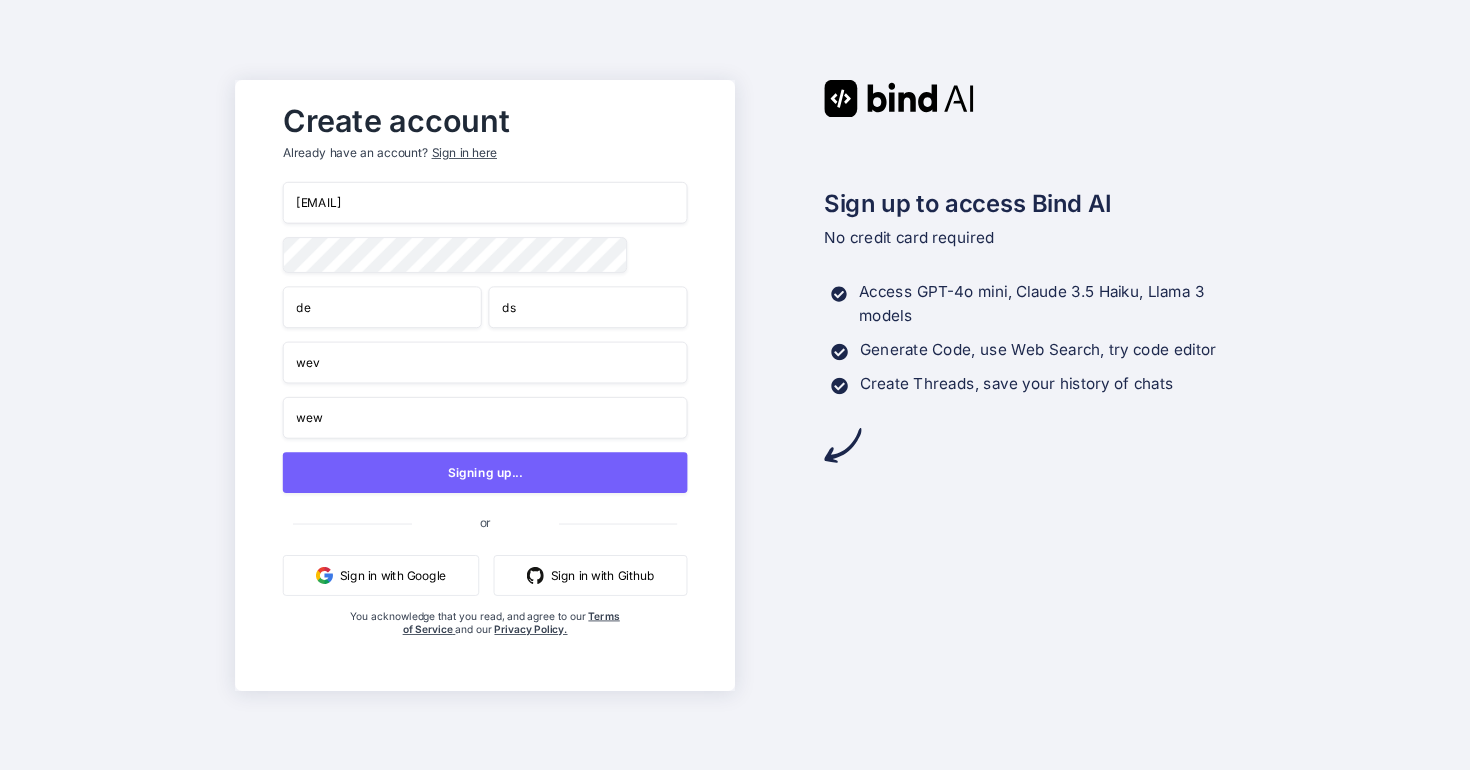 click on "[EMAIL]" at bounding box center (485, 203) 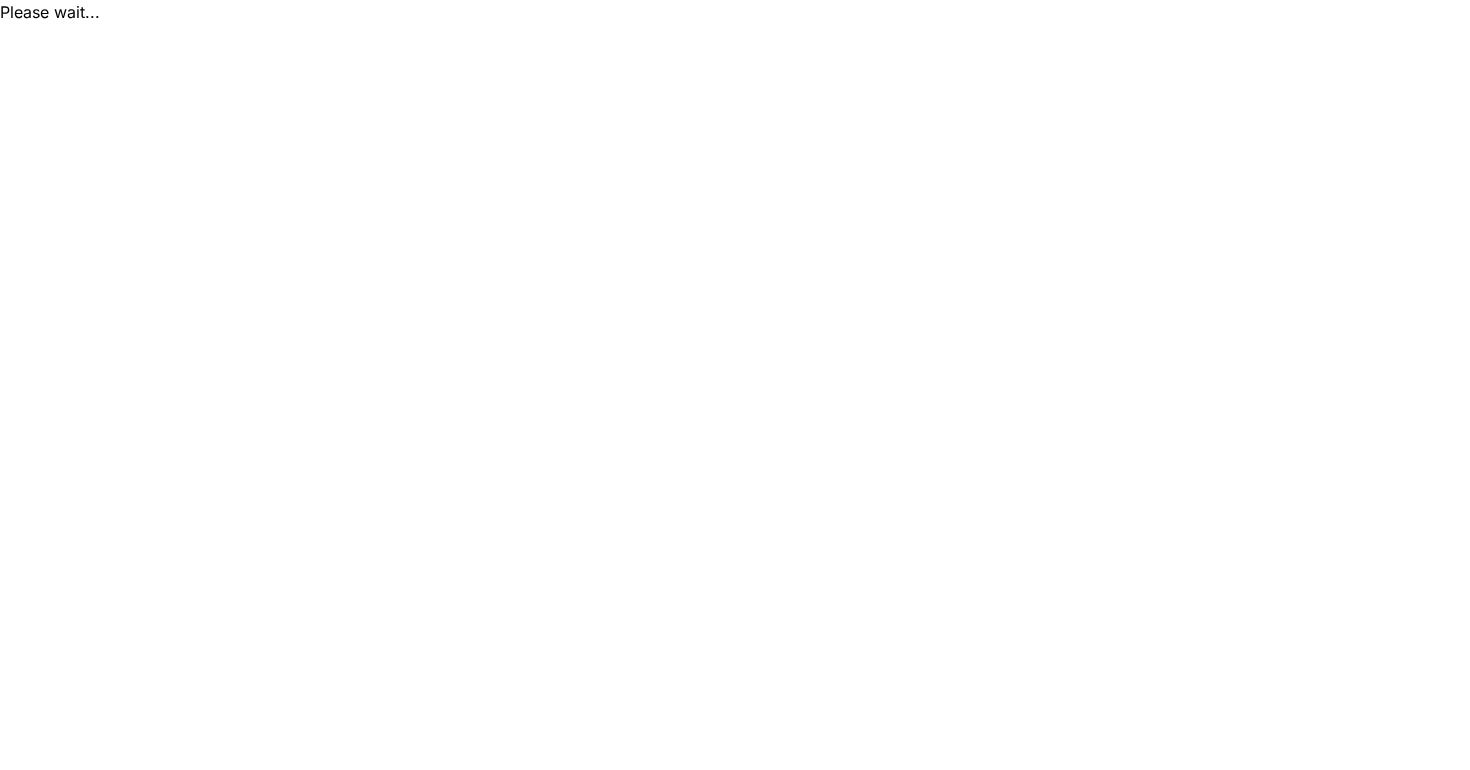 scroll, scrollTop: 0, scrollLeft: 0, axis: both 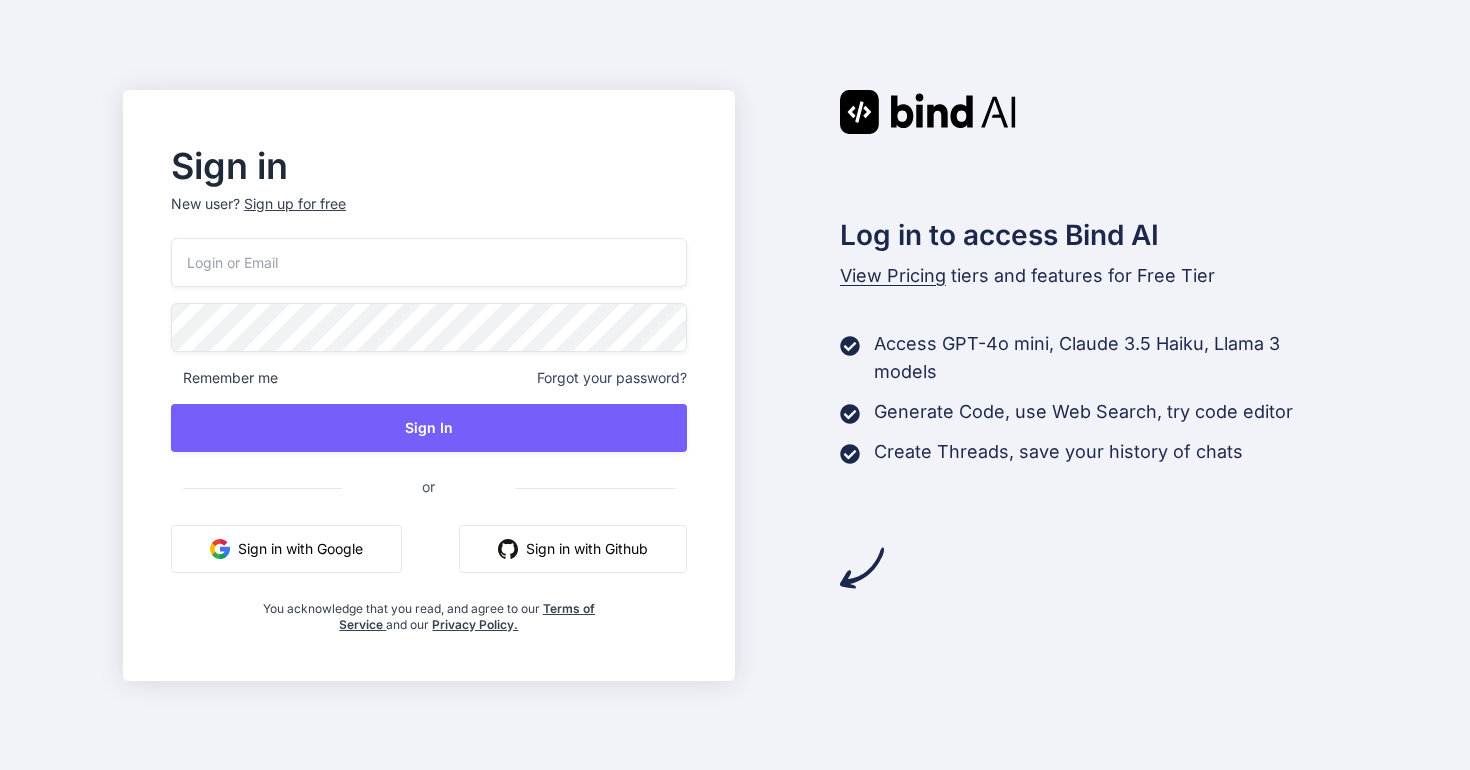 click at bounding box center [428, 262] 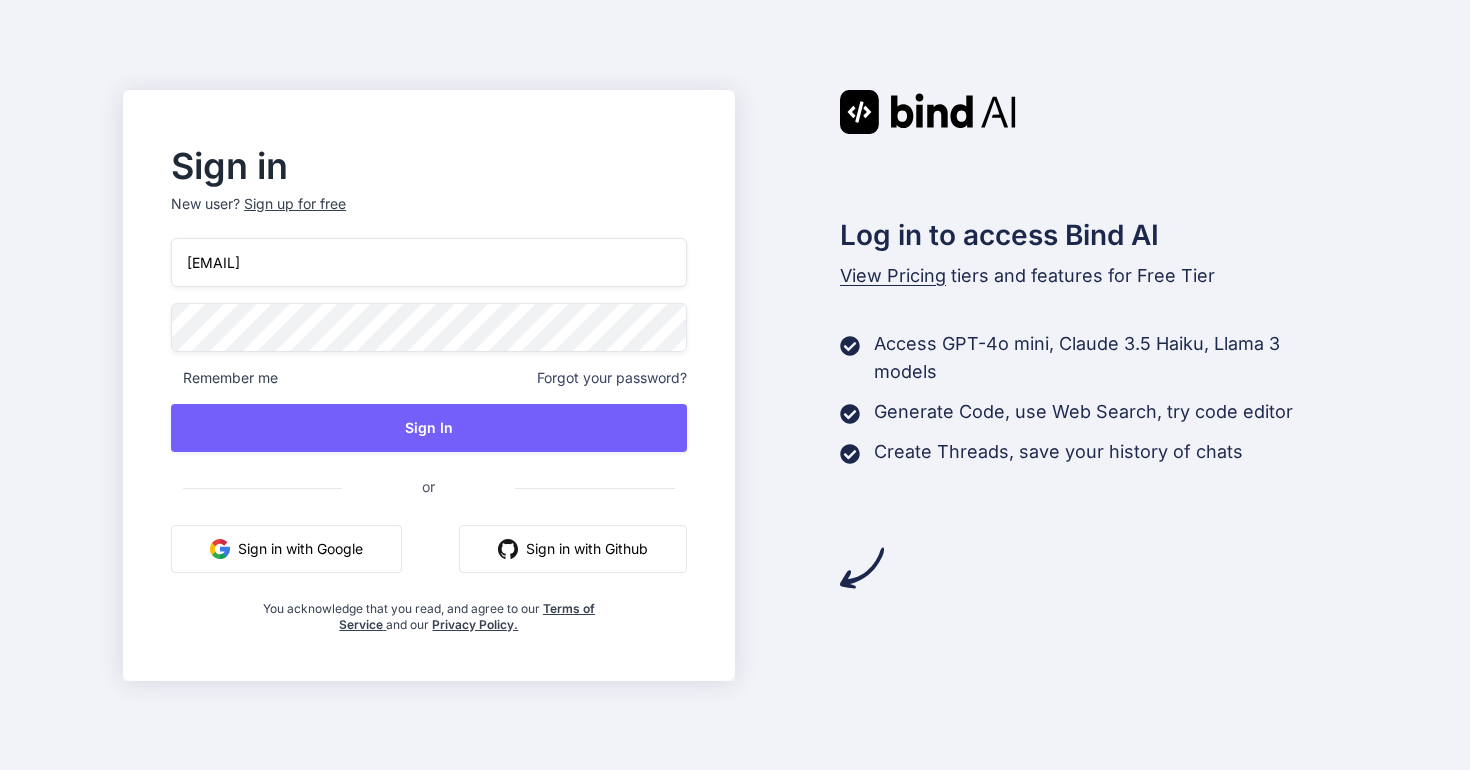 click on "[EMAIL]" at bounding box center (428, 262) 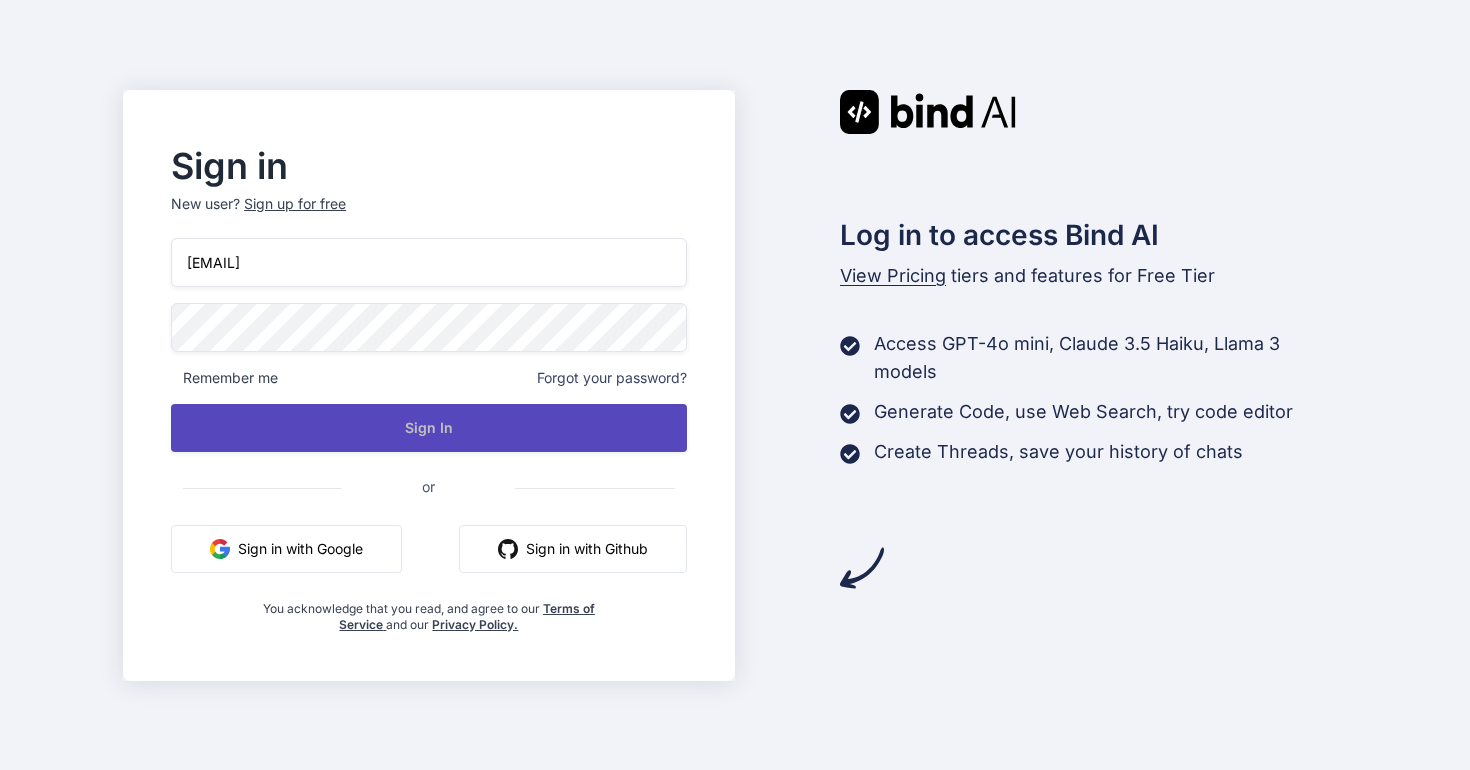 click on "Sign In" at bounding box center (428, 428) 